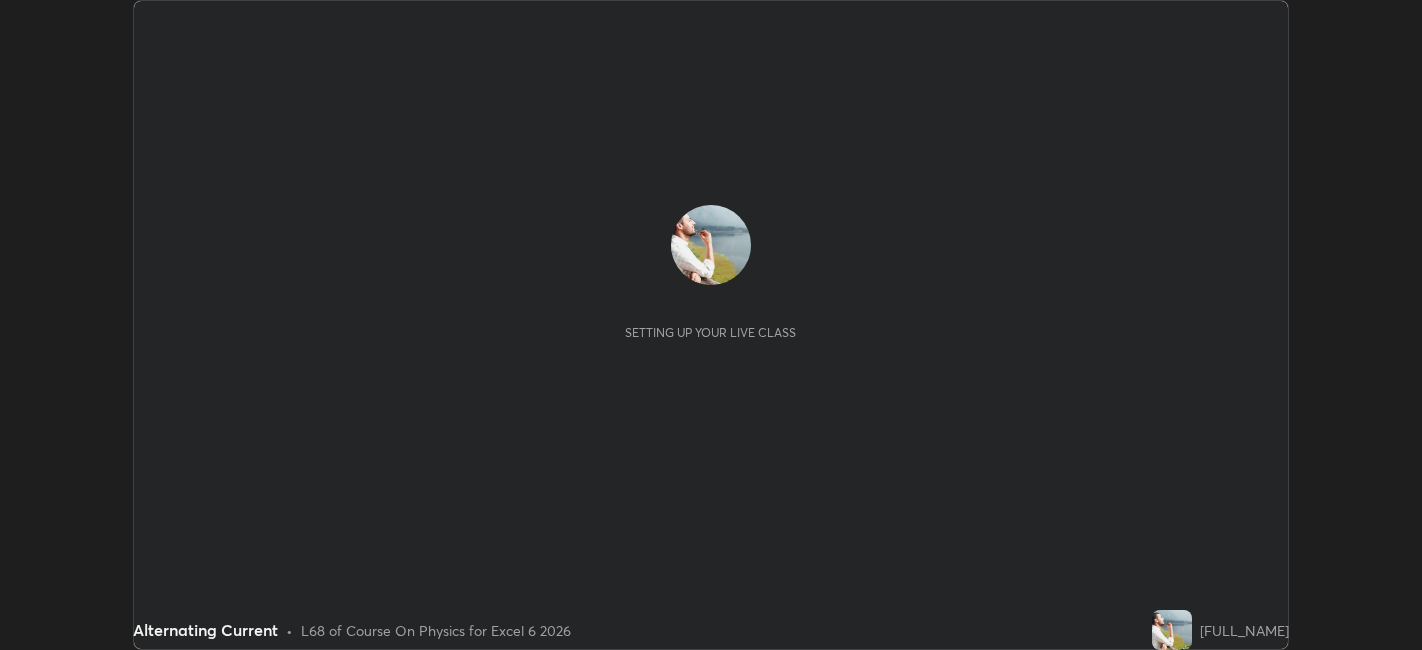 scroll, scrollTop: 0, scrollLeft: 0, axis: both 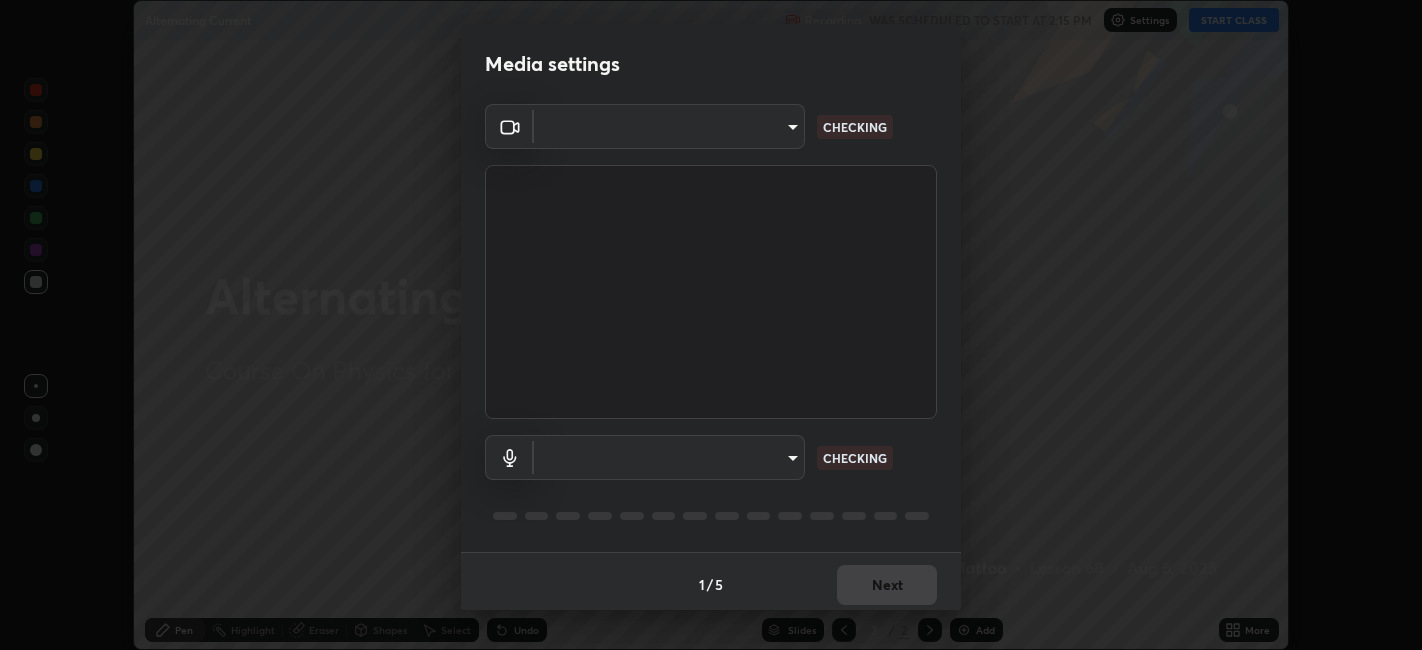 type on "39f420a8f8d33af7ad545f4bd8c914354ee6fe31ce268cb5502dc7cf40be593a" 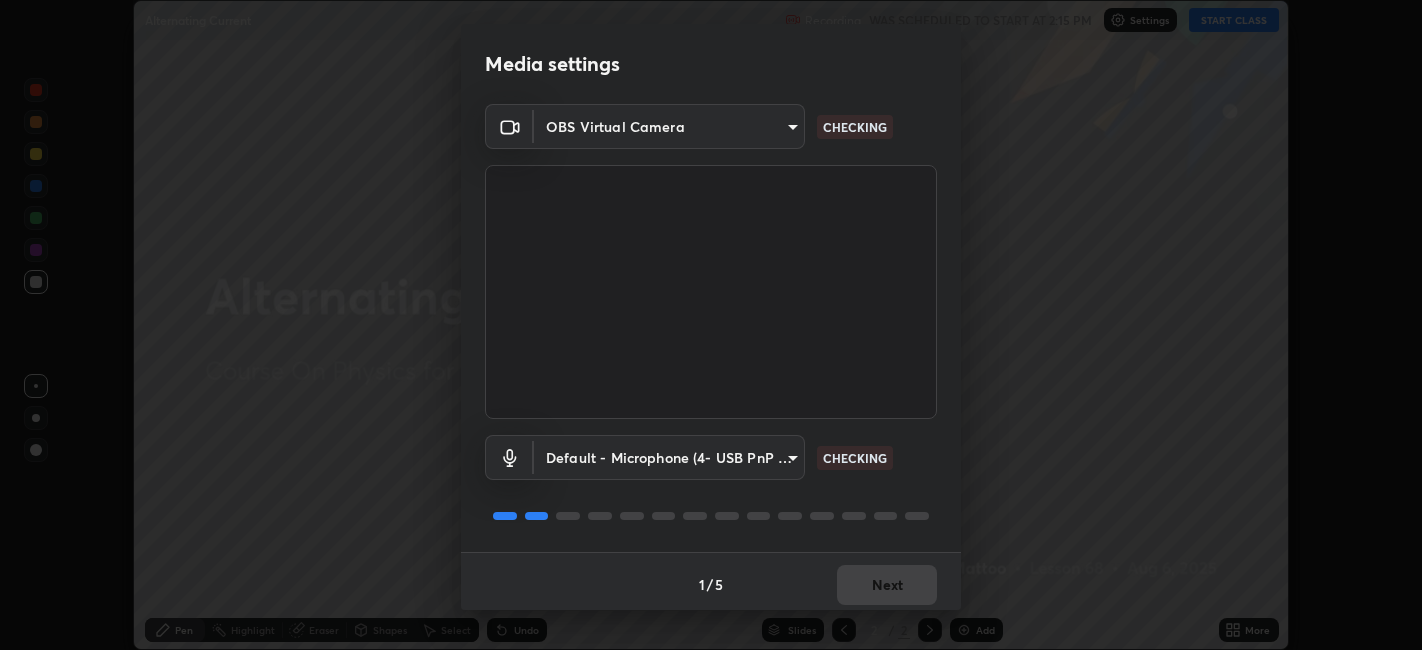 scroll, scrollTop: 5, scrollLeft: 0, axis: vertical 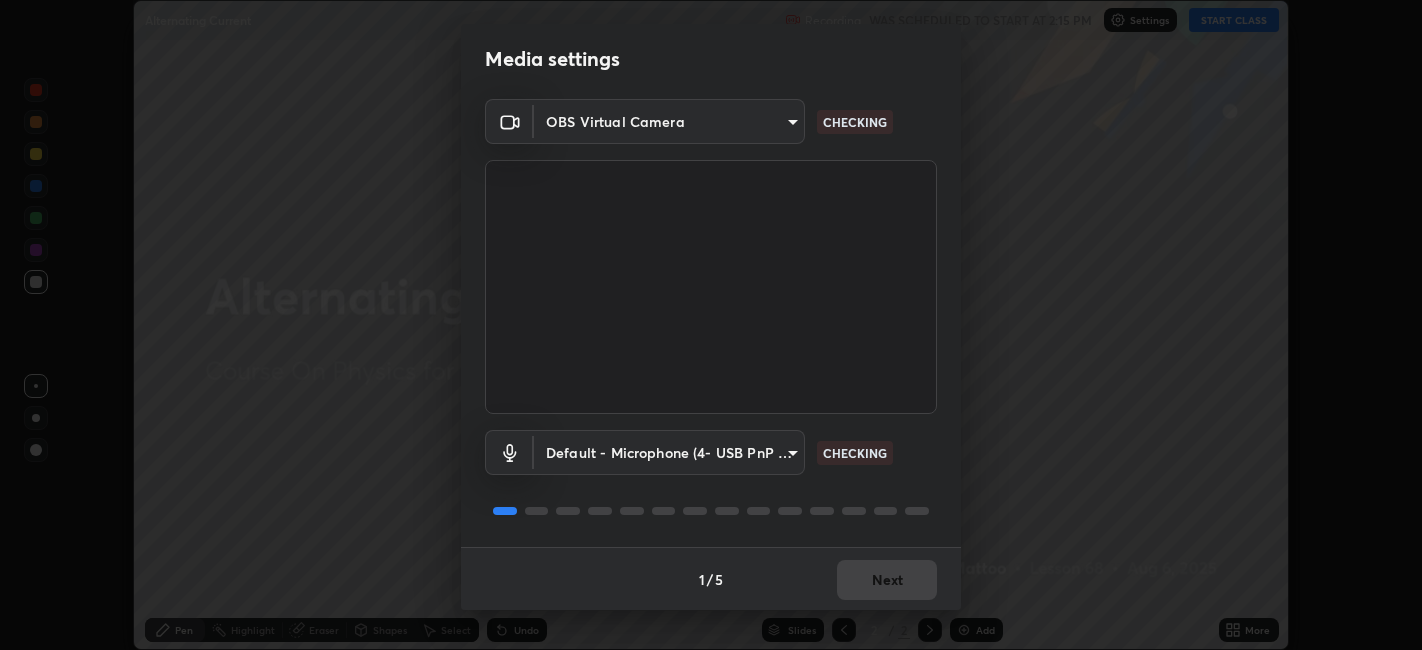 click on "Erase all Alternating Current Recording WAS SCHEDULED TO START AT  2:15 PM Settings START CLASS Setting up your live class Alternating Current • L68 of Course On Physics for Excel 6 2026 [FULL_NAME] Pen Highlight Eraser Shapes Select Undo Slides 2 / 2 Add More No doubts shared Encourage your learners to ask a doubt for better clarity Report an issue Reason for reporting Buffering Chat not working Audio - Video sync issue Educator video quality low ​ Attach an image Report Media settings OBS Virtual Camera 39f420a8f8d33af7ad545f4bd8c914354ee6fe31ce268cb5502dc7cf40be593a CHECKING Default - Microphone (4- USB PnP Sound Device) default CHECKING 1 / 5 Next" at bounding box center [711, 325] 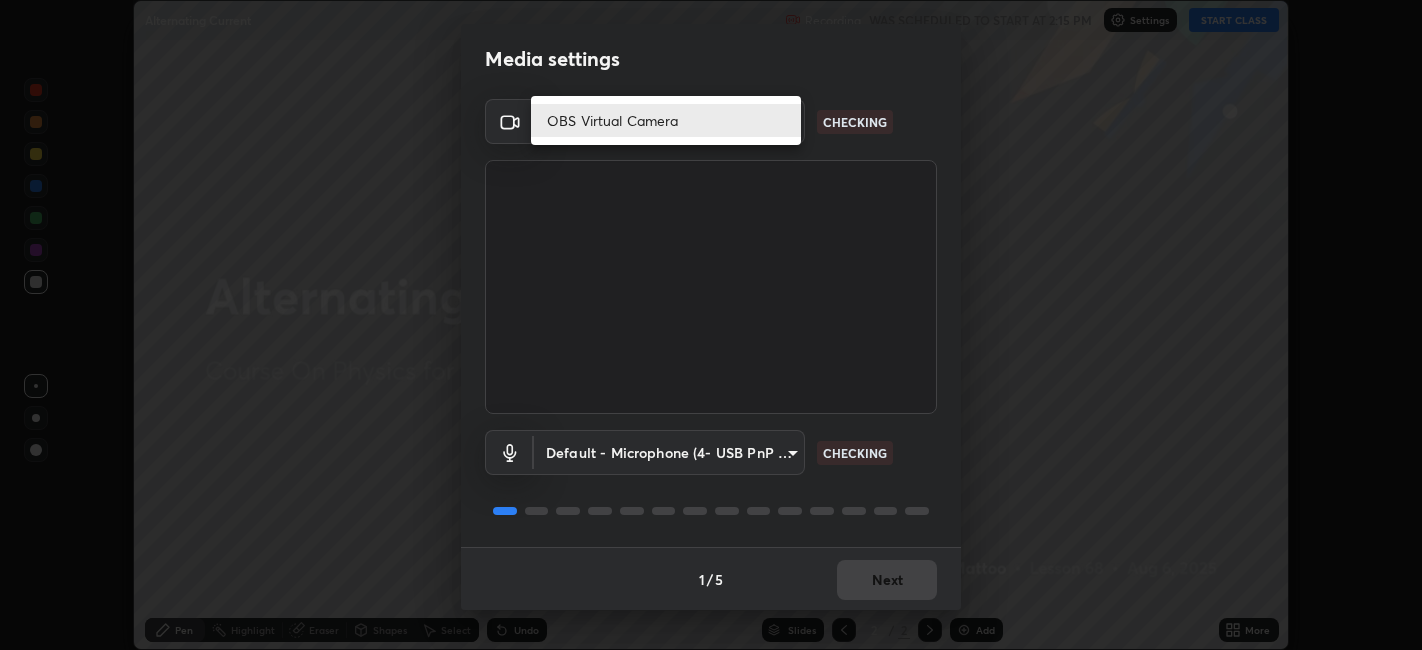 click on "OBS Virtual Camera" at bounding box center (666, 120) 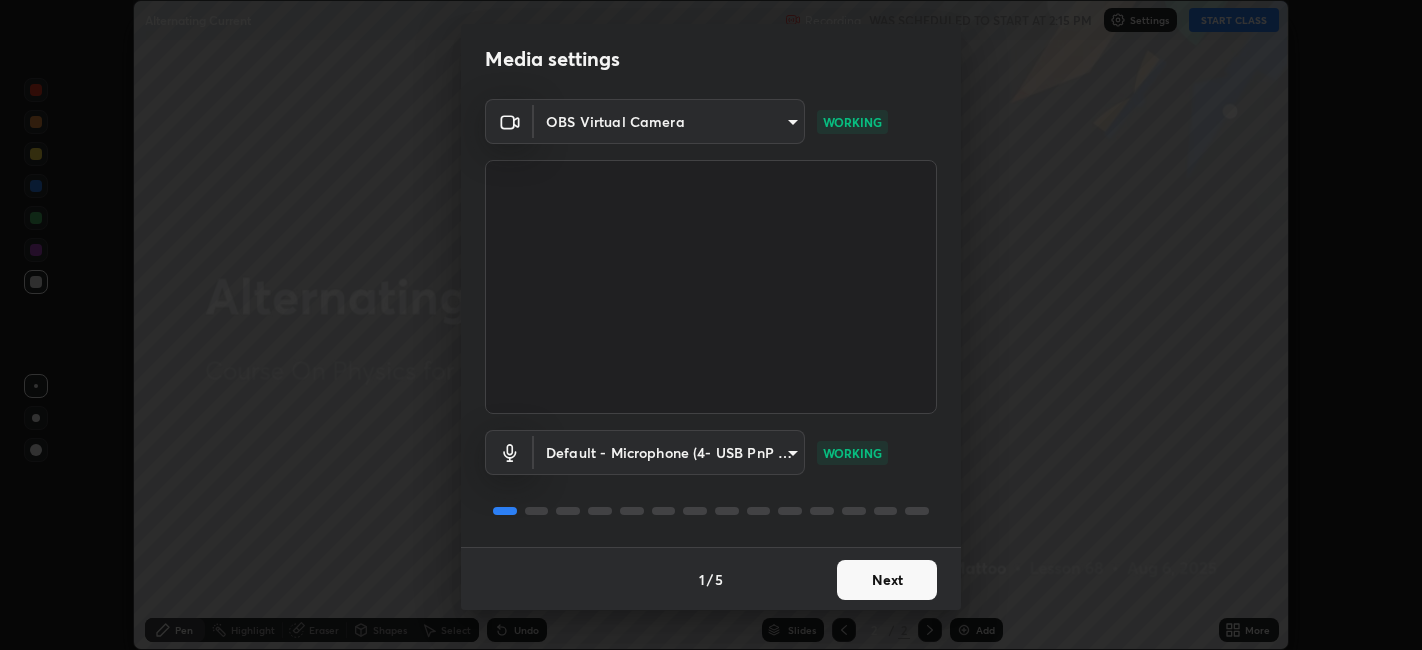 click on "Next" at bounding box center [887, 580] 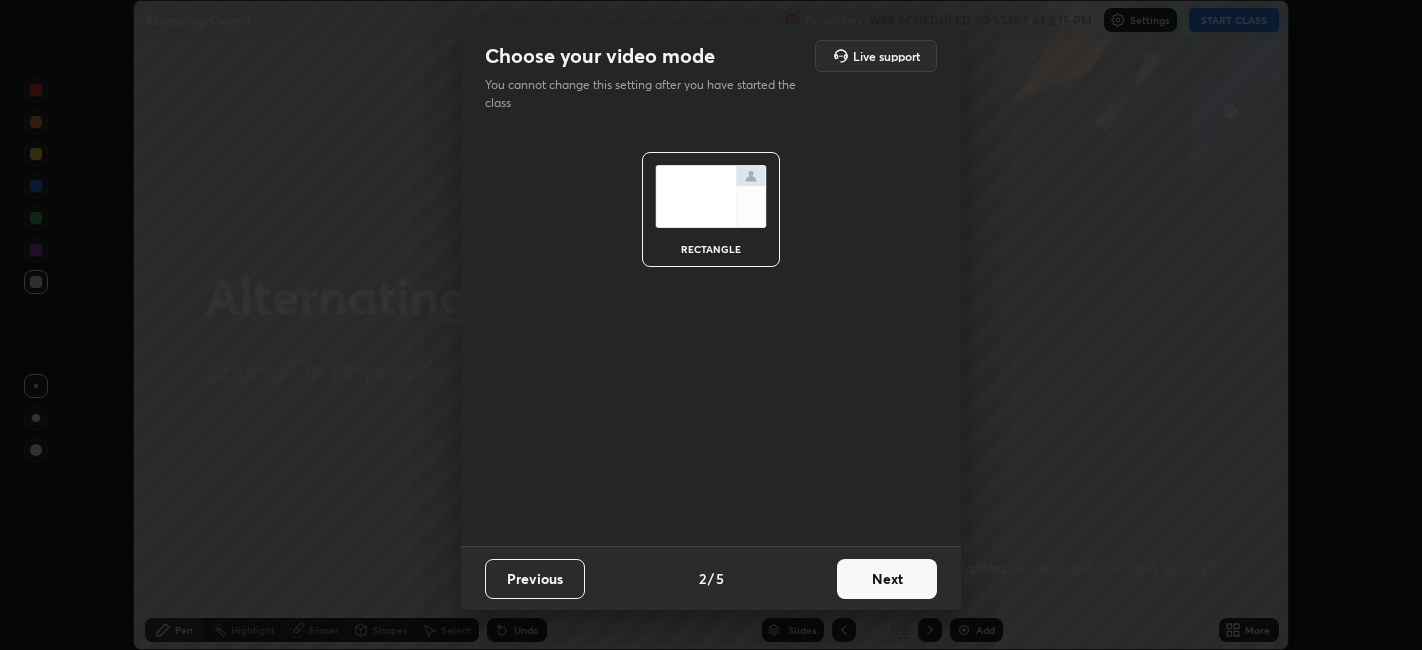 scroll, scrollTop: 0, scrollLeft: 0, axis: both 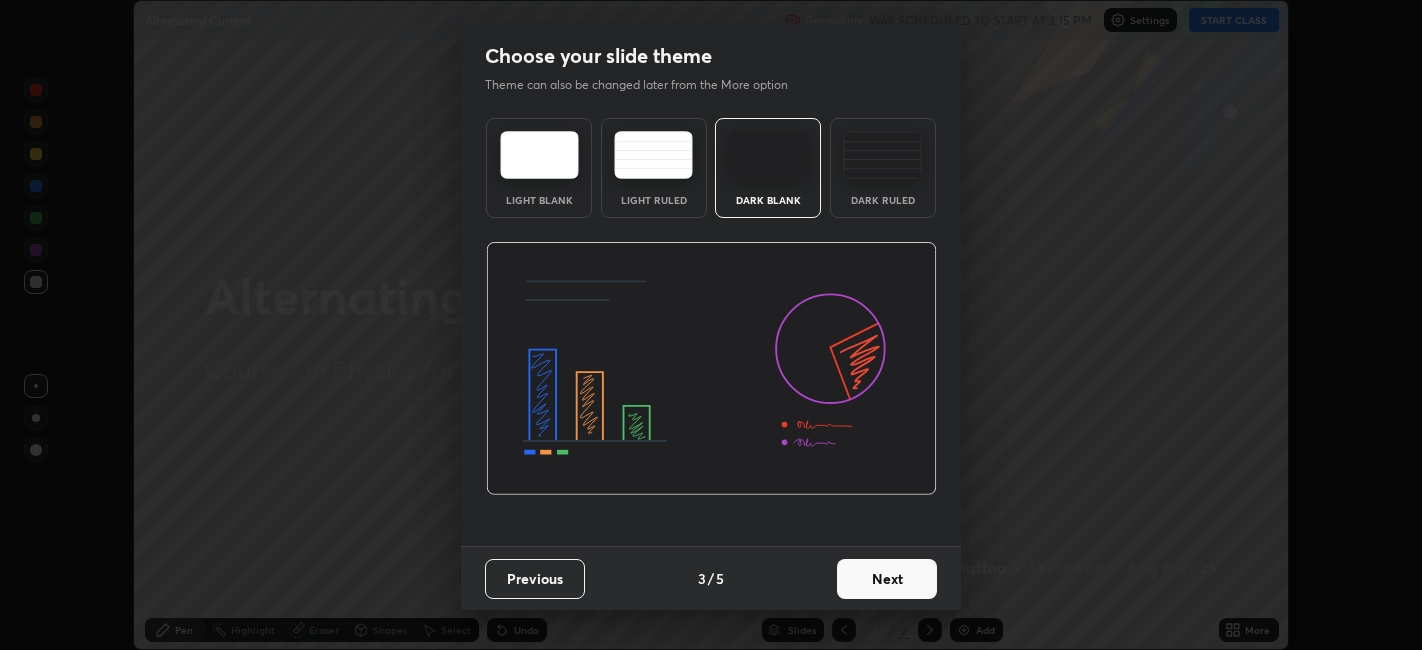 click on "Next" at bounding box center [887, 579] 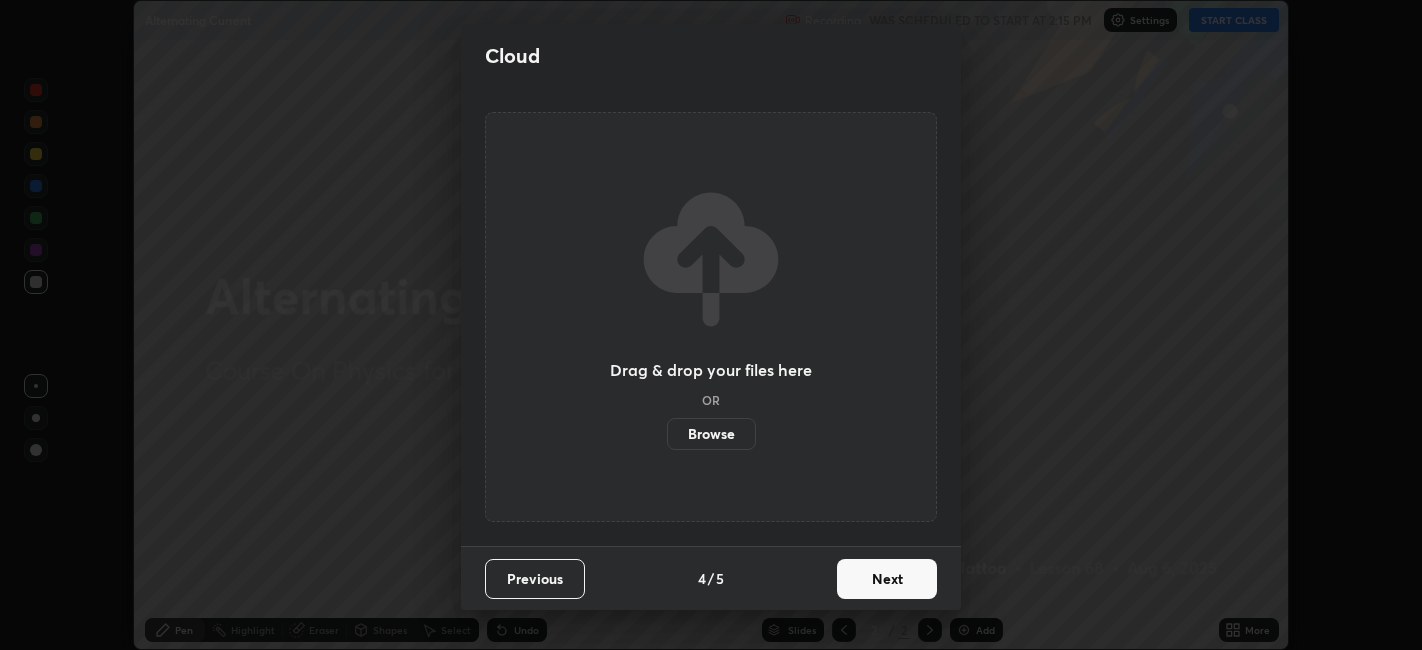 click on "Next" at bounding box center (887, 579) 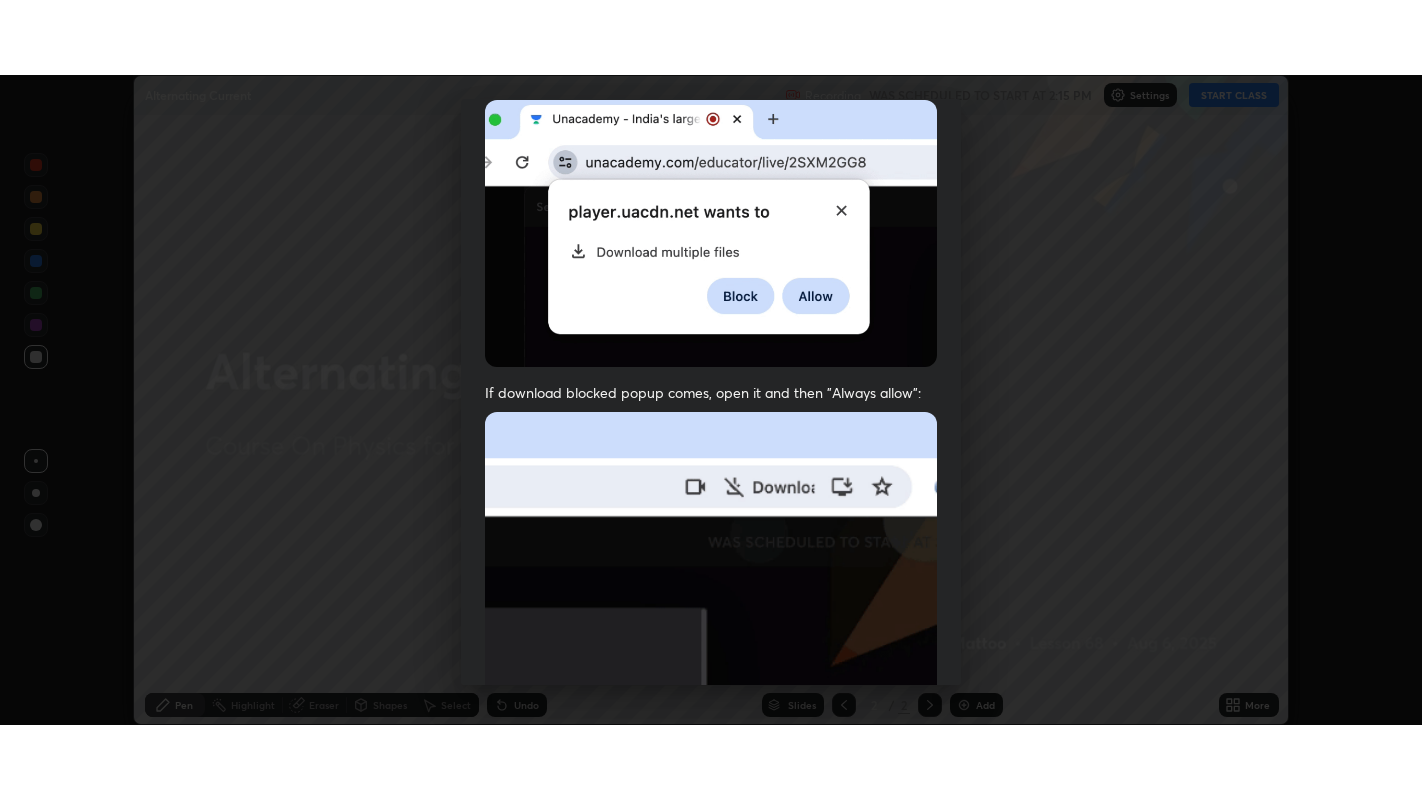 scroll, scrollTop: 413, scrollLeft: 0, axis: vertical 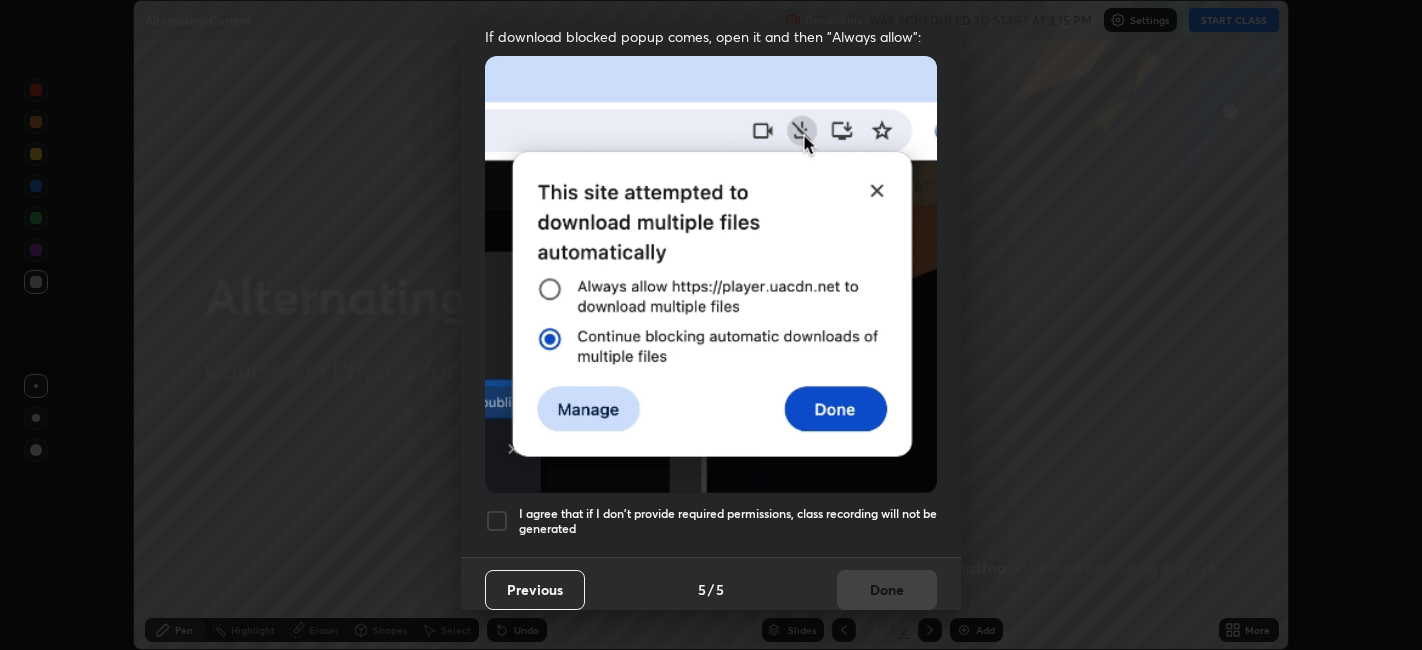 click on "I agree that if I don't provide required permissions, class recording will not be generated" at bounding box center (728, 521) 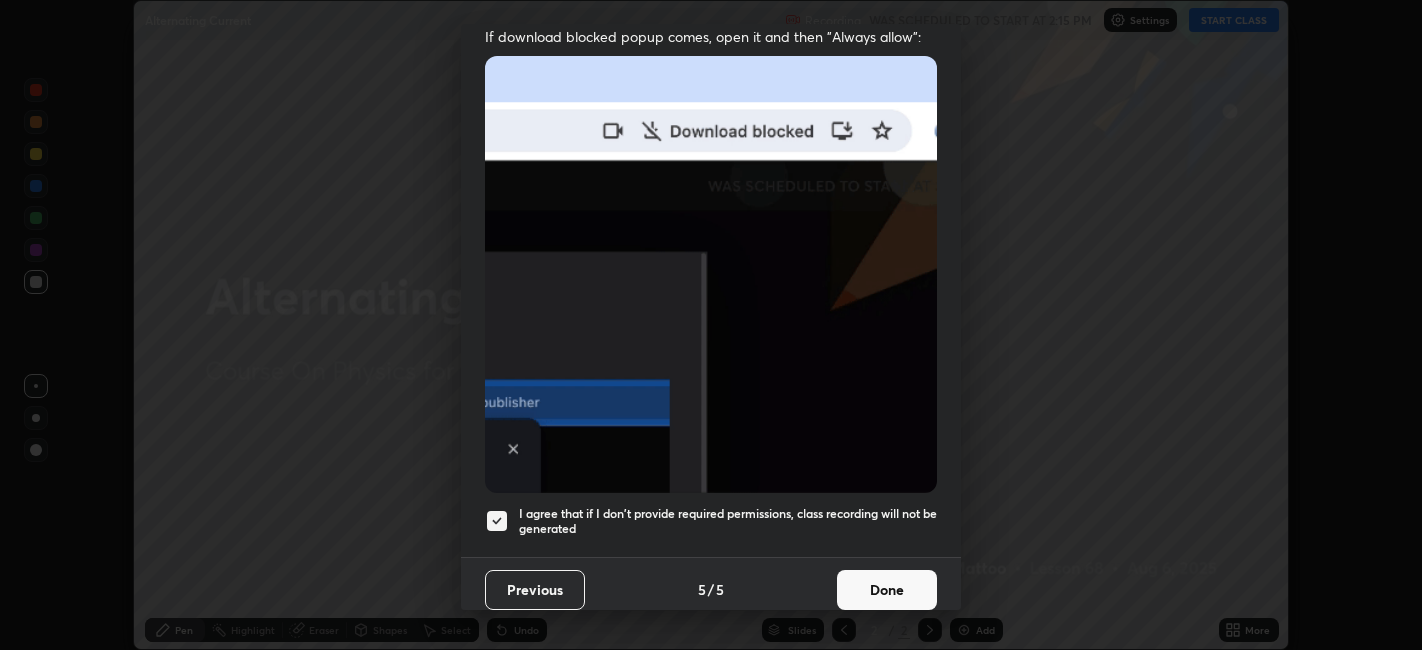 click on "Done" at bounding box center [887, 590] 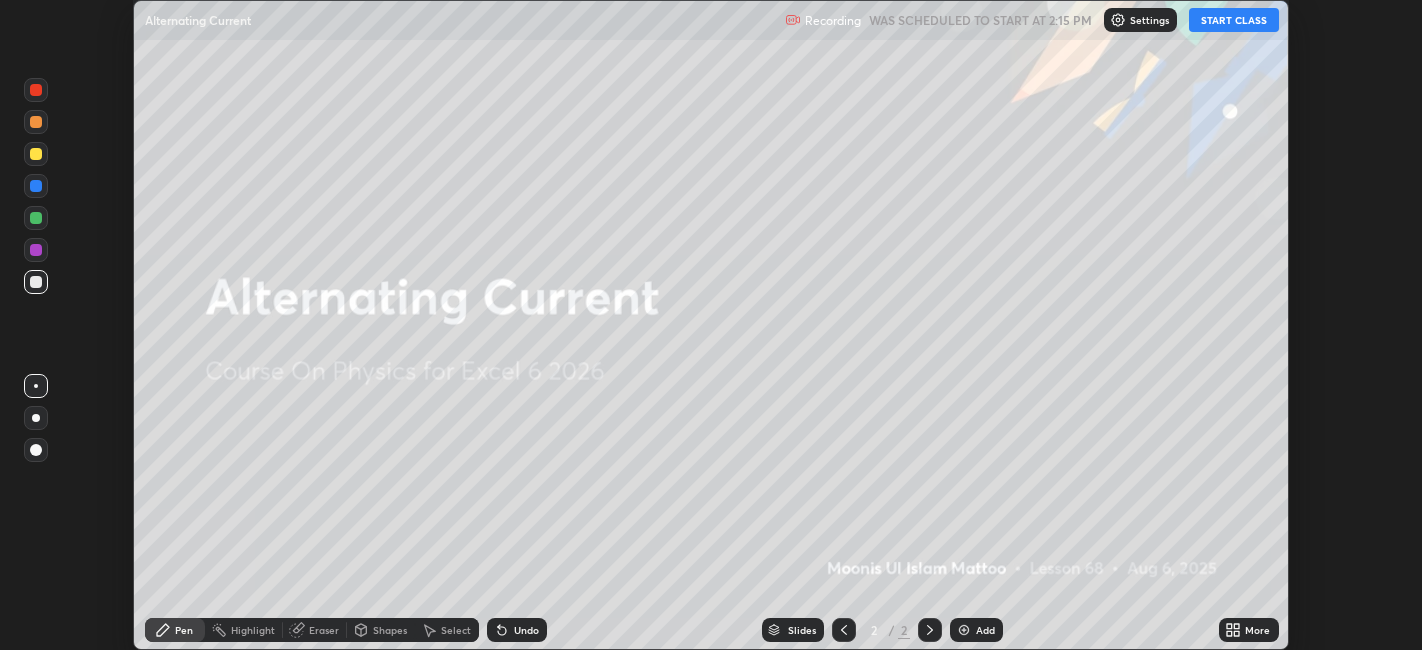 click 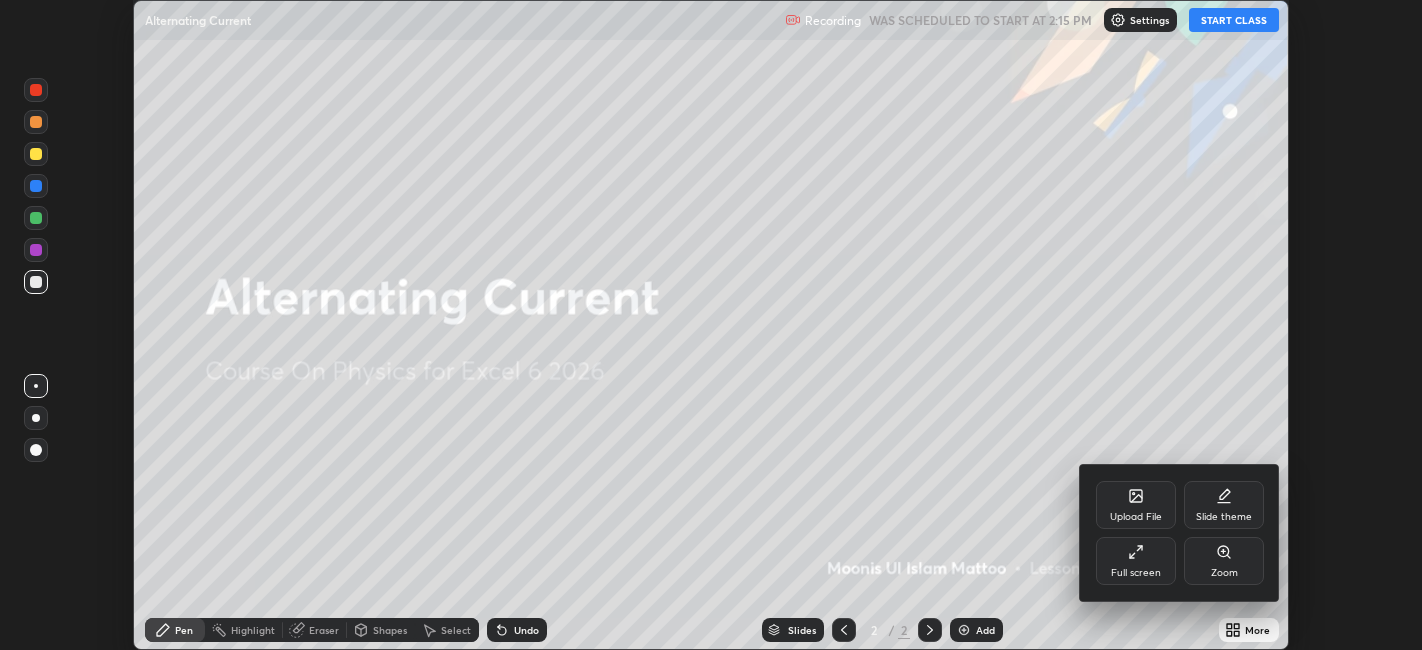 click 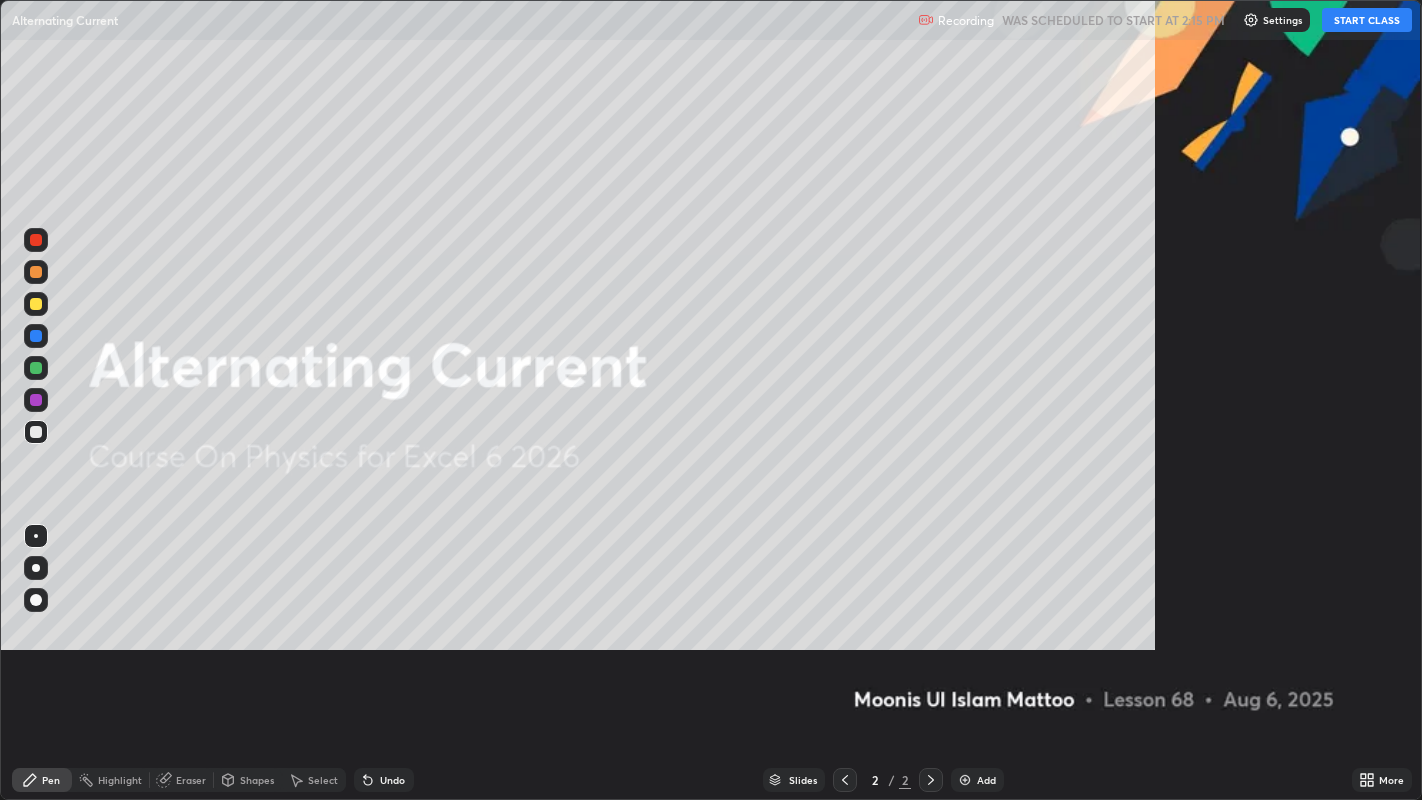 scroll, scrollTop: 99200, scrollLeft: 98577, axis: both 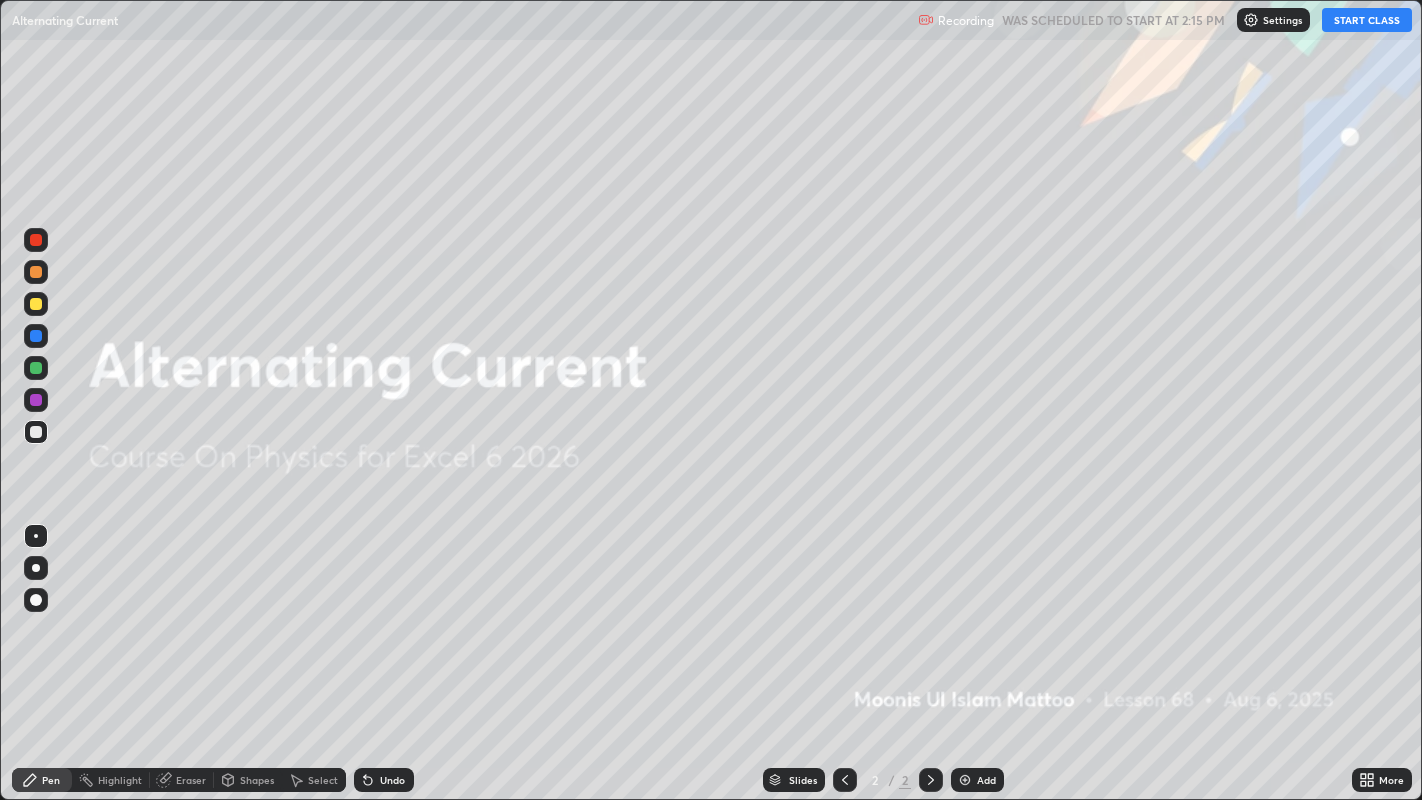 click on "START CLASS" at bounding box center (1367, 20) 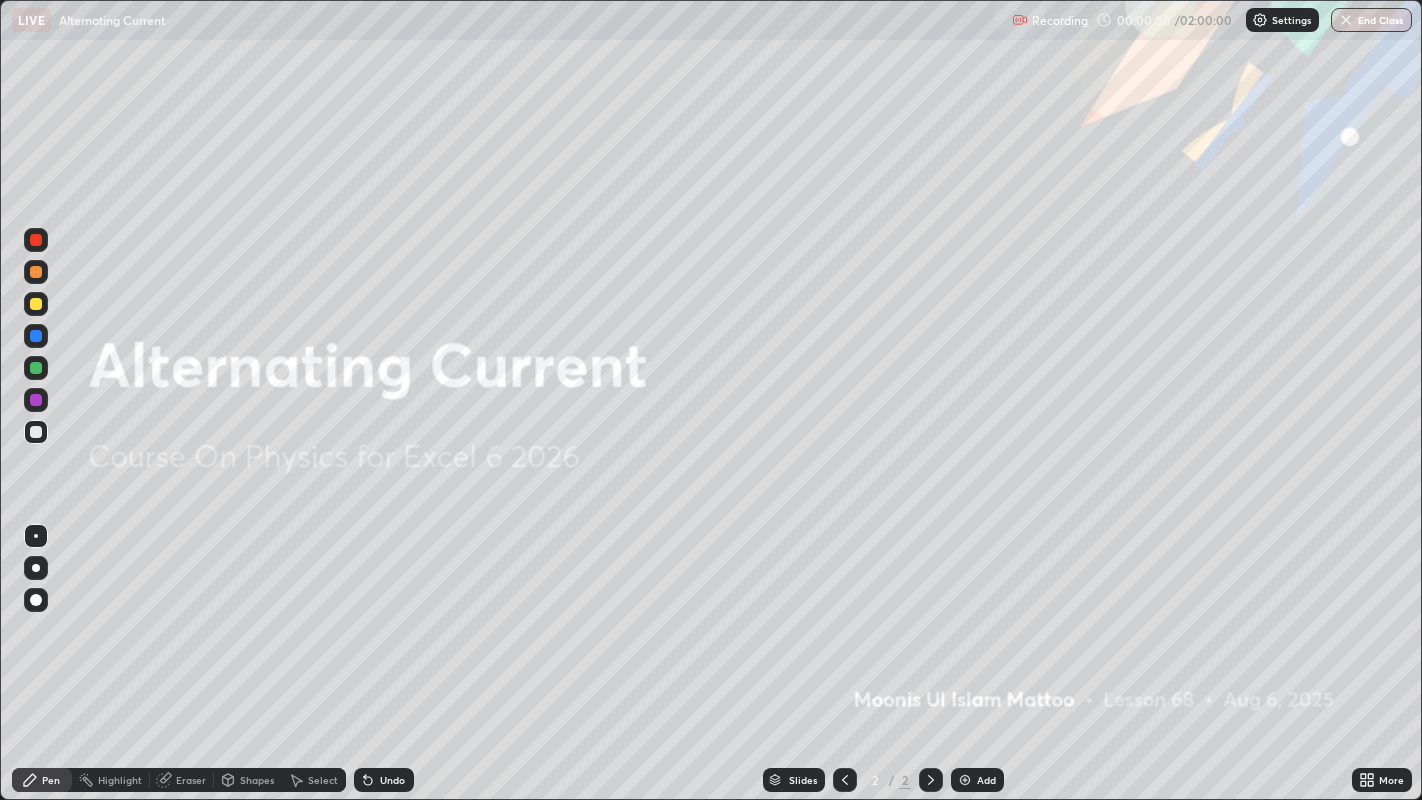 click on "End Class" at bounding box center (1371, 20) 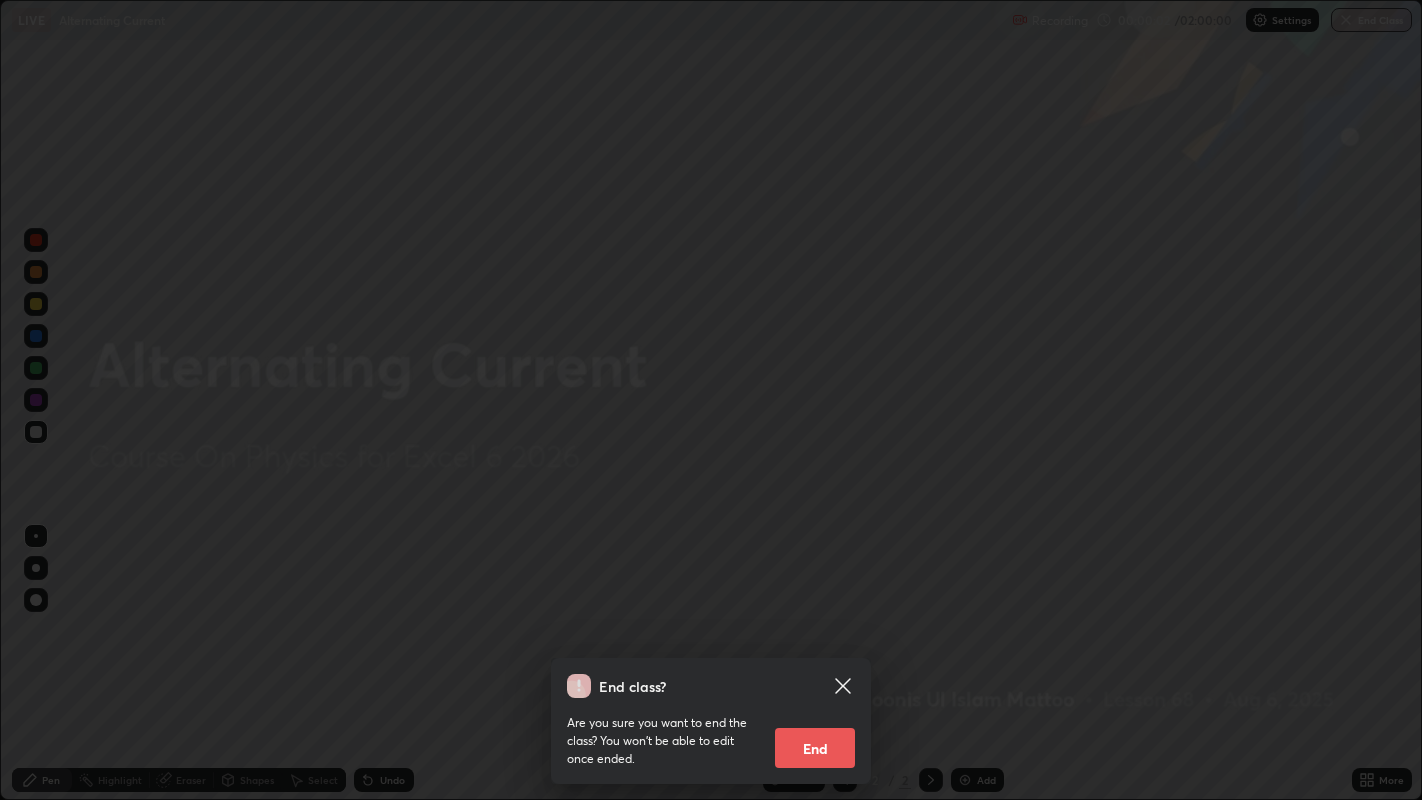 click 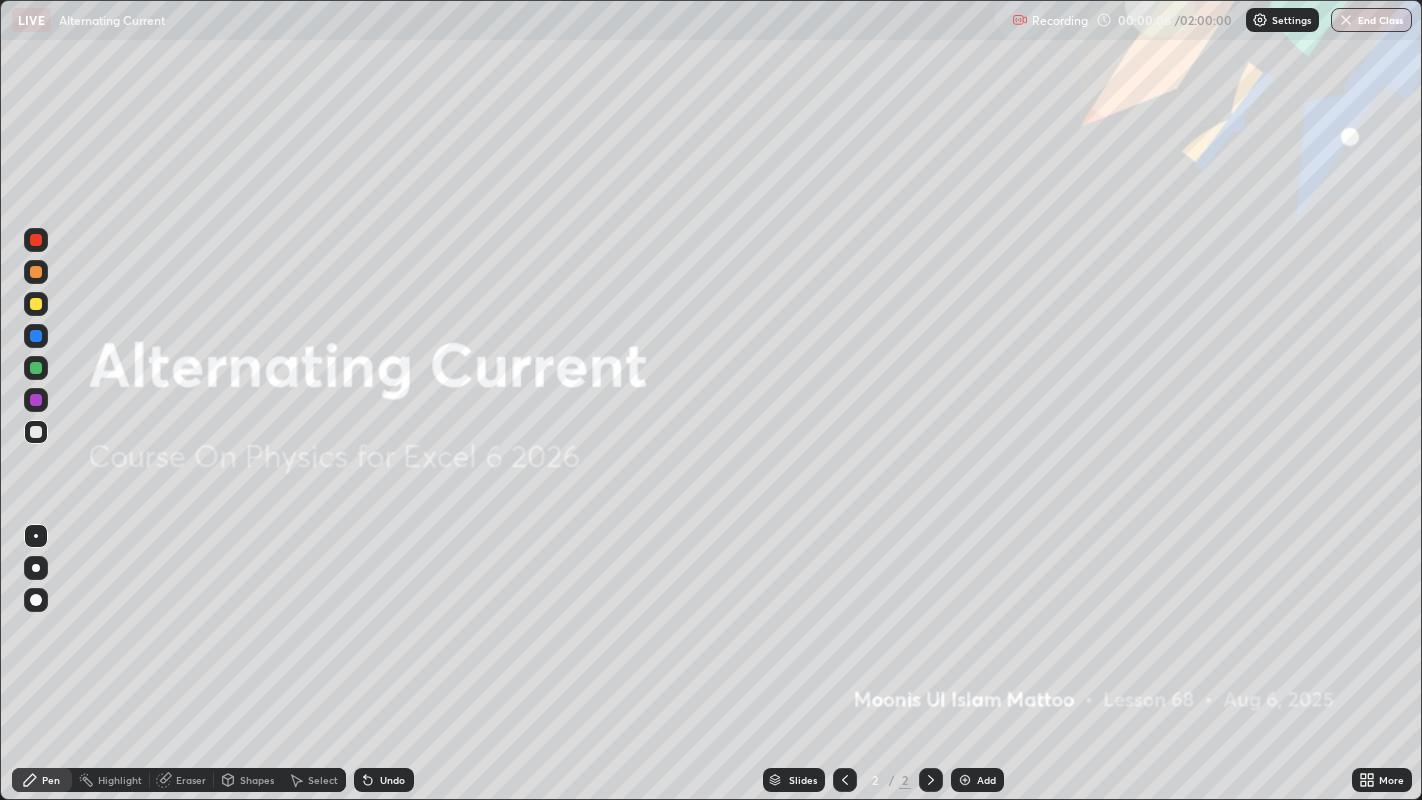 click on "Add" at bounding box center (986, 780) 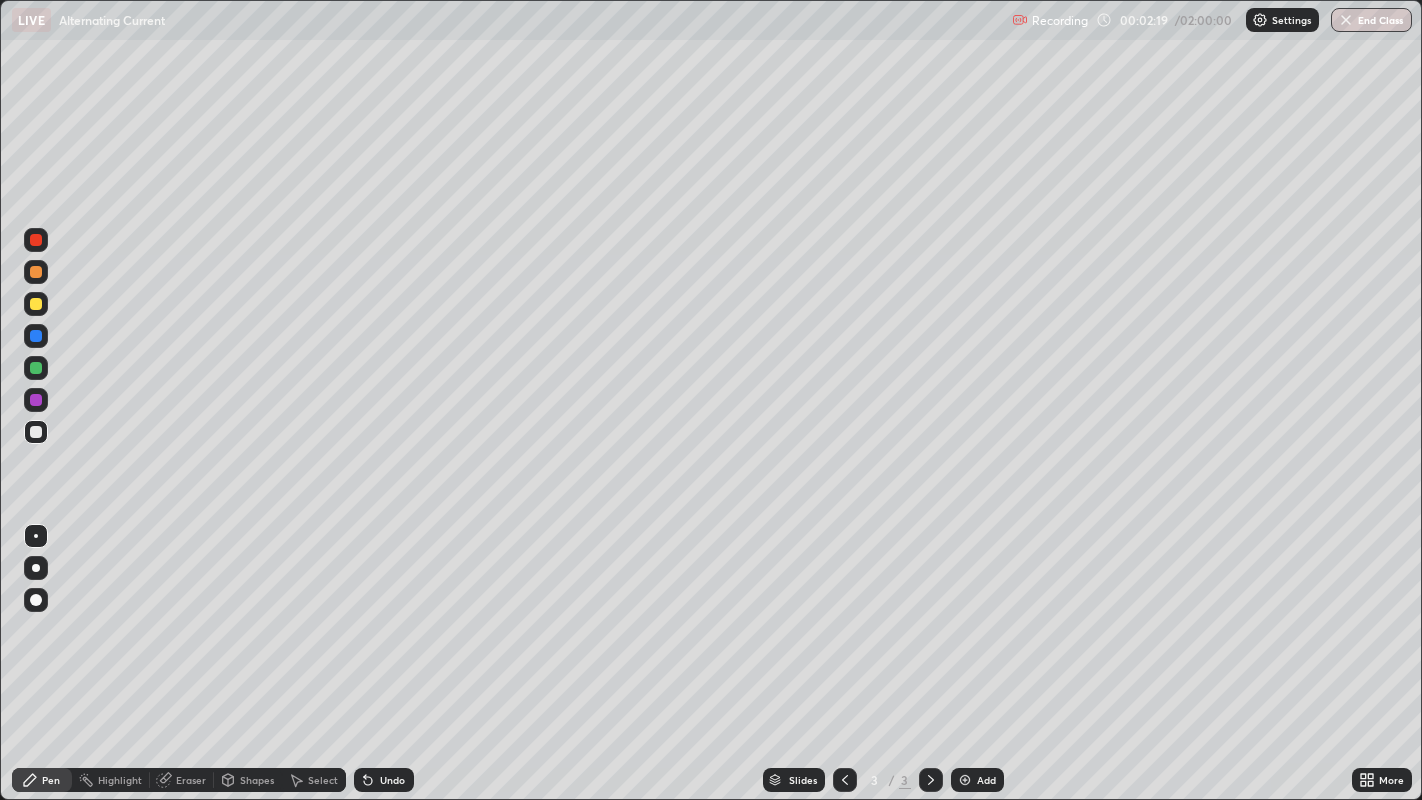 click at bounding box center (36, 240) 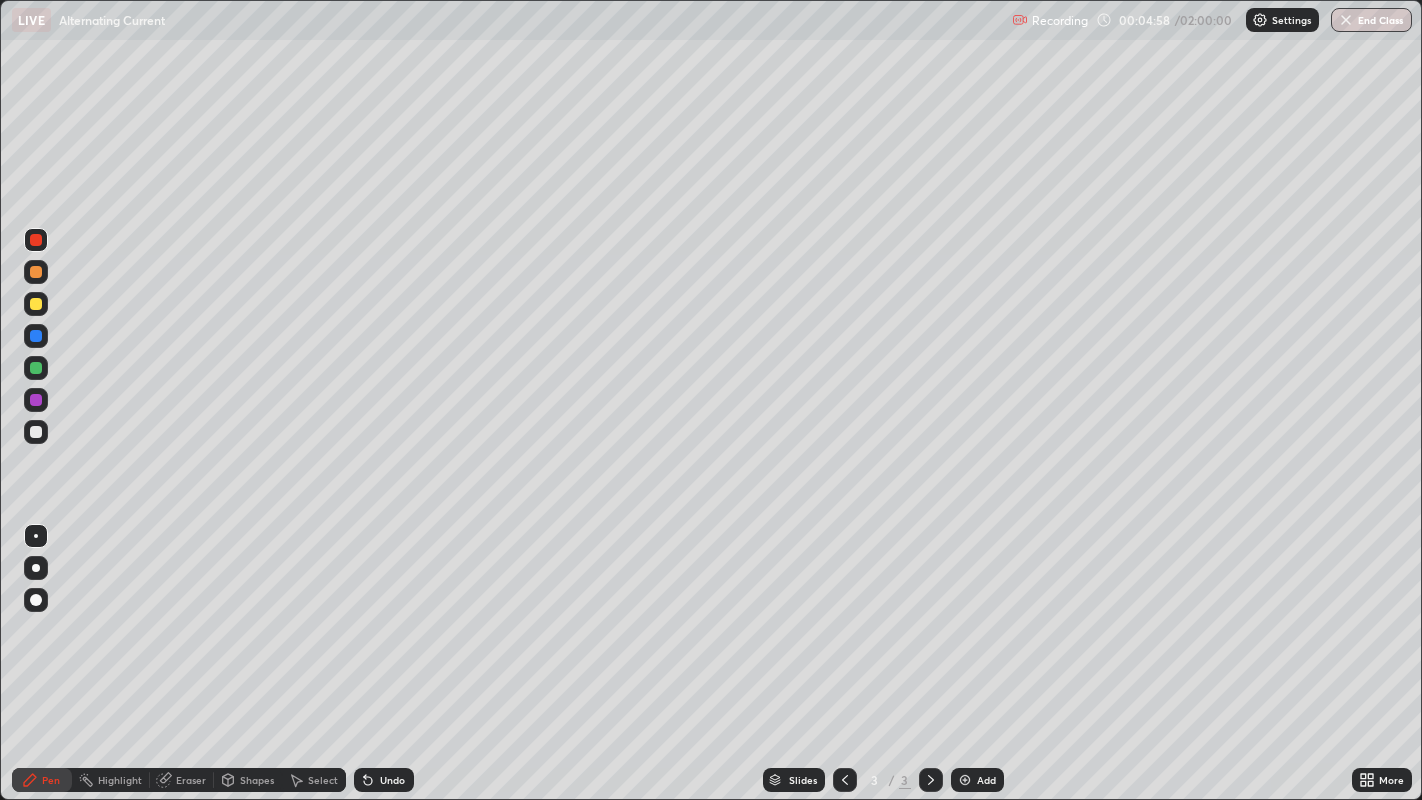 click at bounding box center [36, 368] 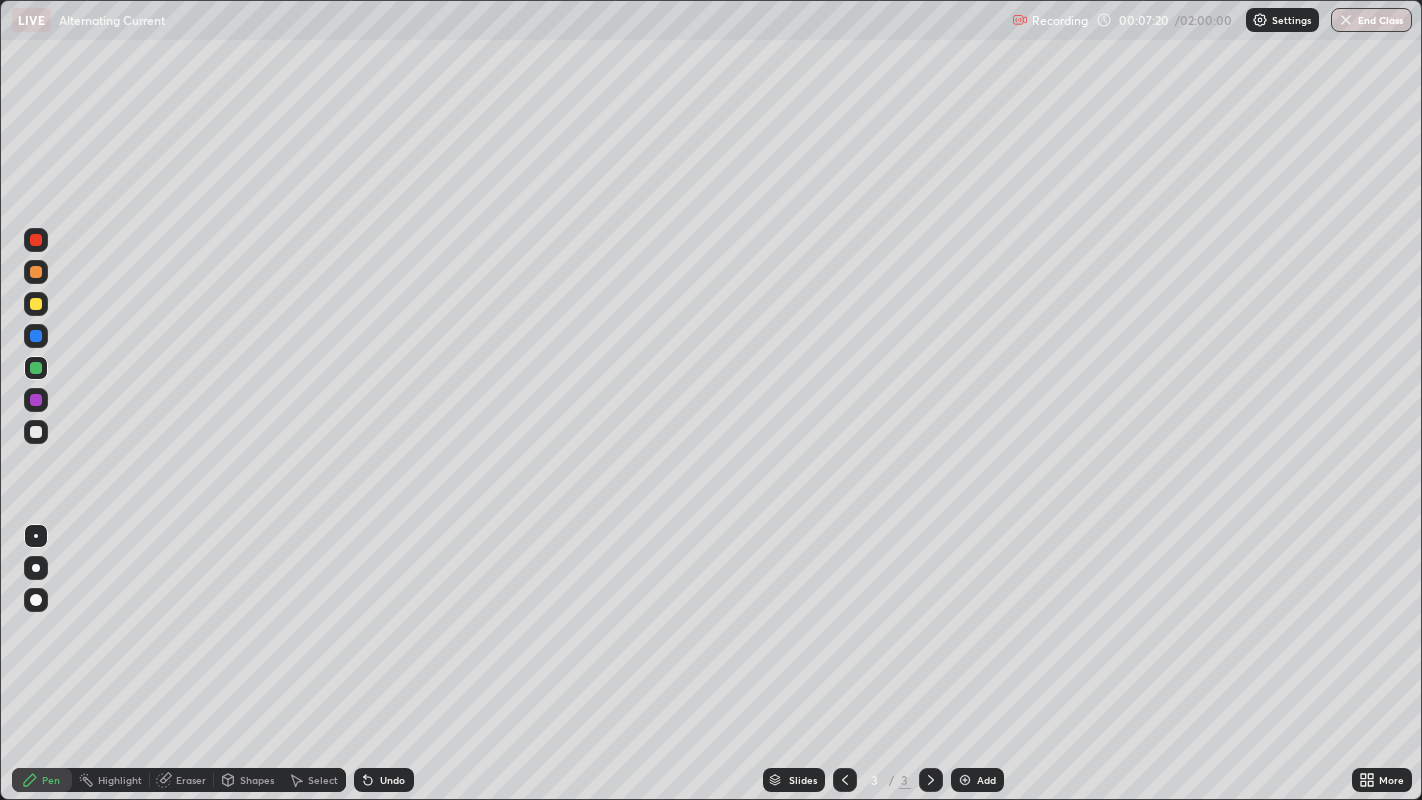 click at bounding box center (36, 240) 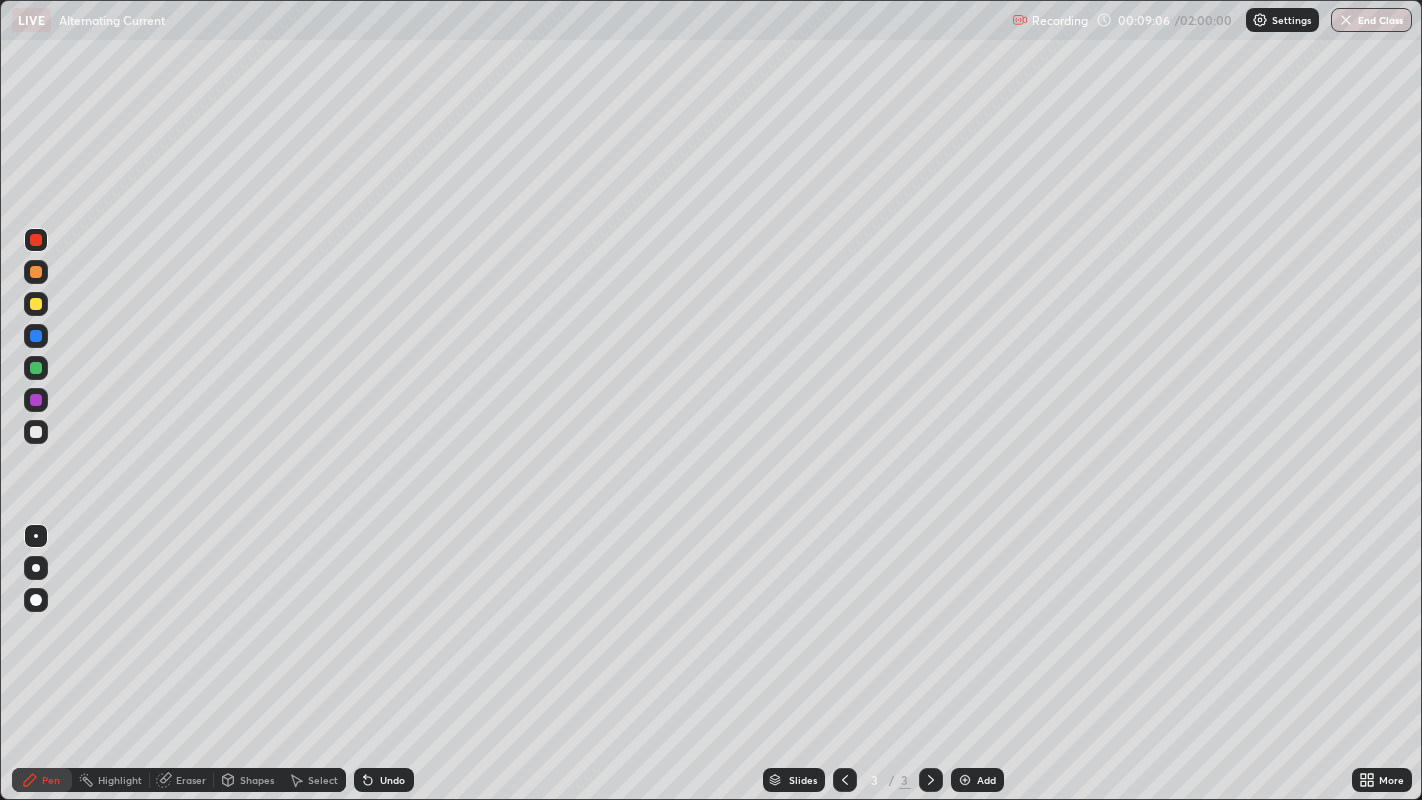 click at bounding box center (36, 432) 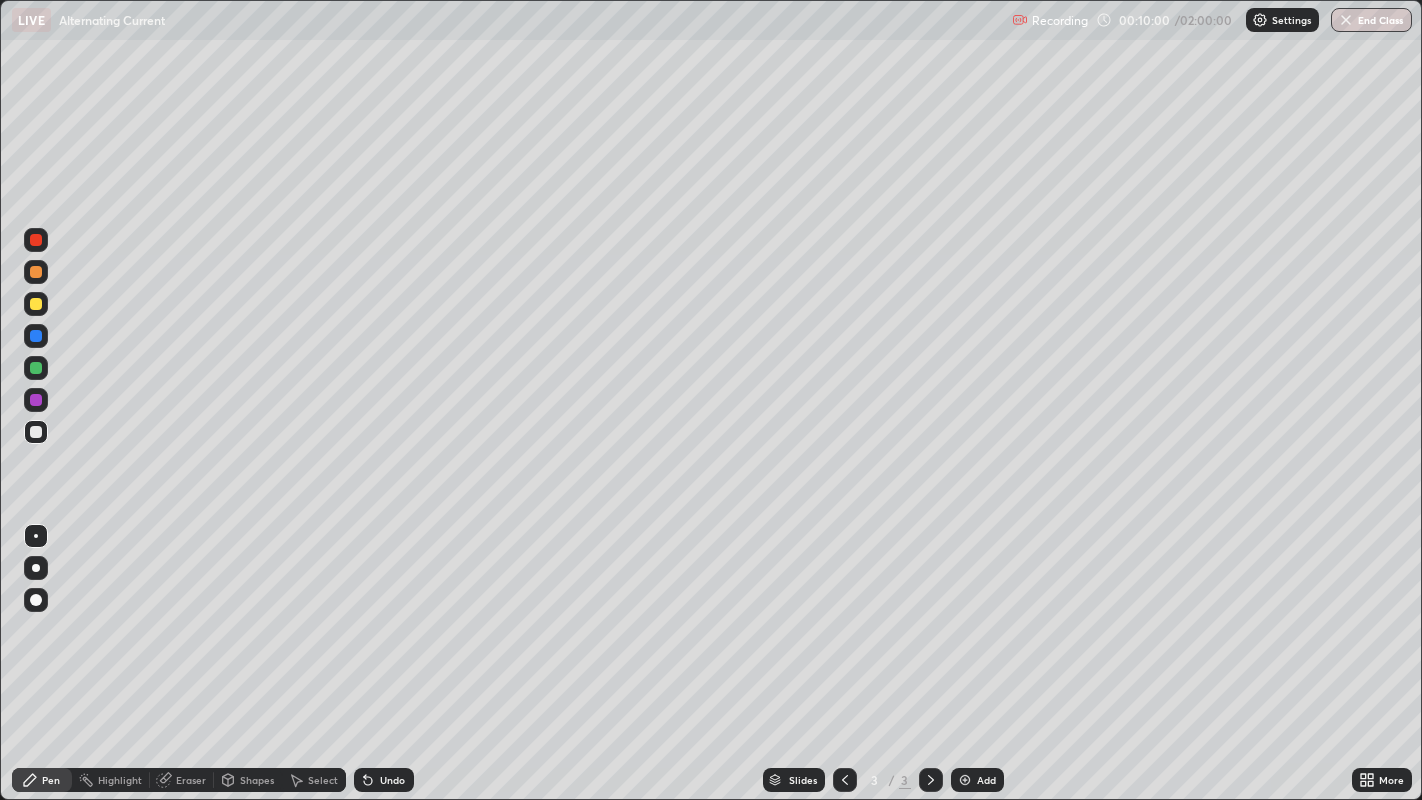 click on "Add" at bounding box center (977, 780) 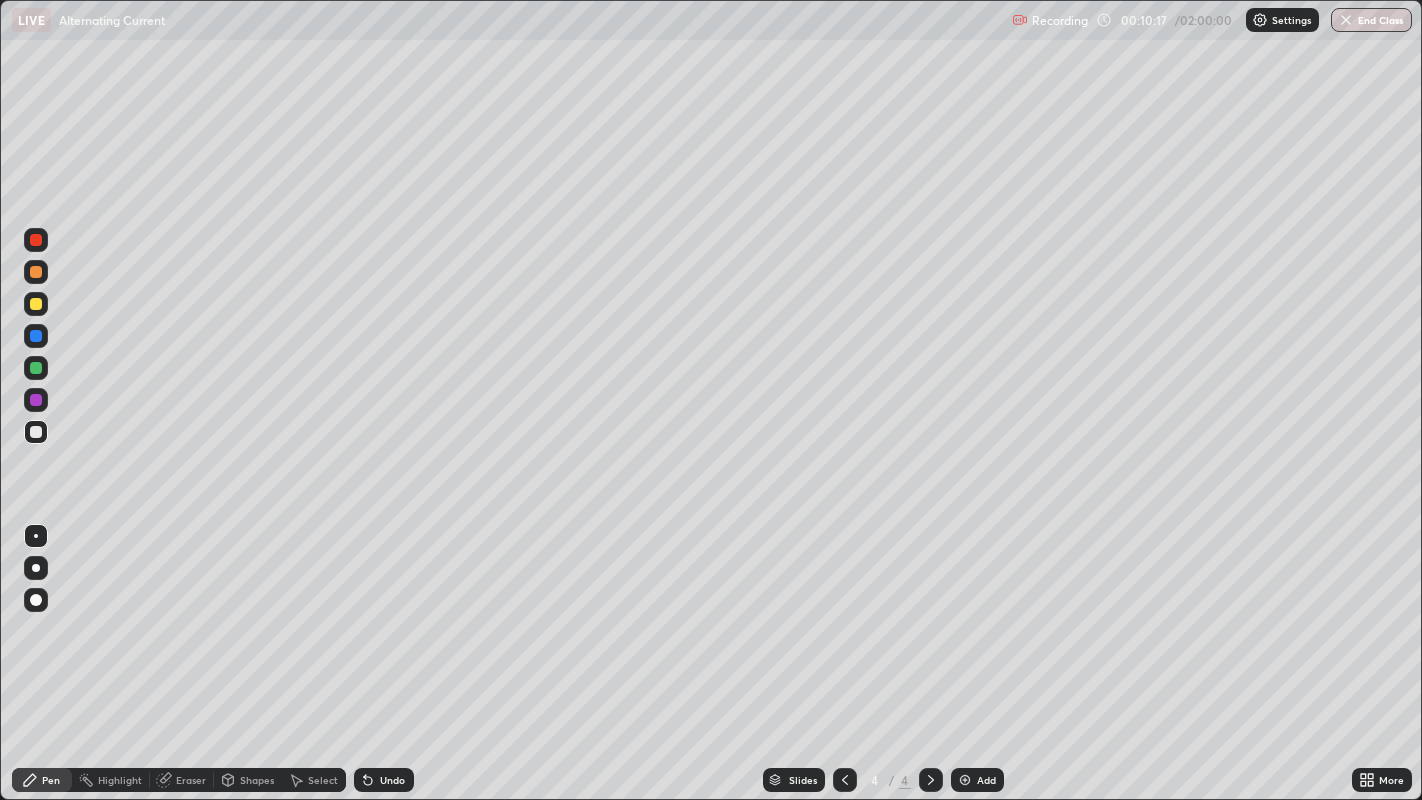 click at bounding box center (36, 272) 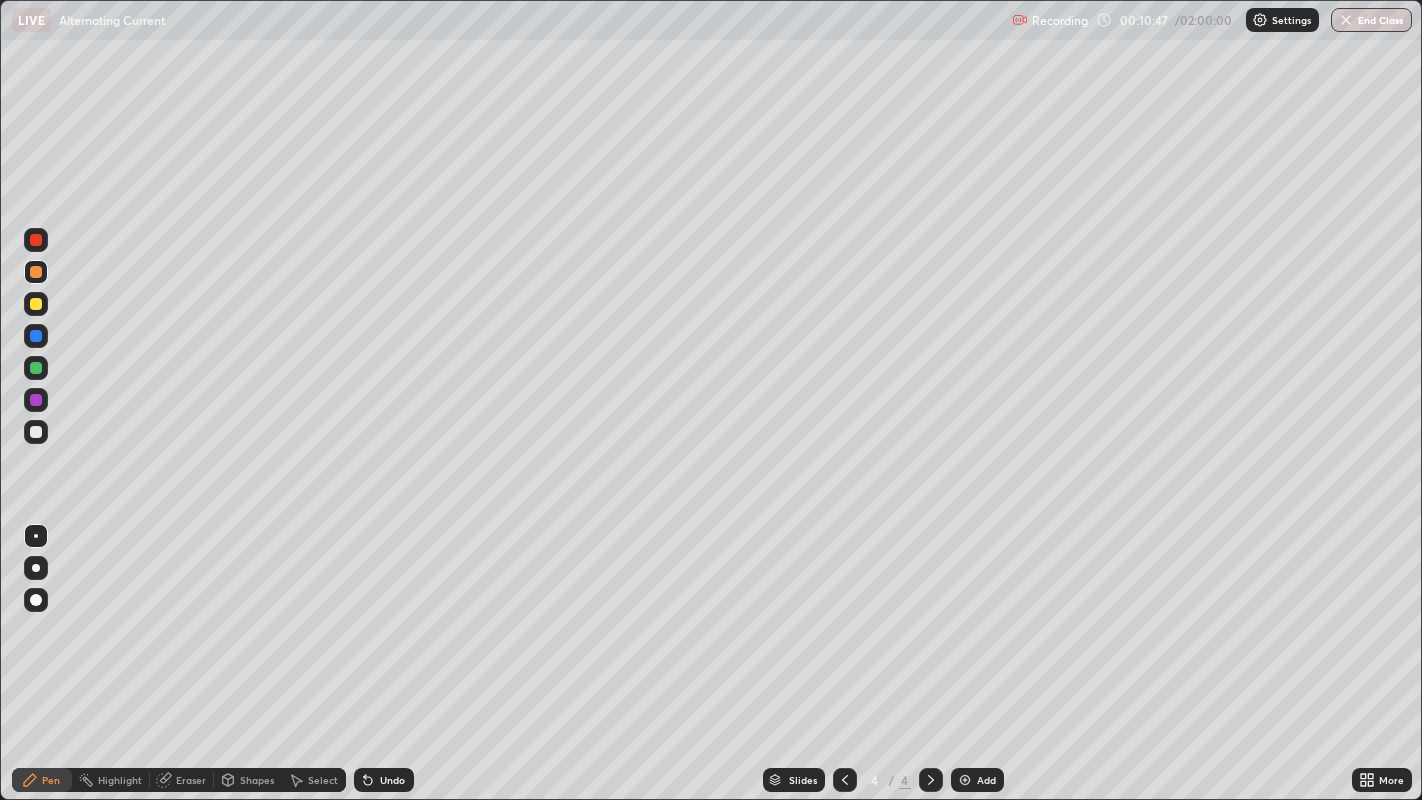click at bounding box center [36, 368] 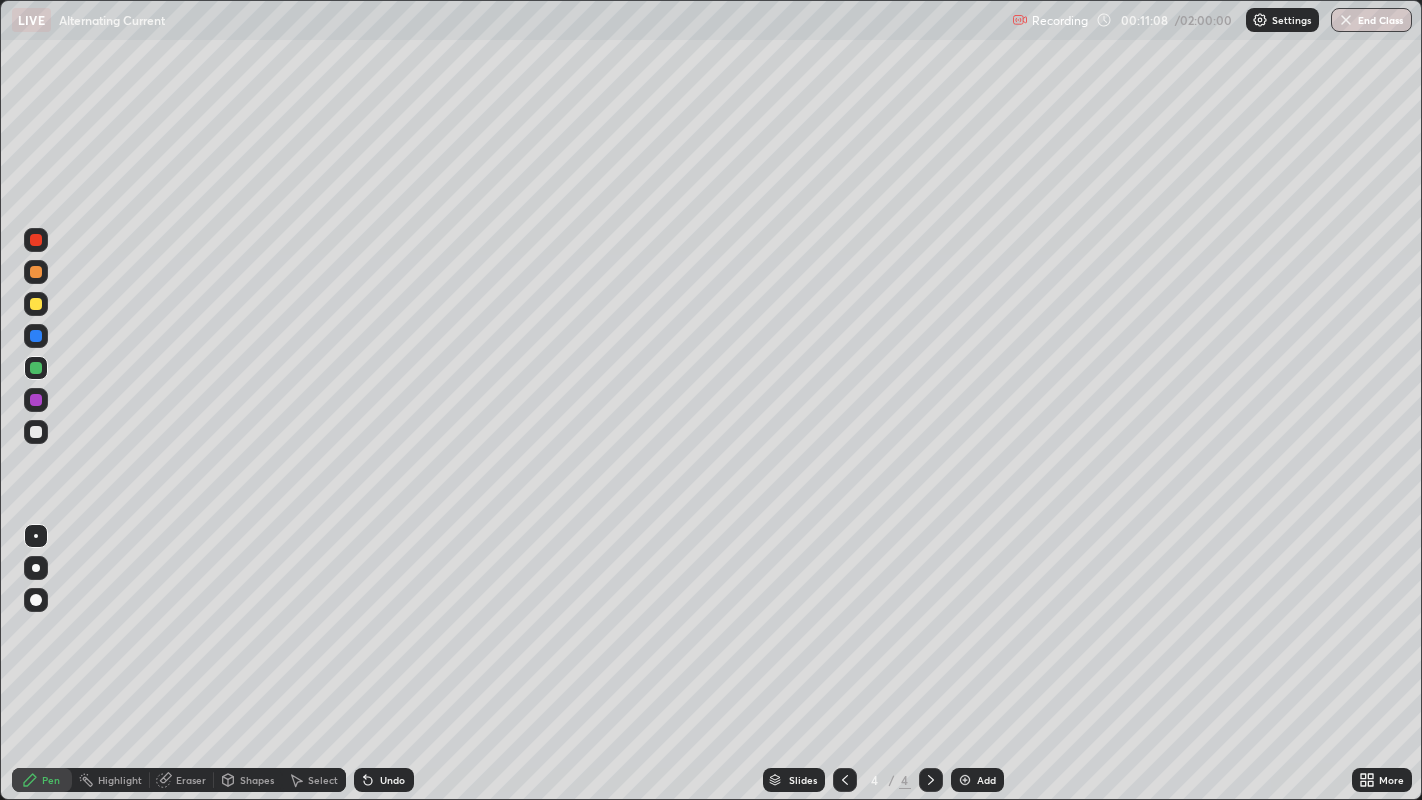 click at bounding box center [36, 272] 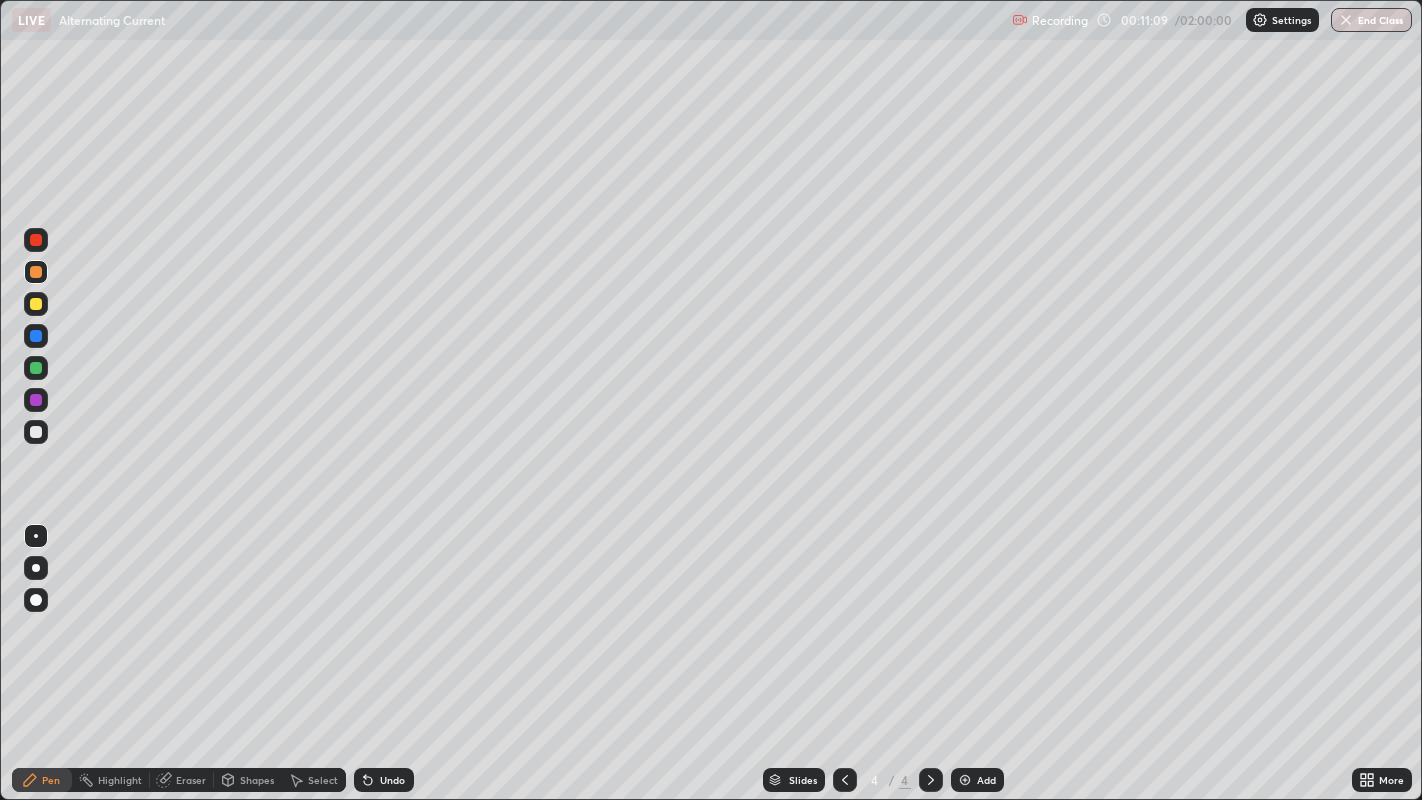 click at bounding box center [36, 432] 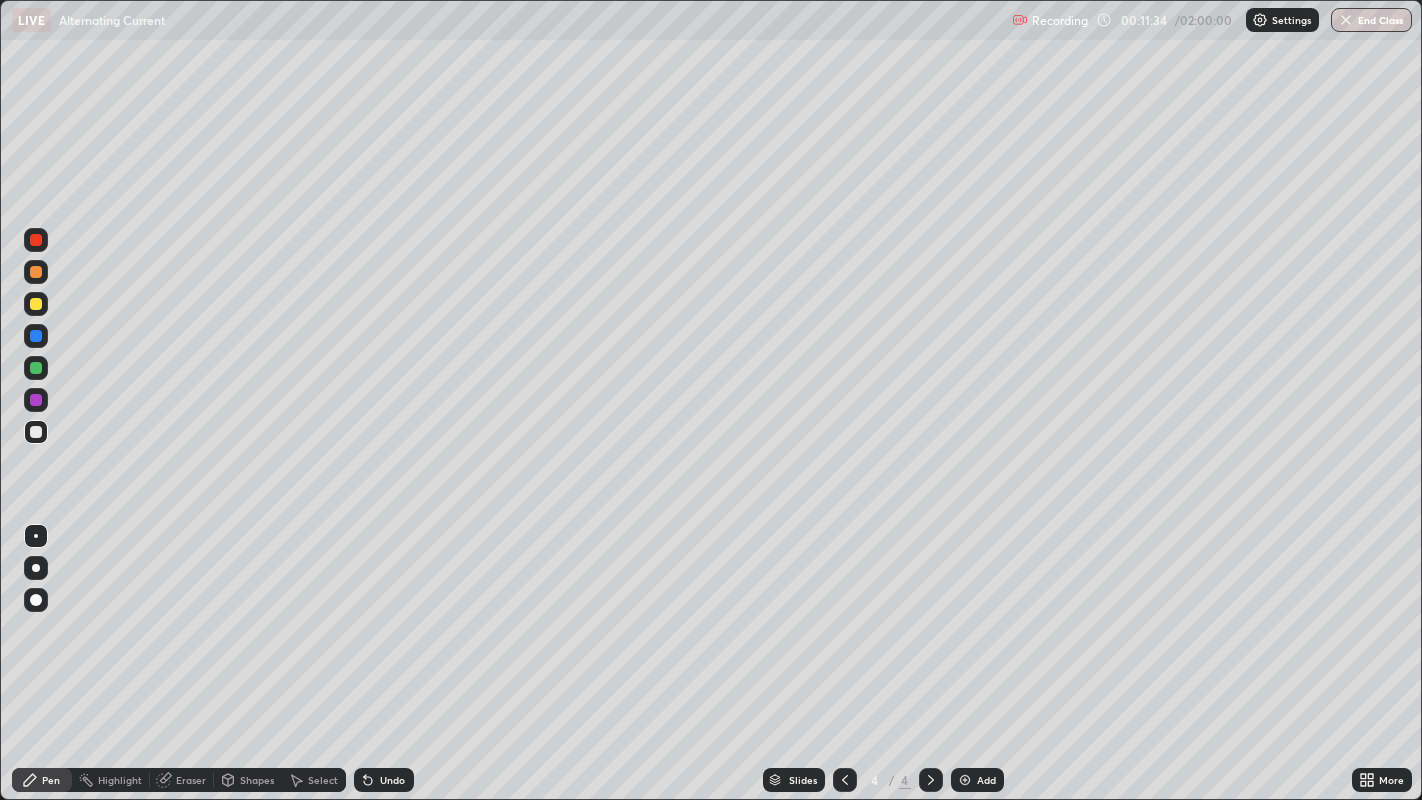 click at bounding box center (36, 304) 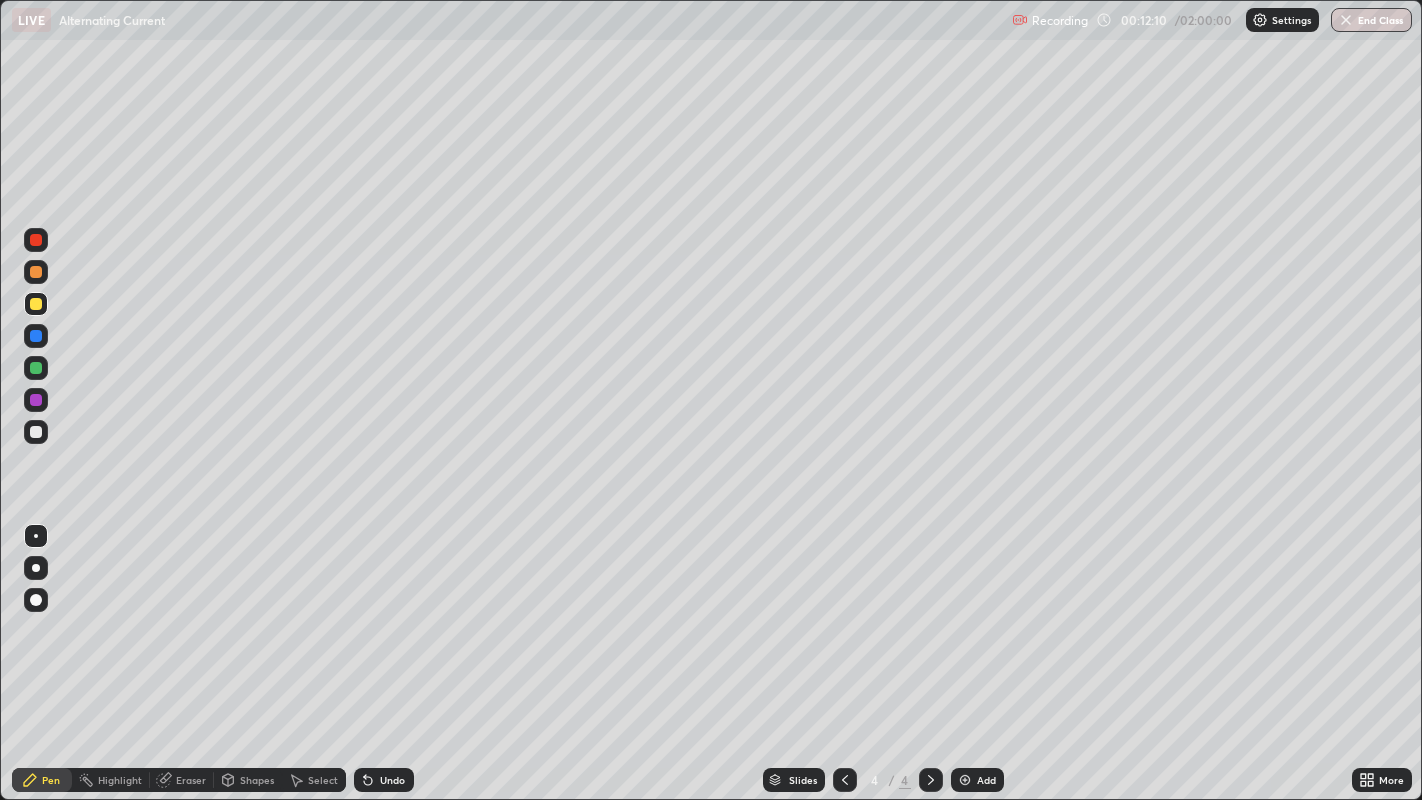 click at bounding box center (36, 400) 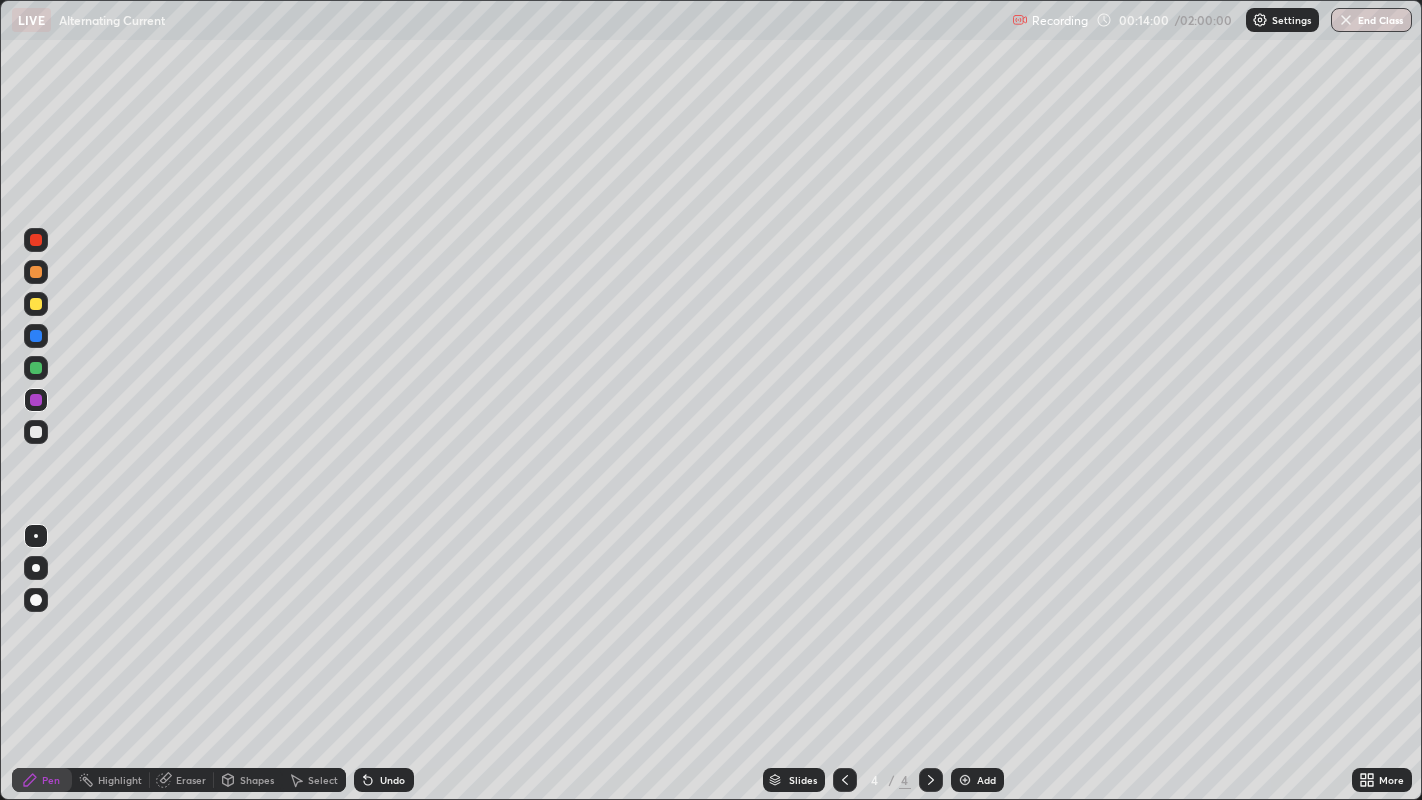 click at bounding box center (965, 780) 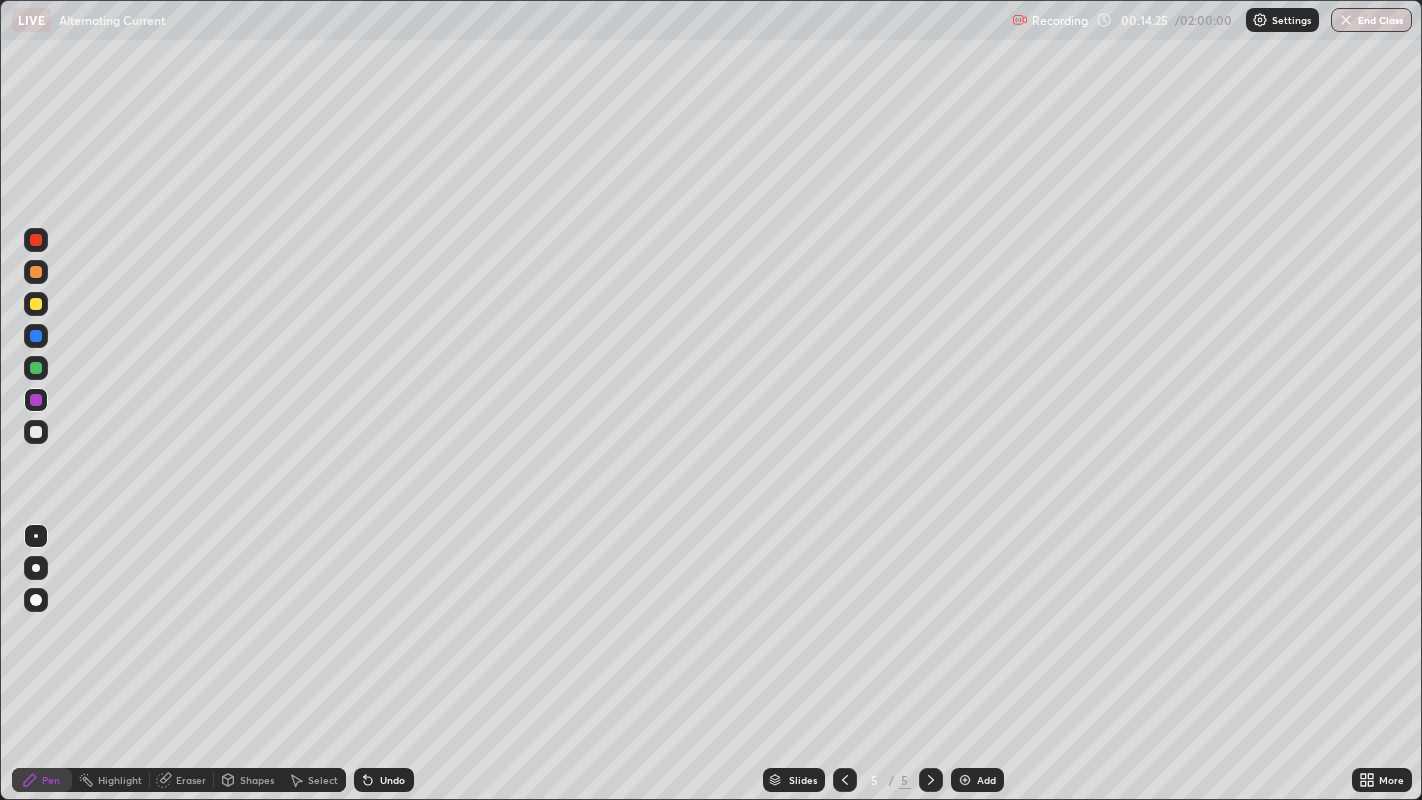 click 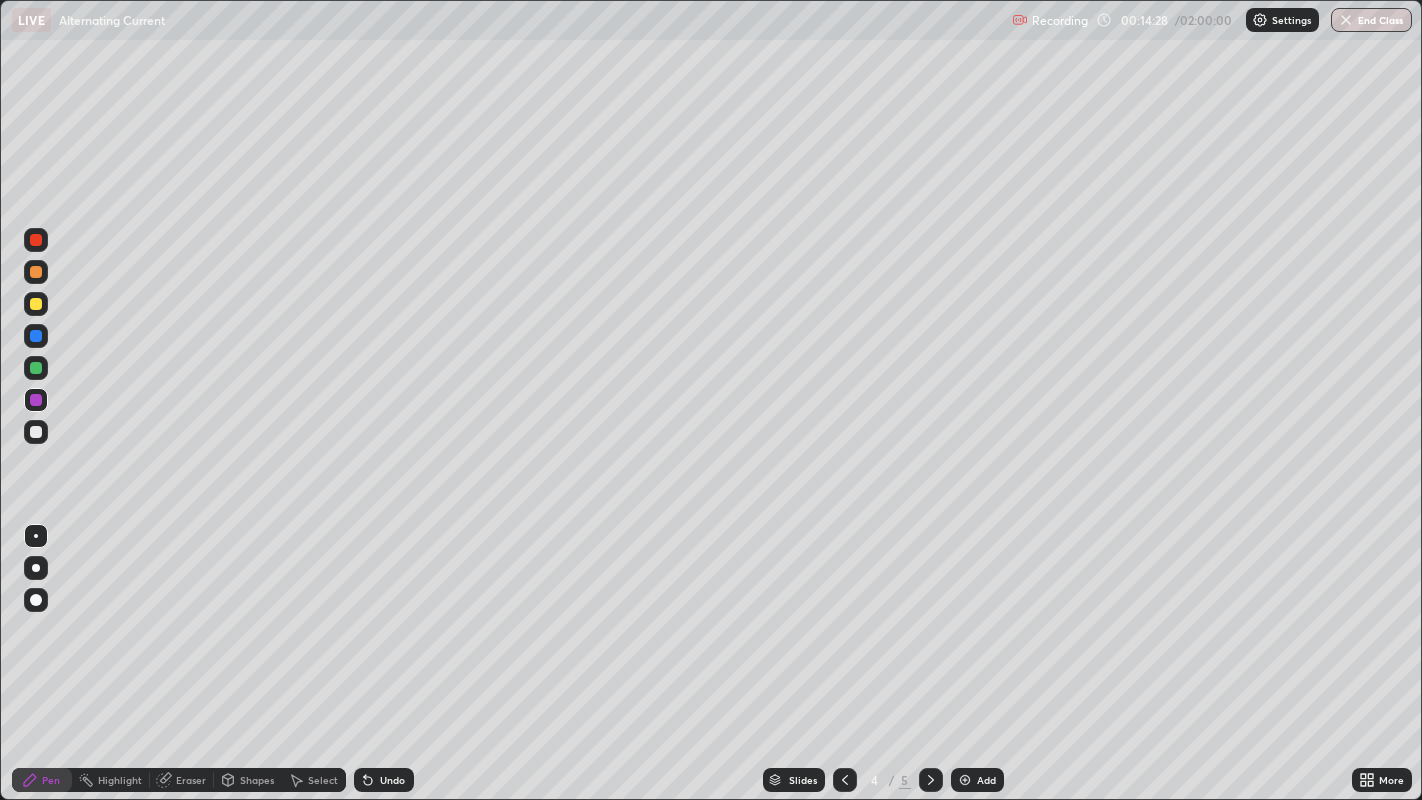 click at bounding box center (931, 780) 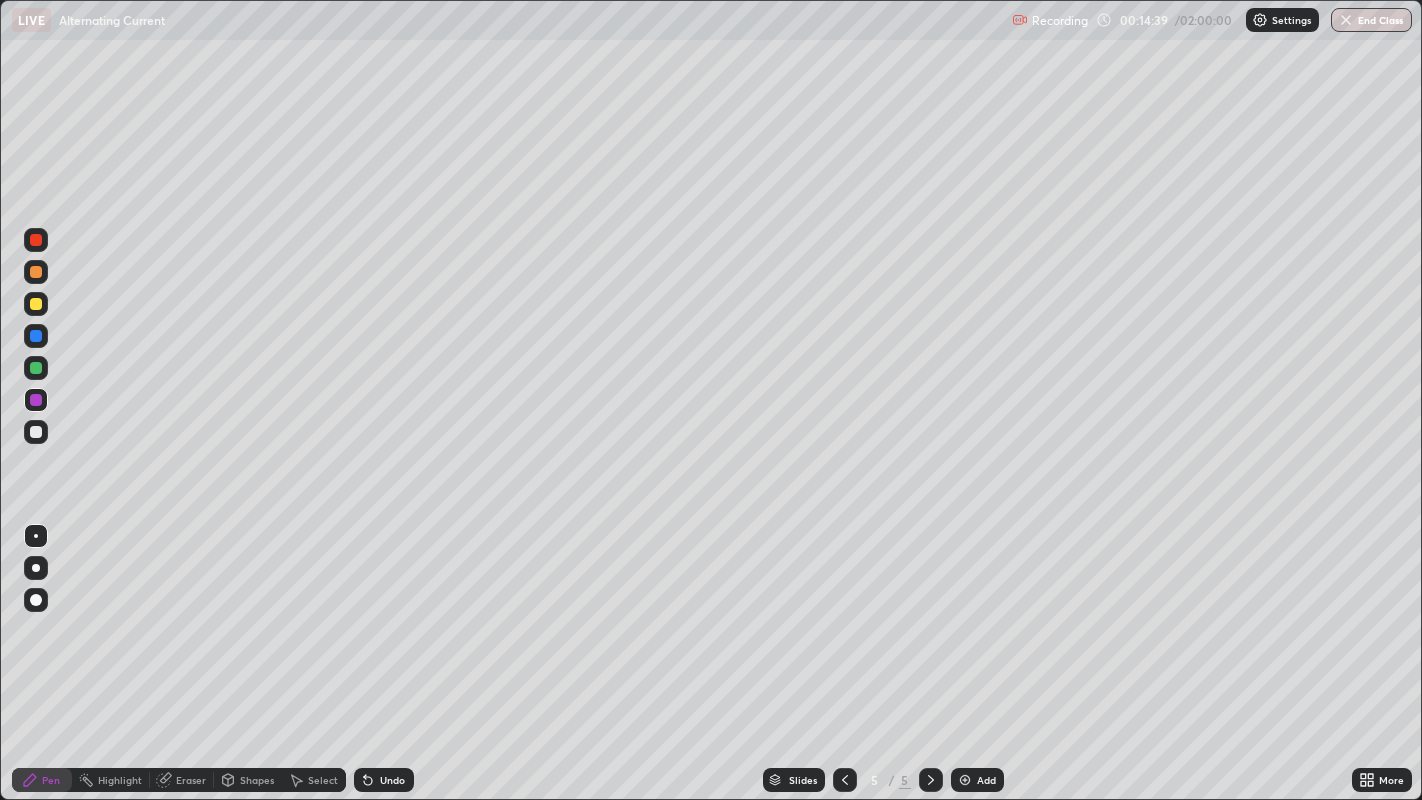 click 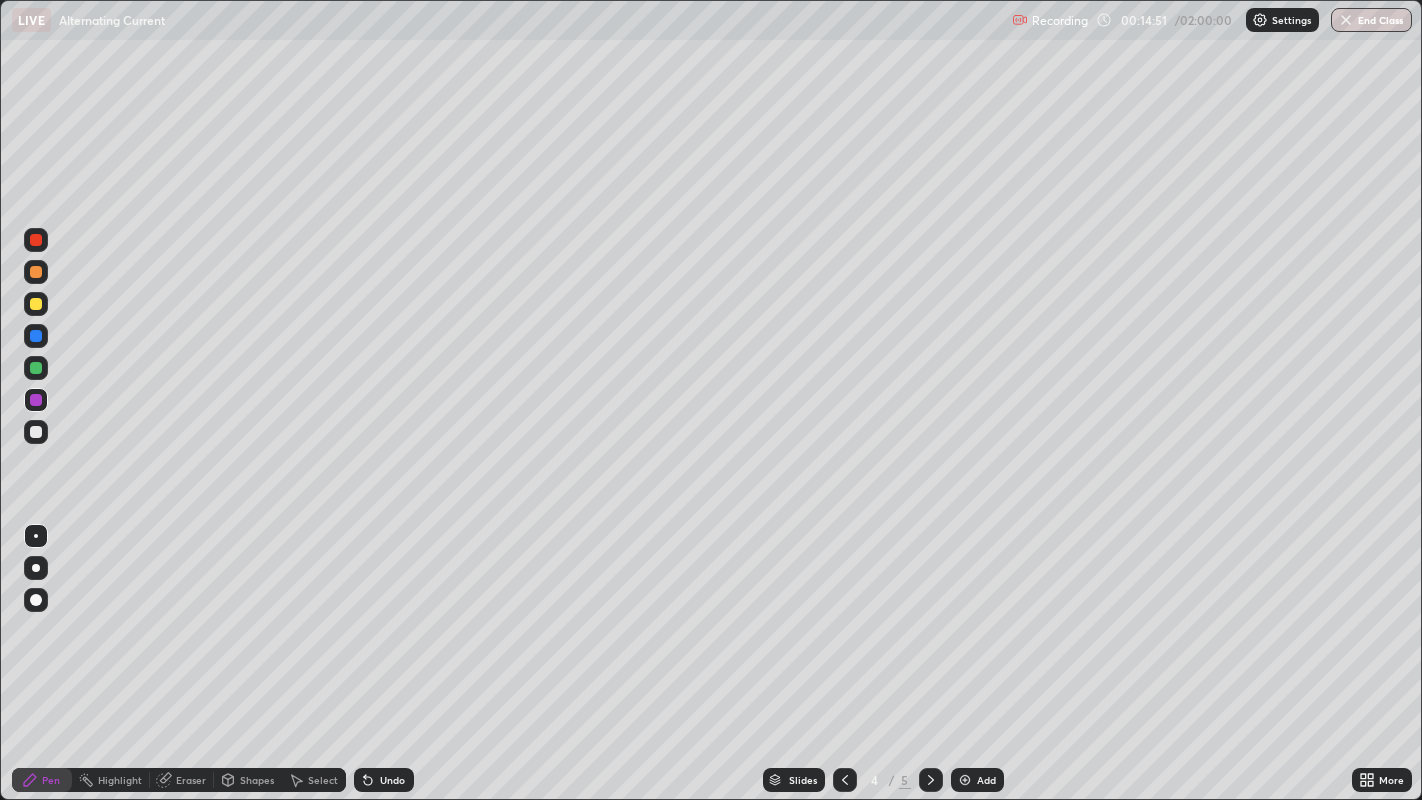 click 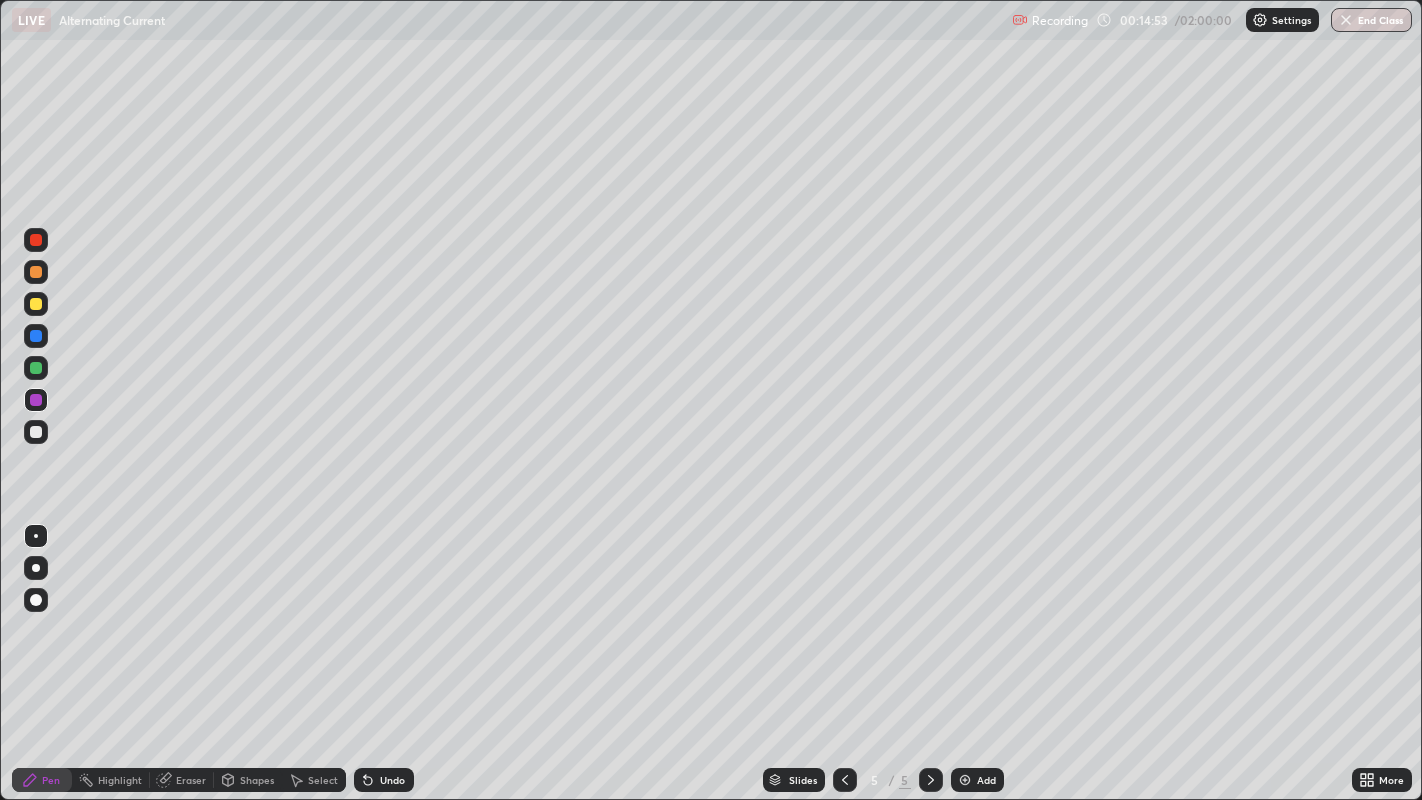 click at bounding box center [36, 432] 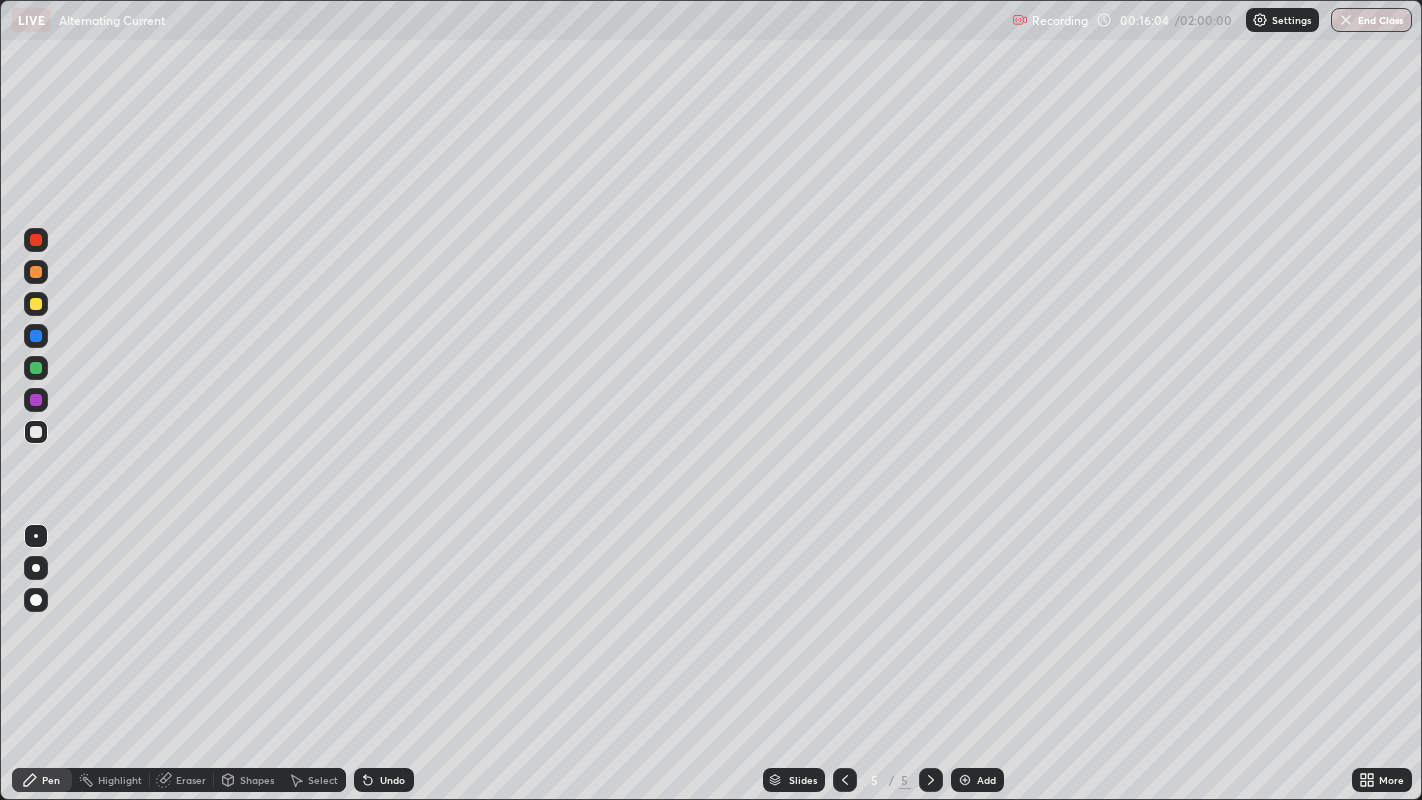 click 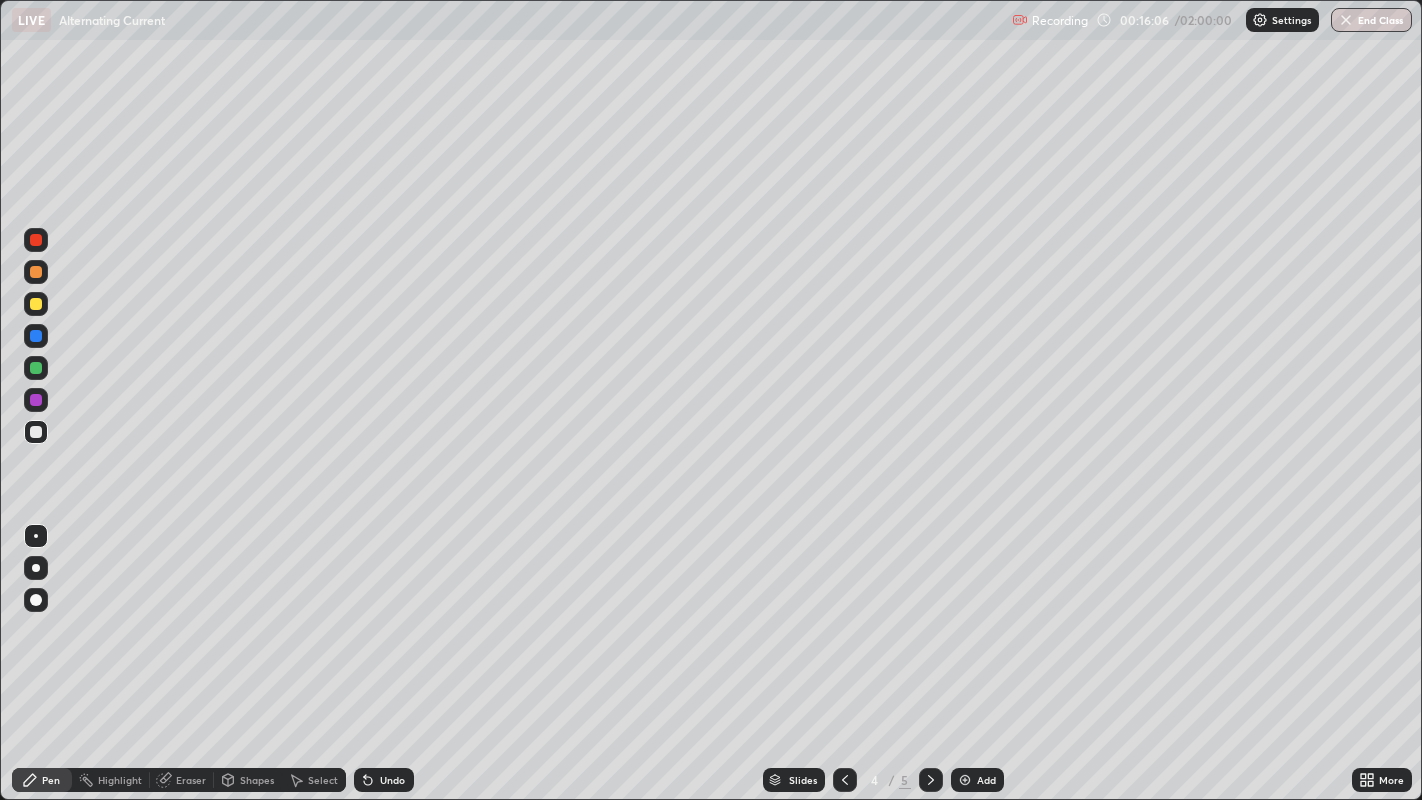 click 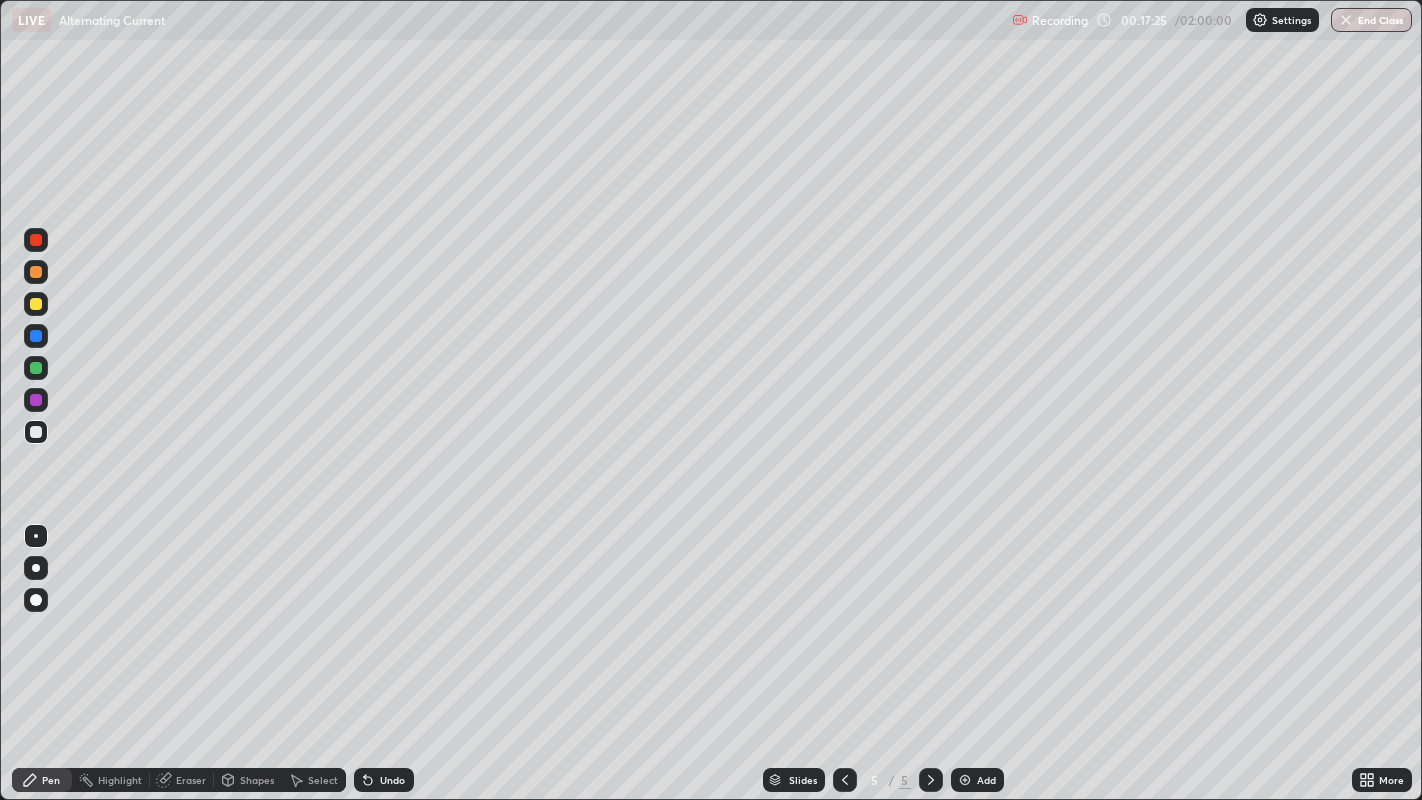 click at bounding box center [965, 780] 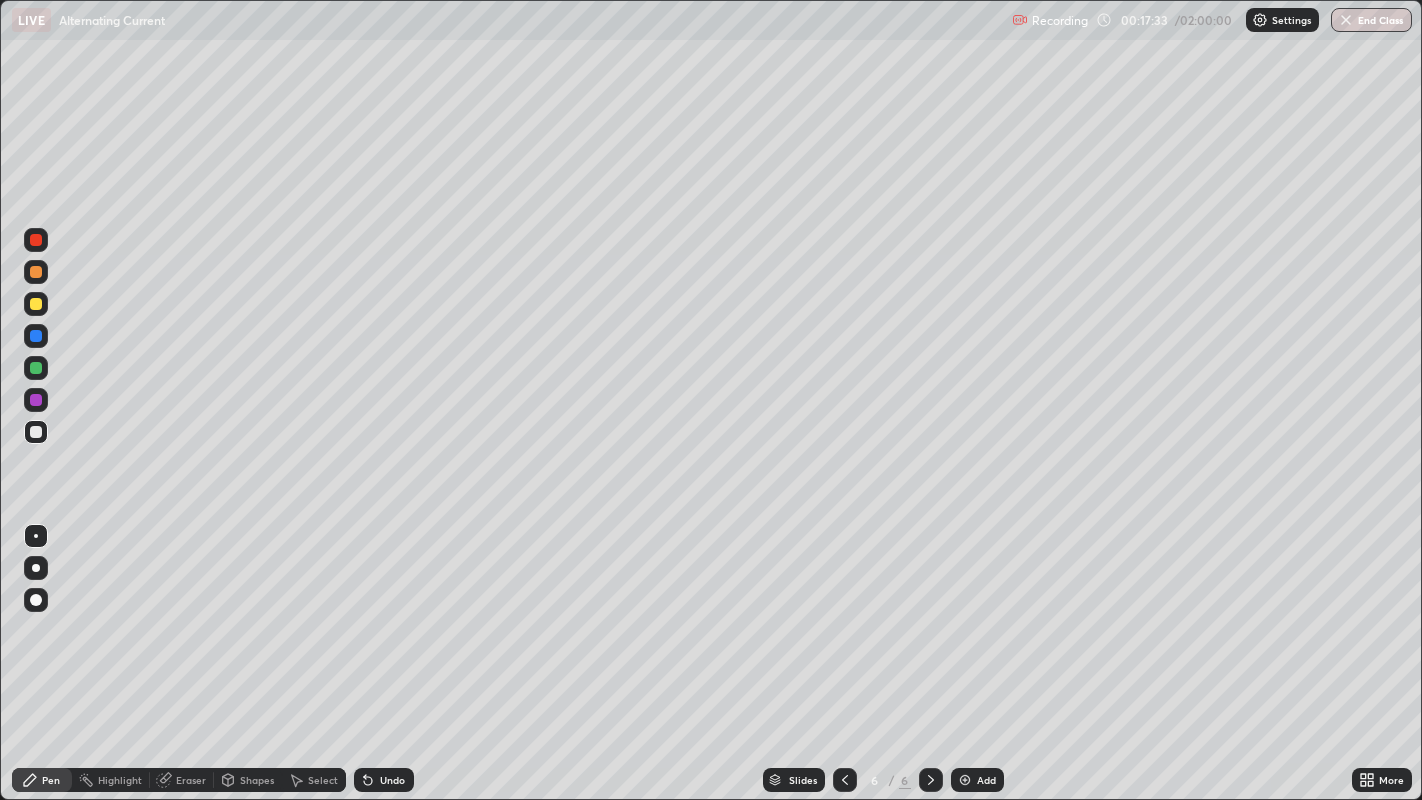 click at bounding box center [36, 304] 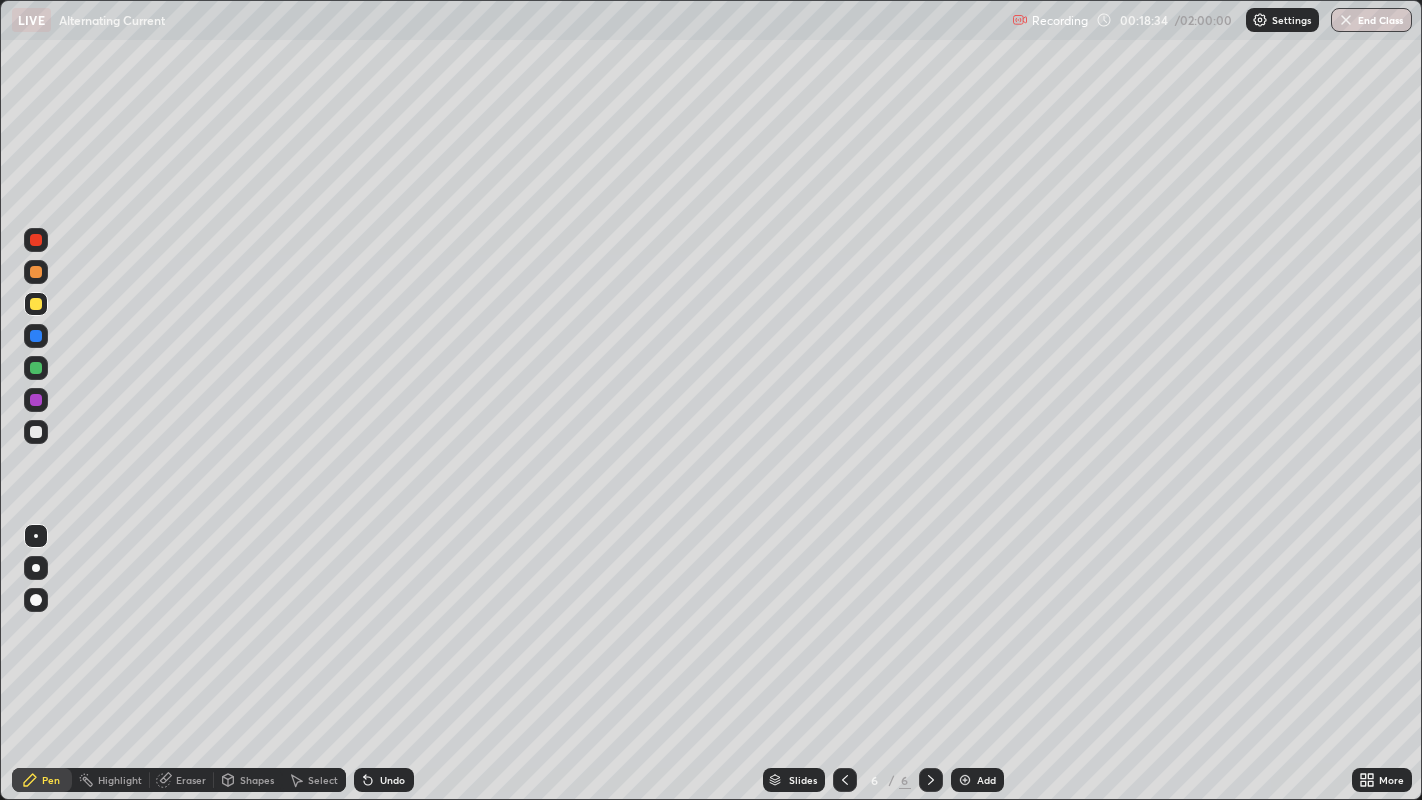 click at bounding box center (36, 336) 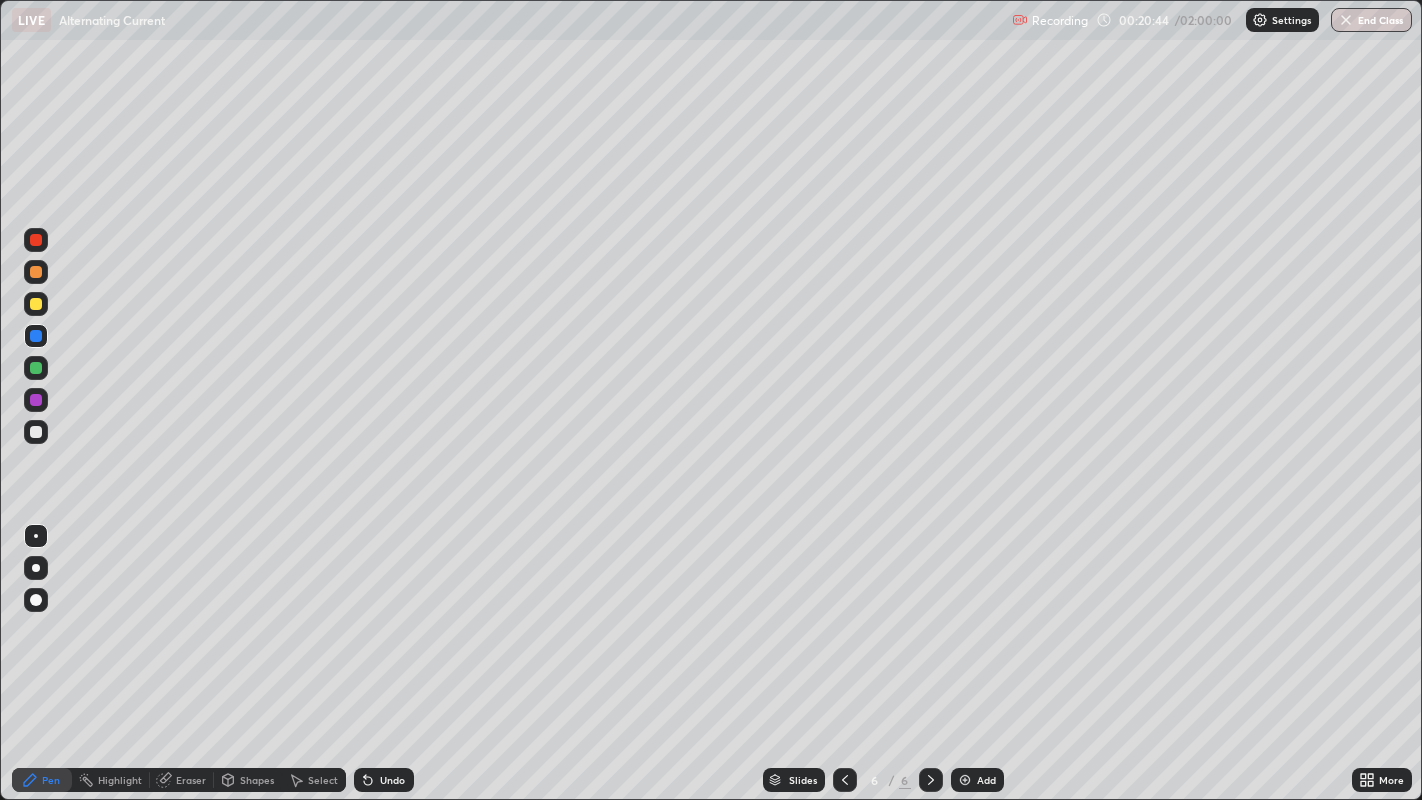 click at bounding box center (36, 240) 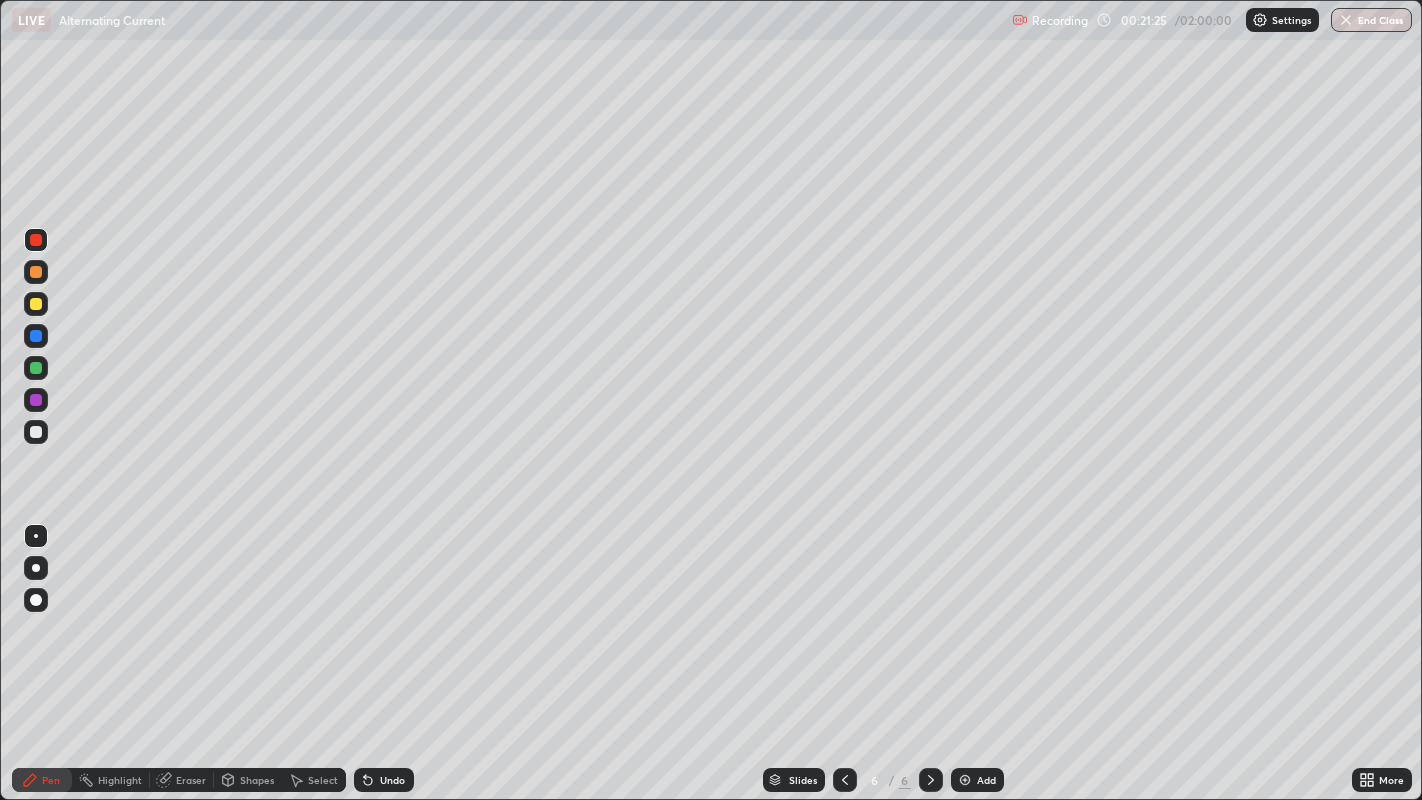 click at bounding box center [36, 304] 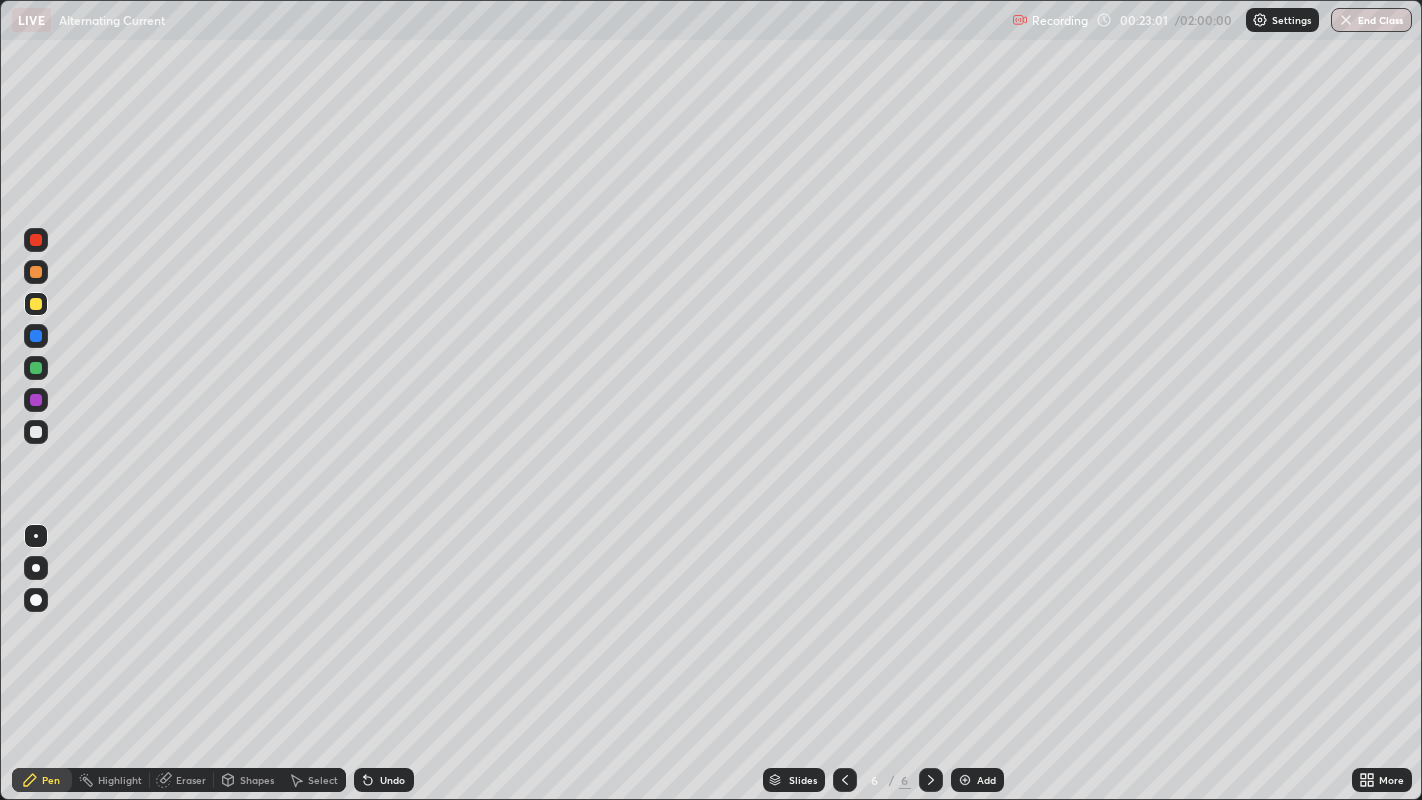 click at bounding box center [36, 240] 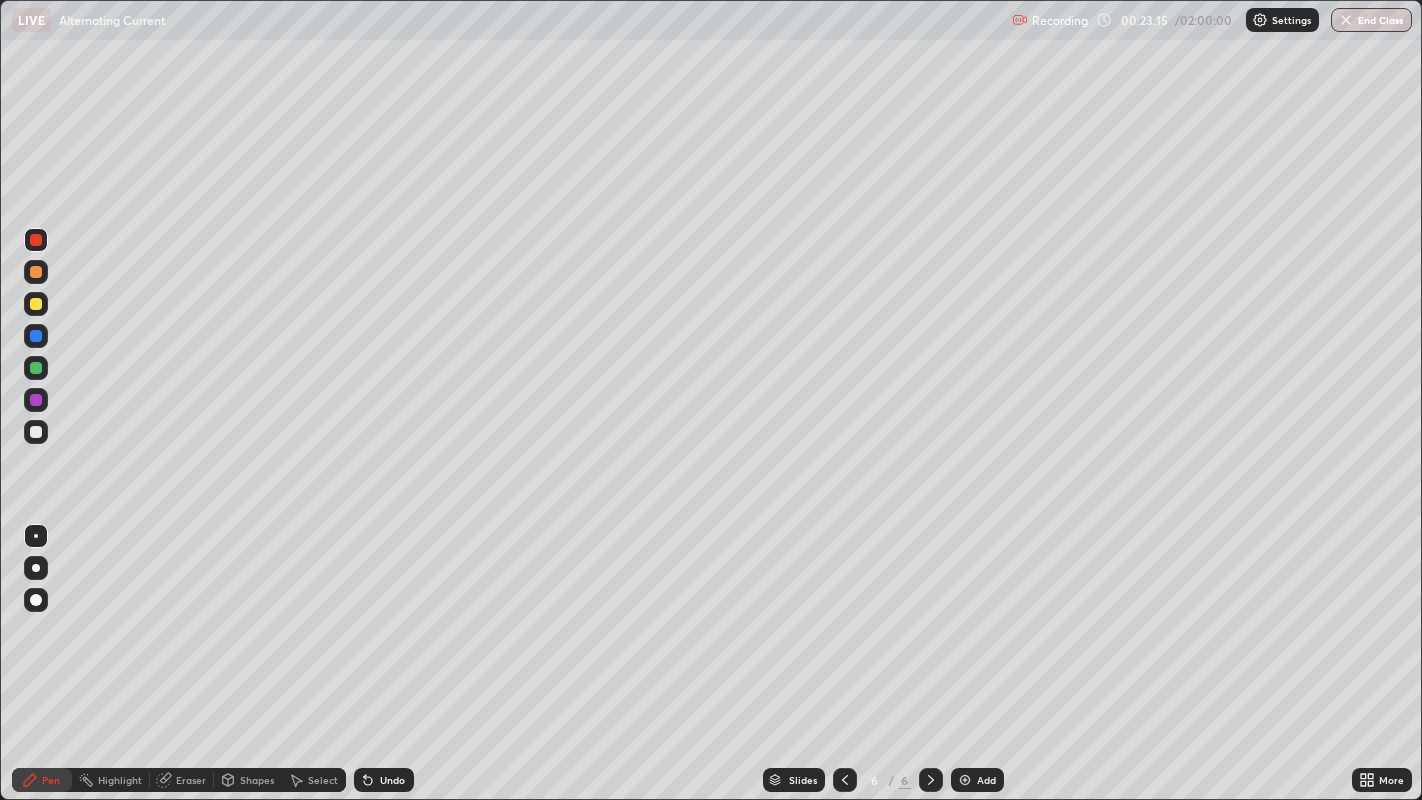 click 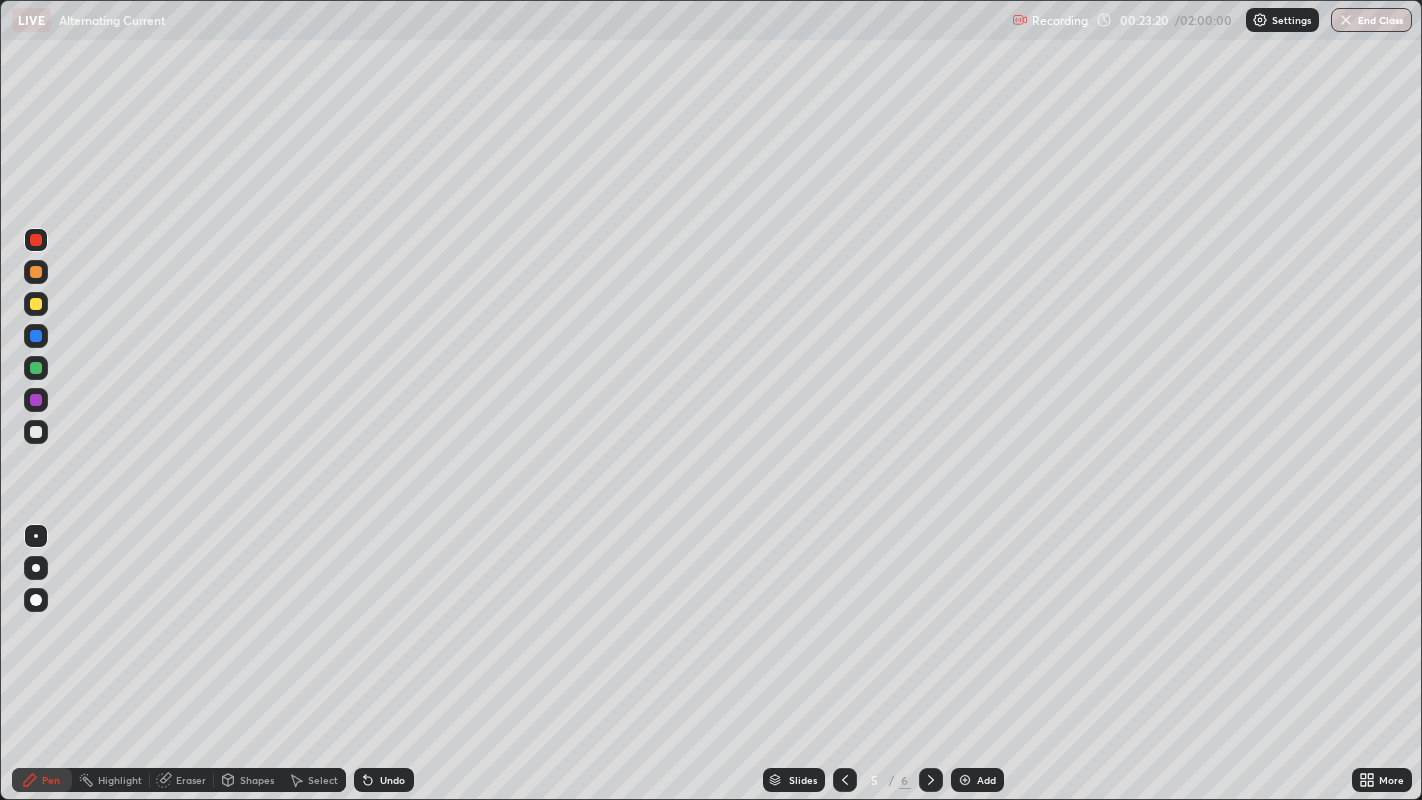 click 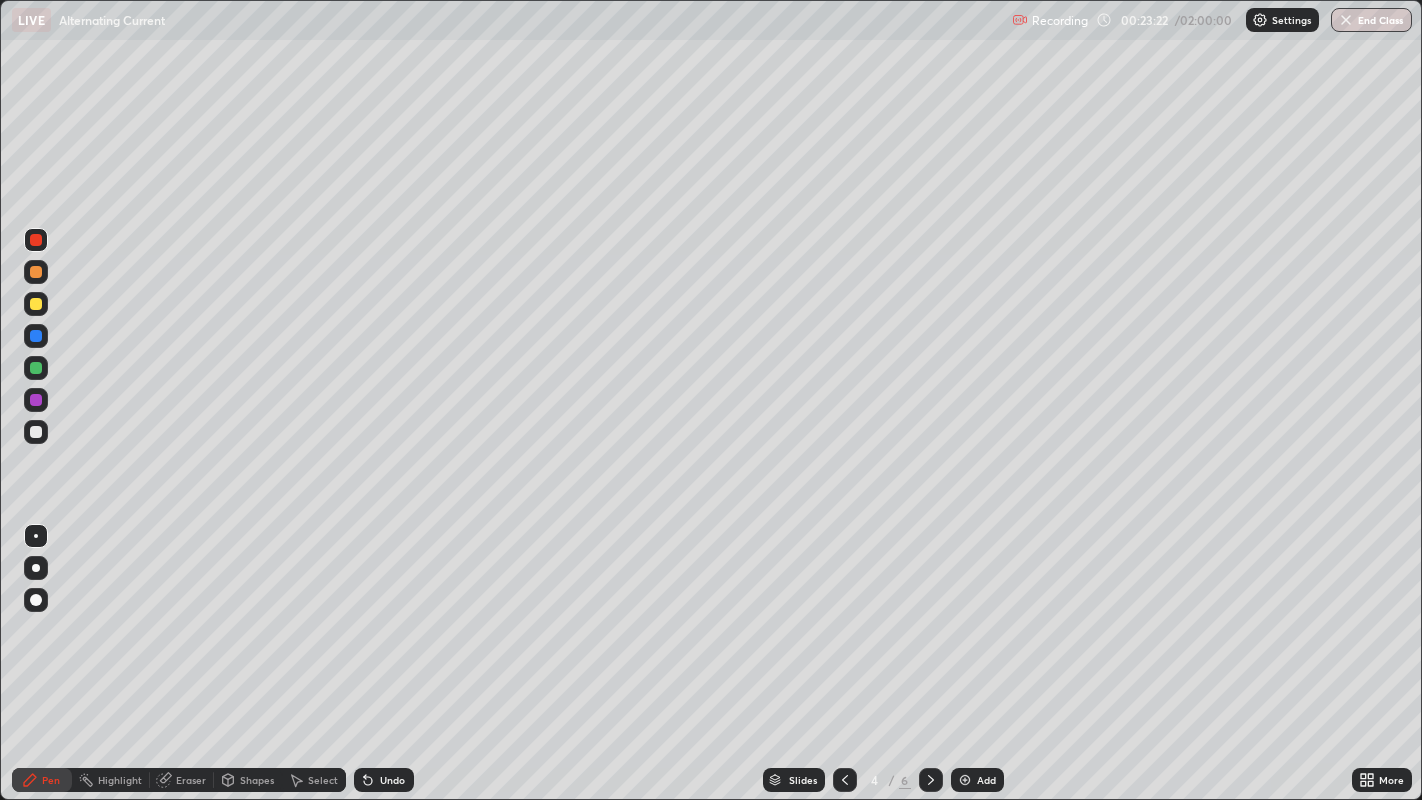 click 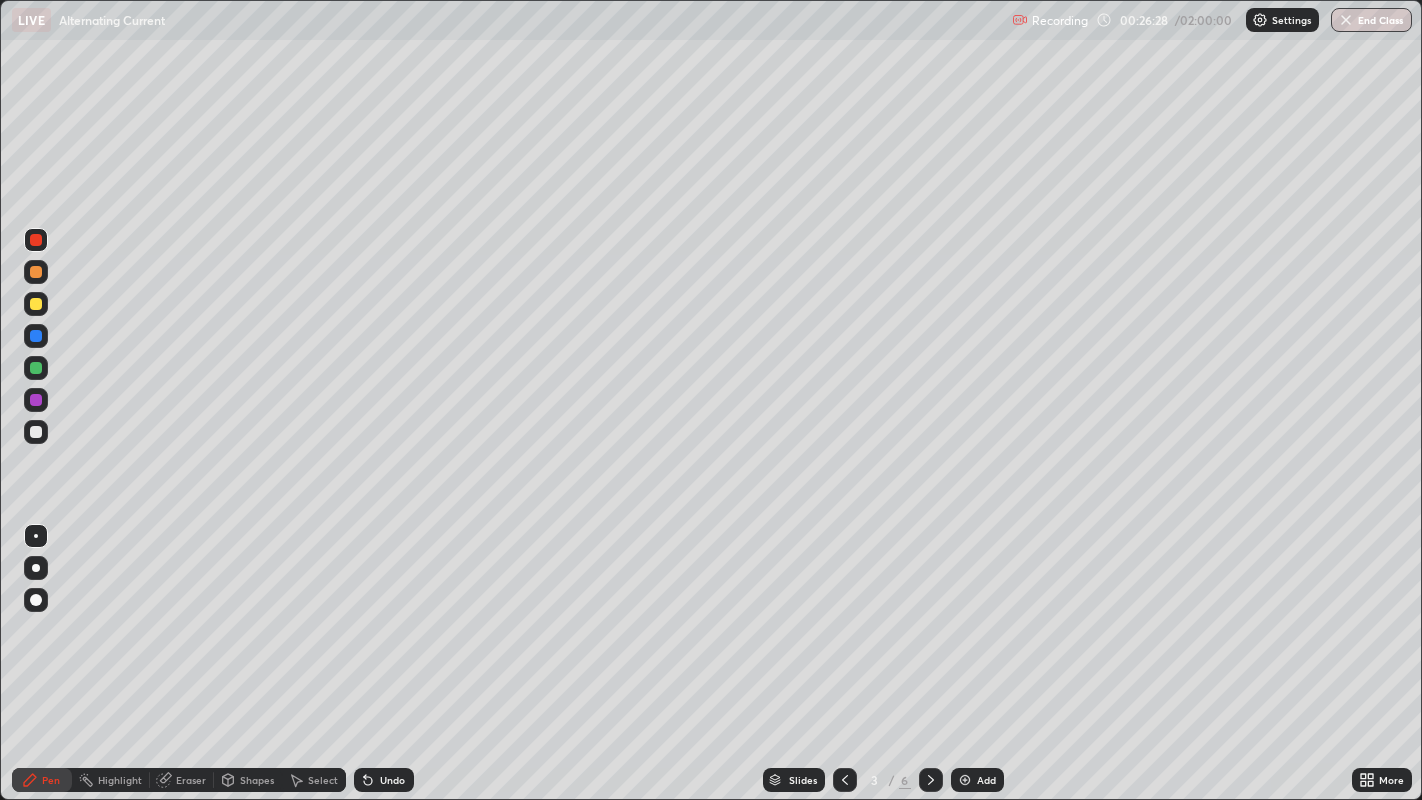 click at bounding box center (931, 780) 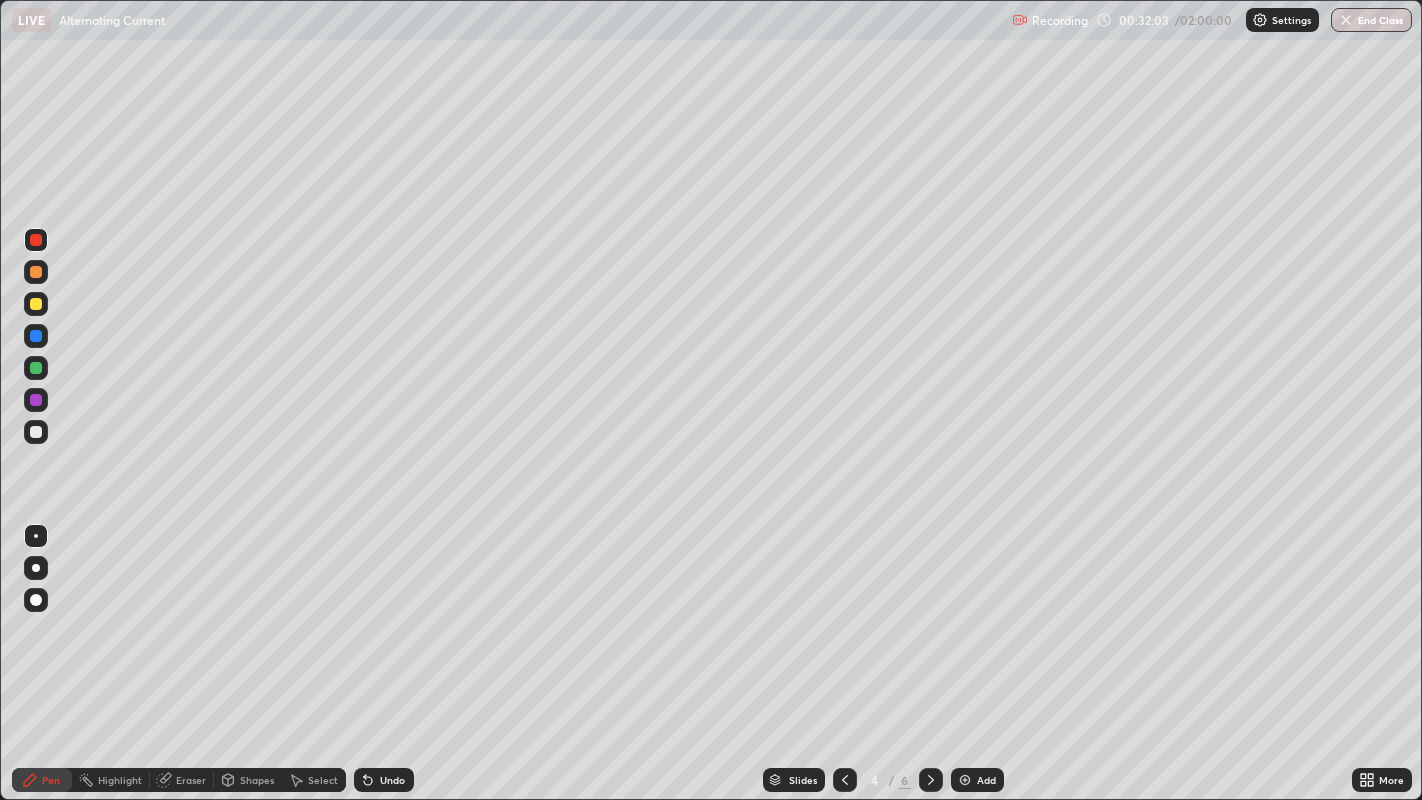 click 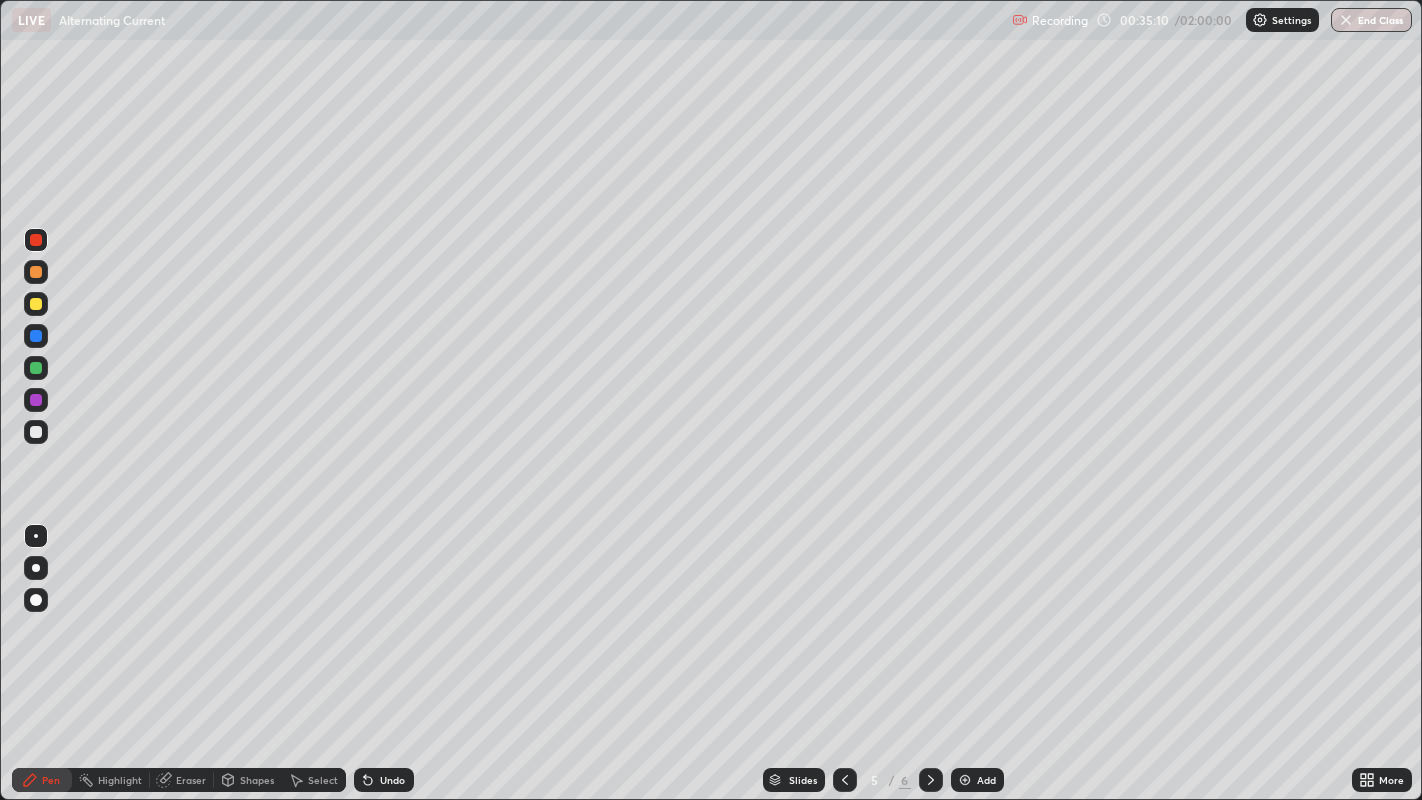 click at bounding box center [931, 780] 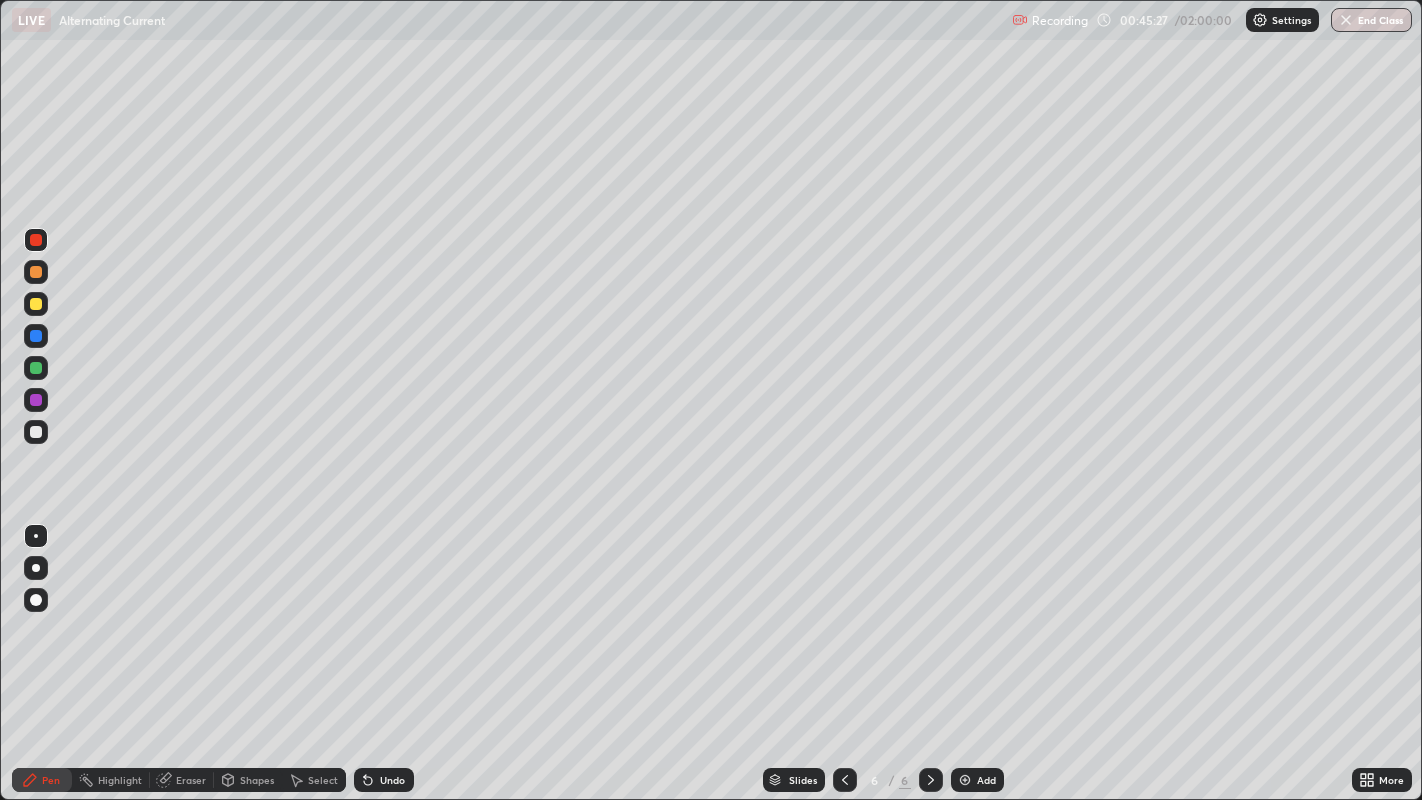 click at bounding box center [965, 780] 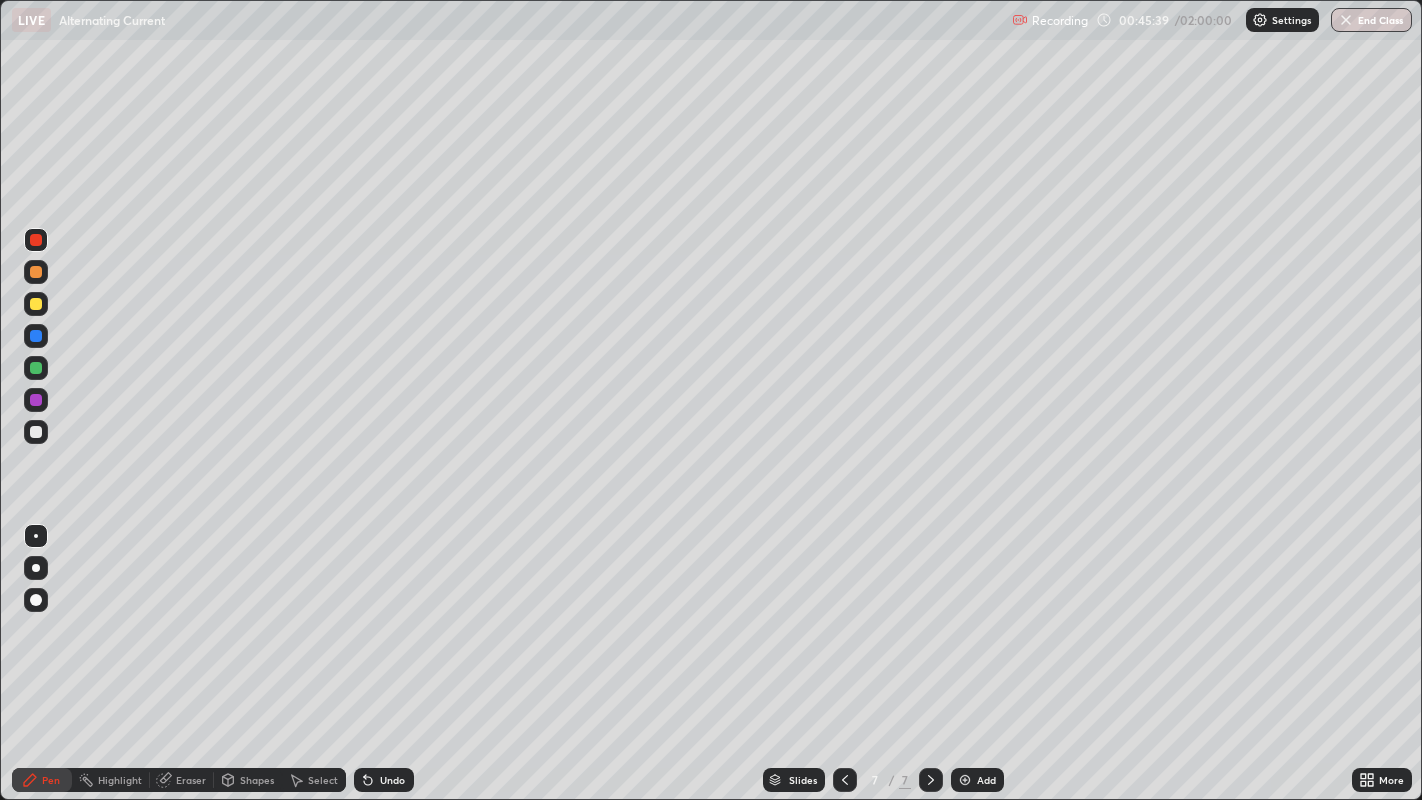 click 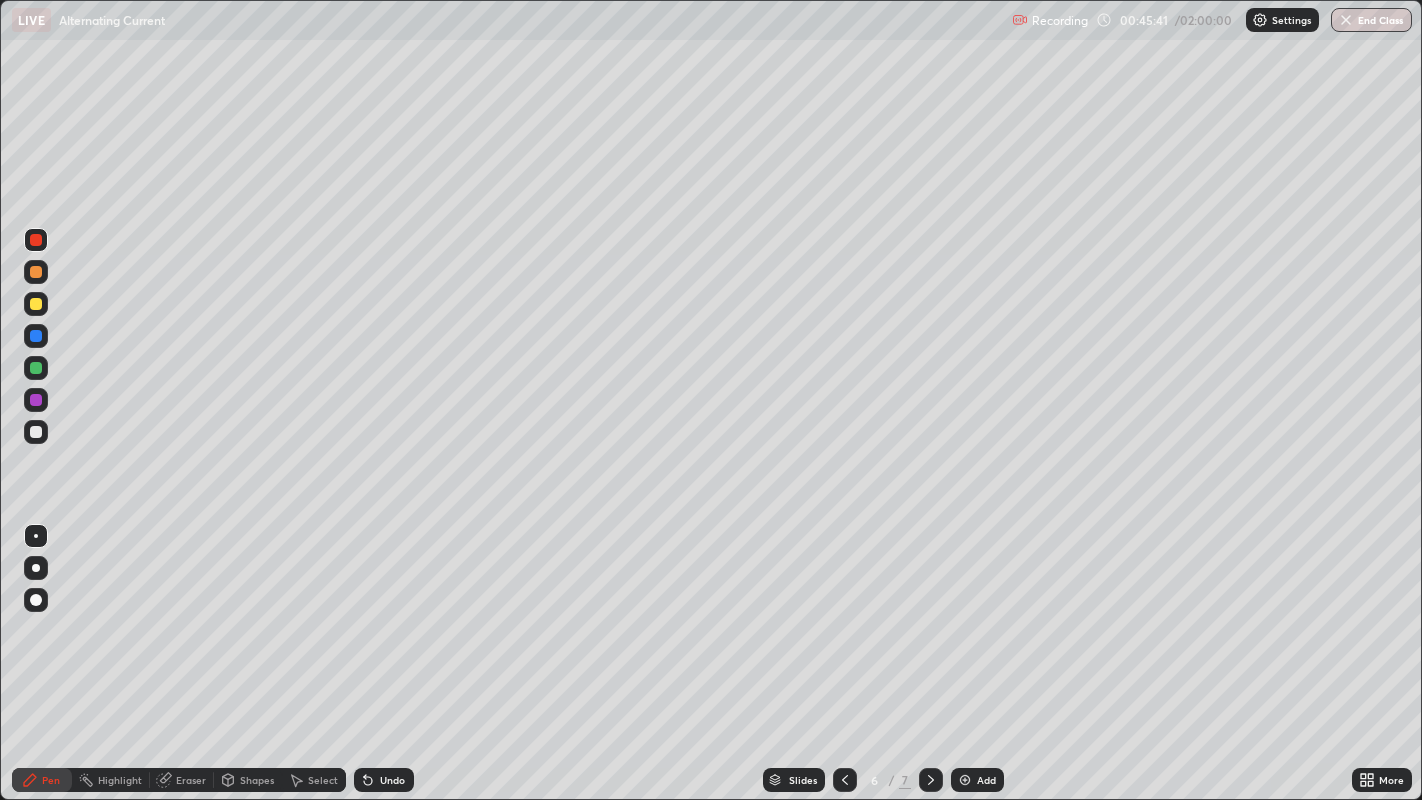 click at bounding box center (845, 780) 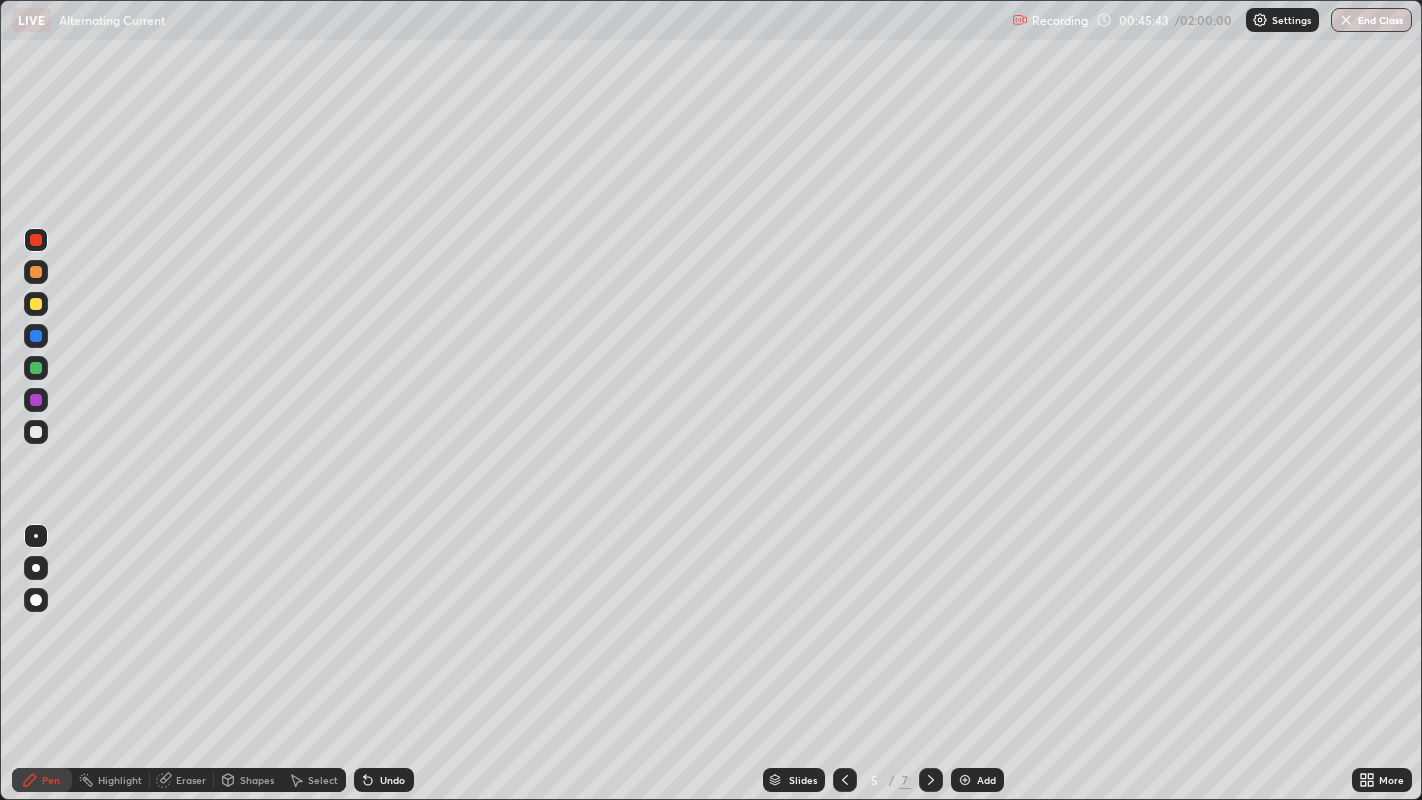 click at bounding box center (36, 272) 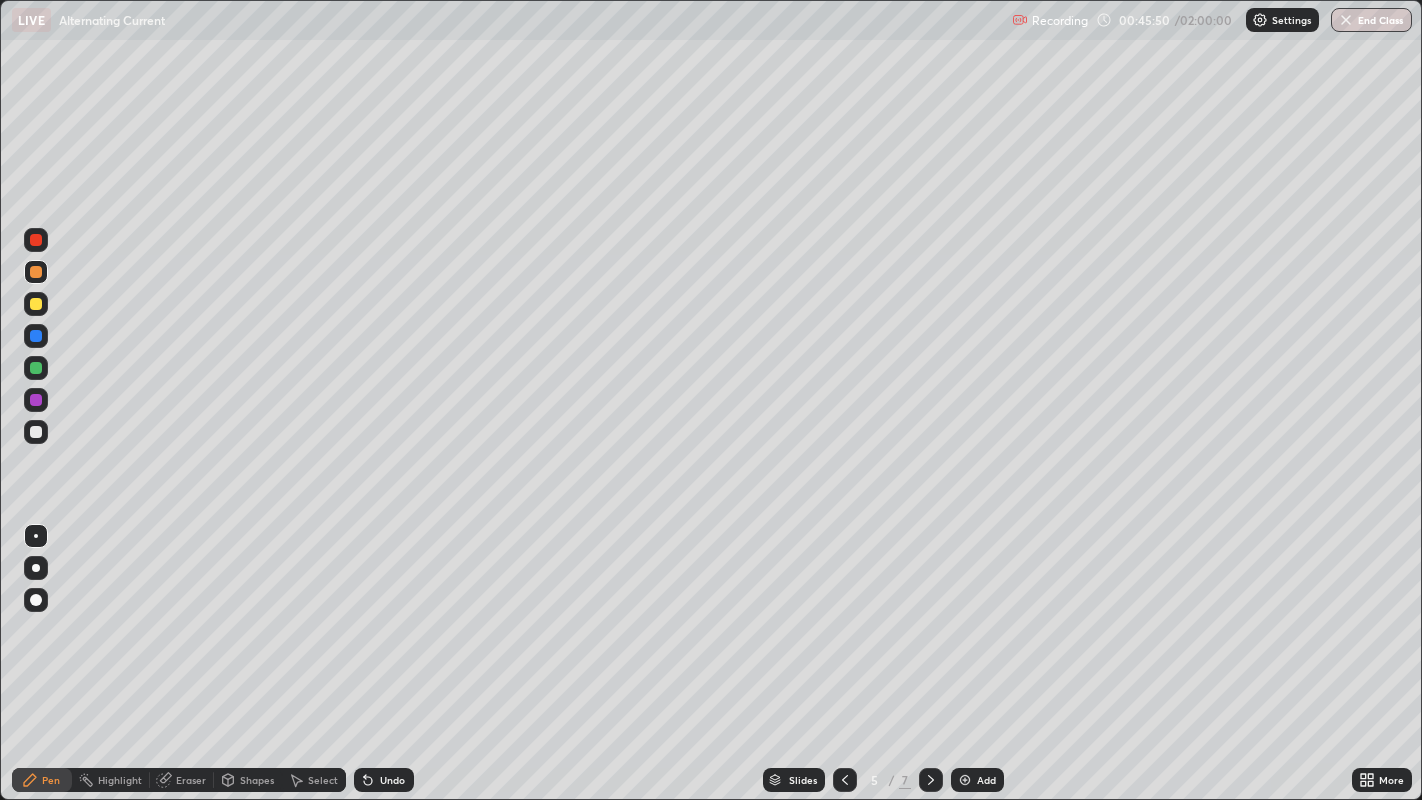 click 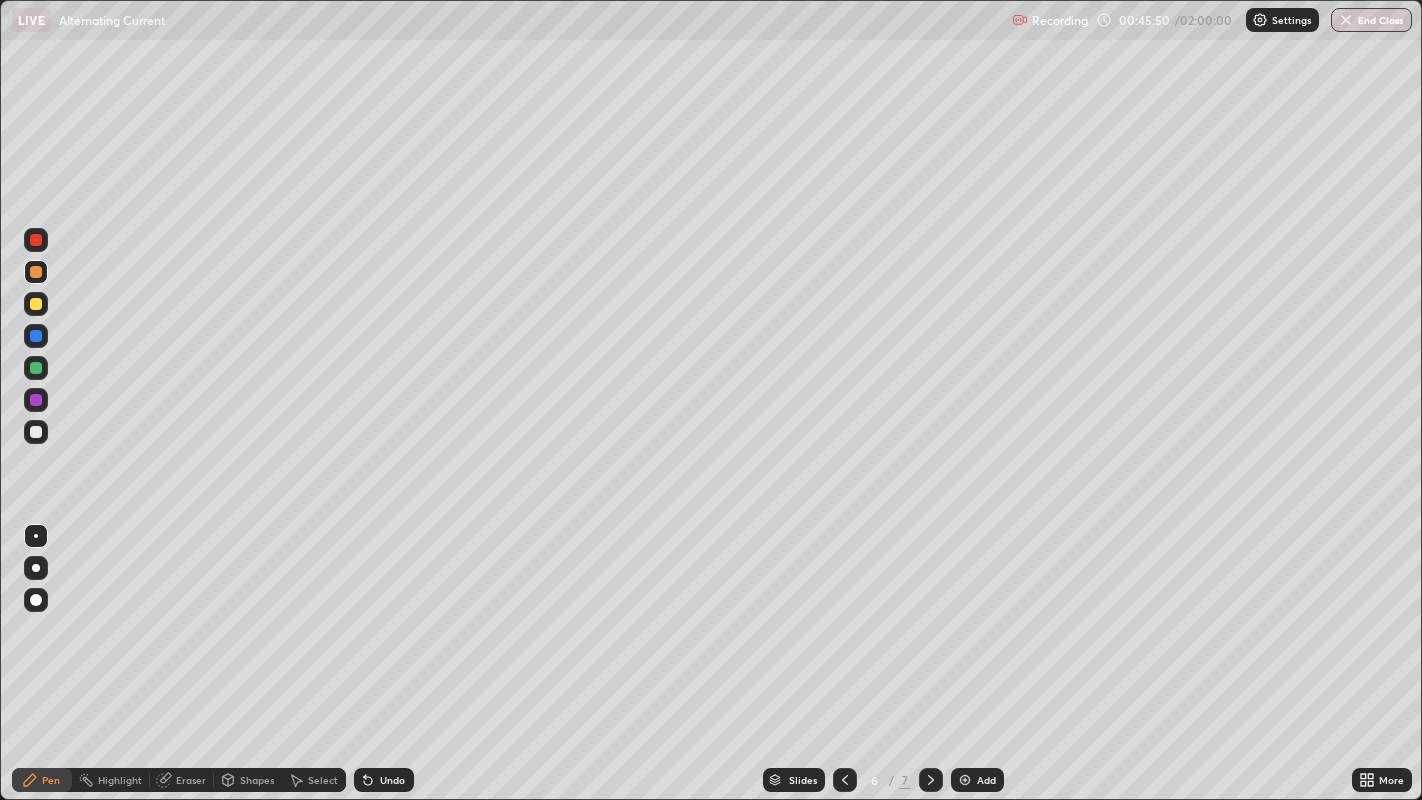 click 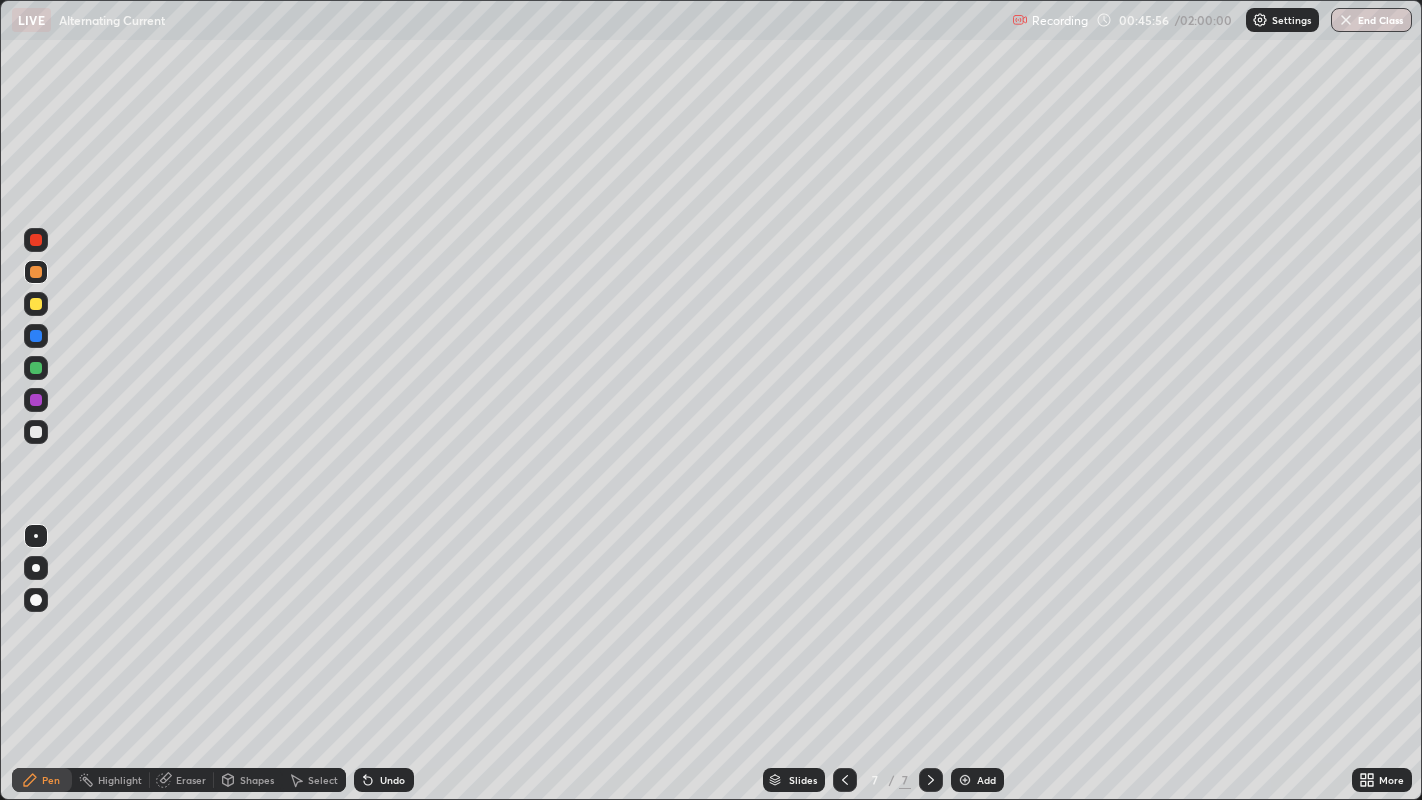 click 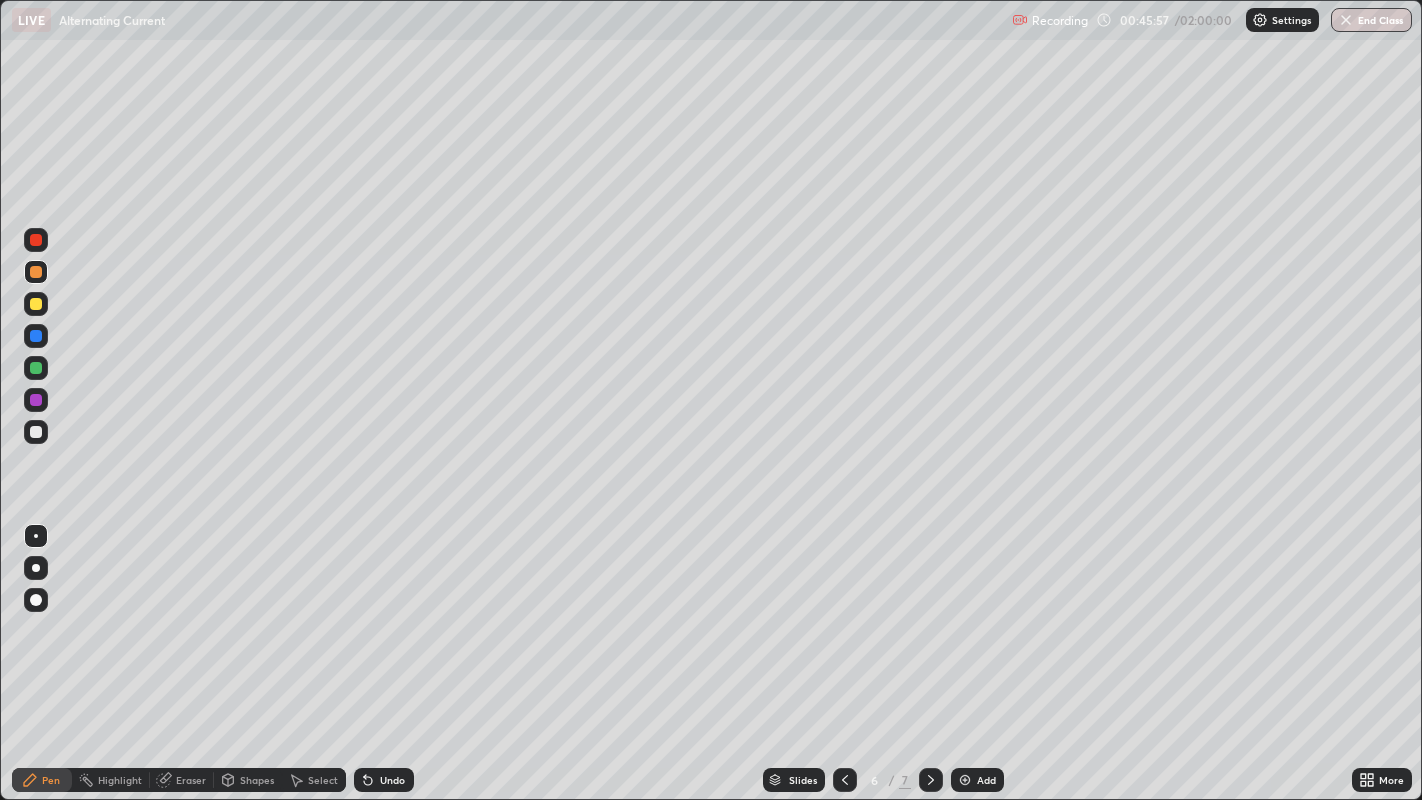click 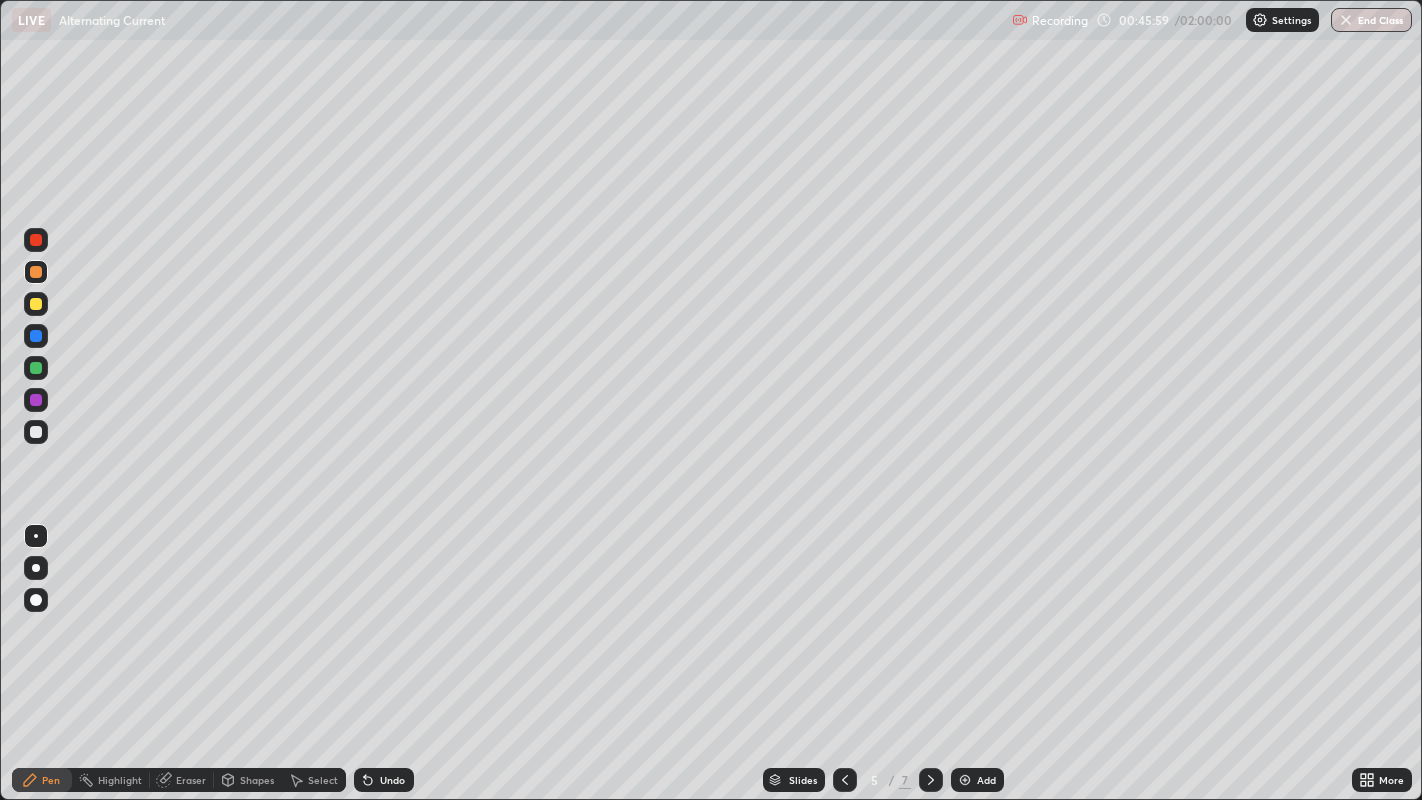 click 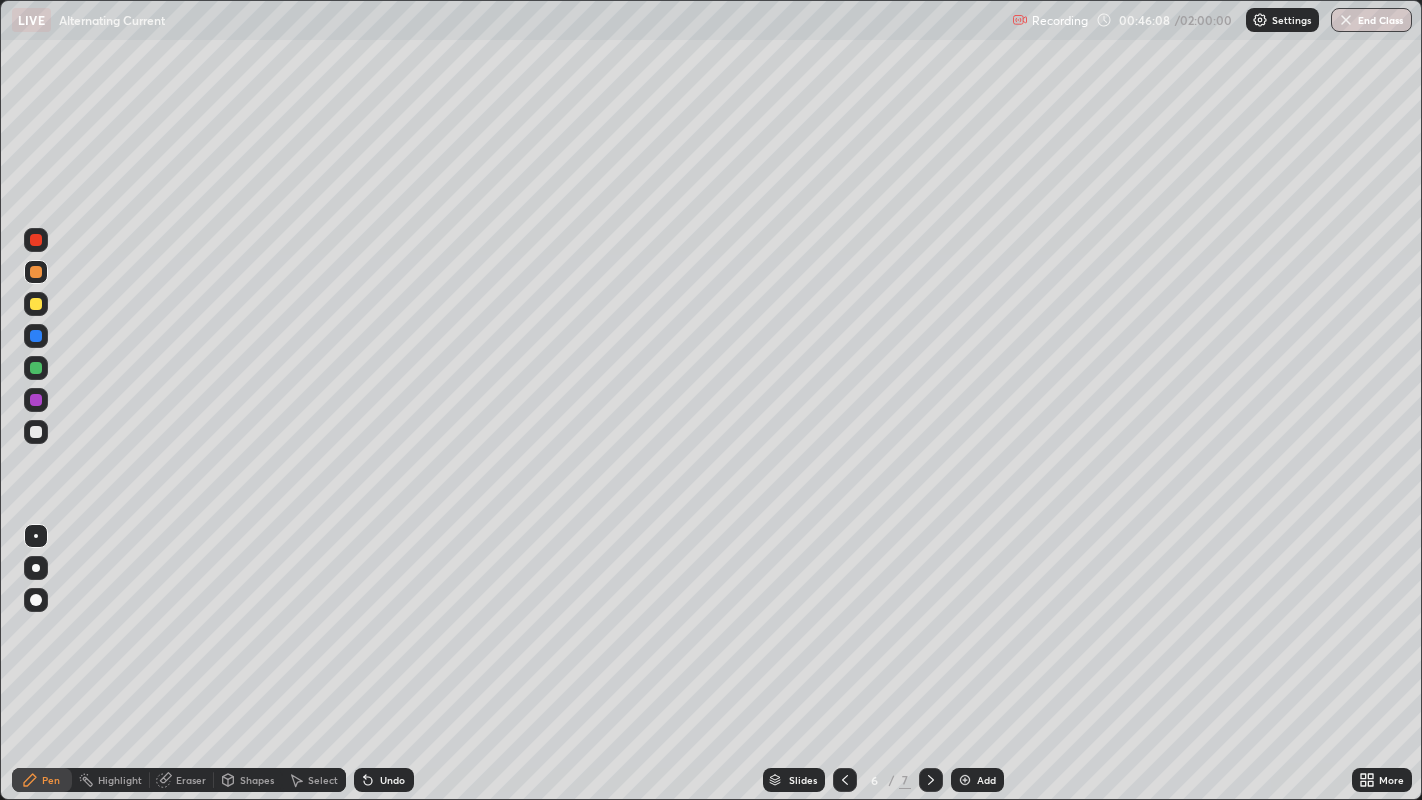 click at bounding box center [931, 780] 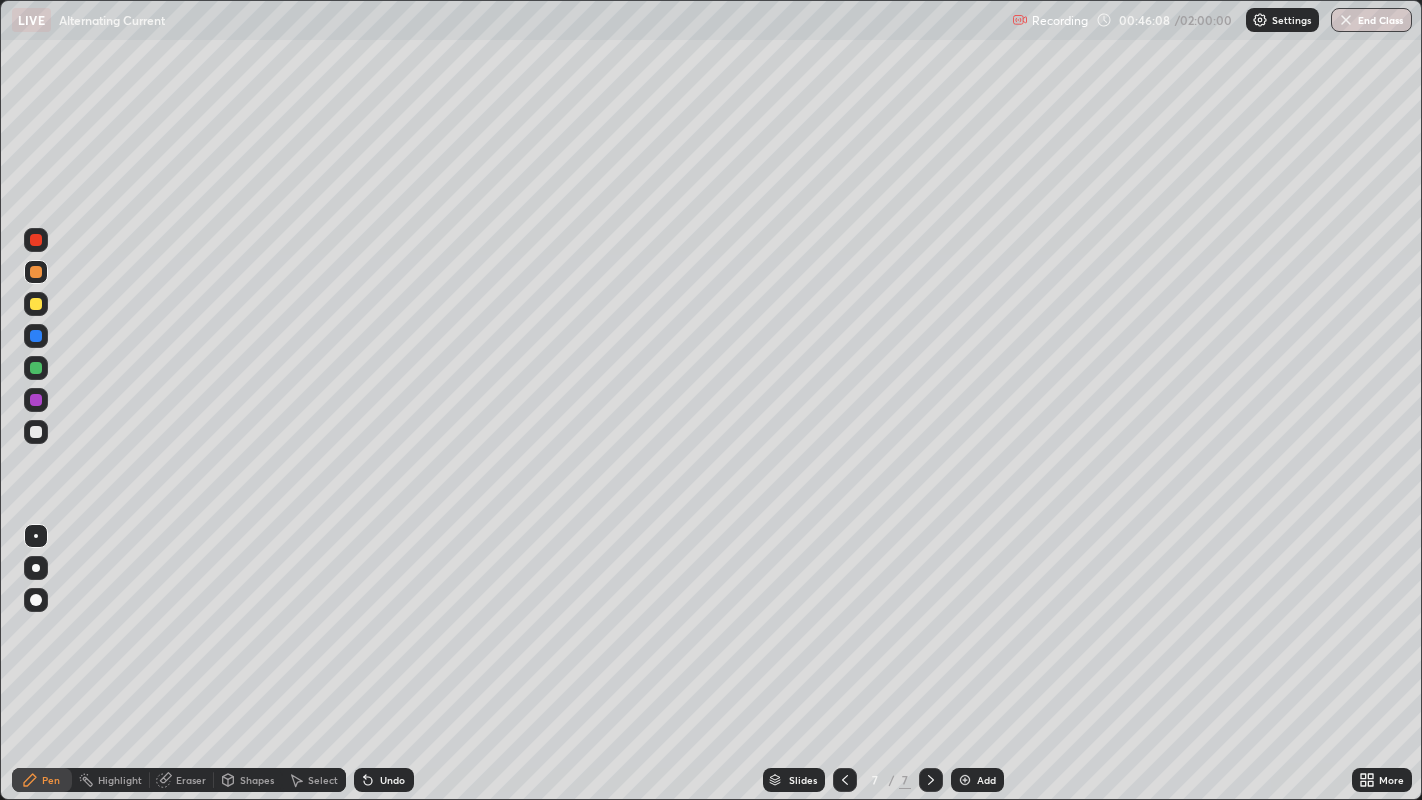 click 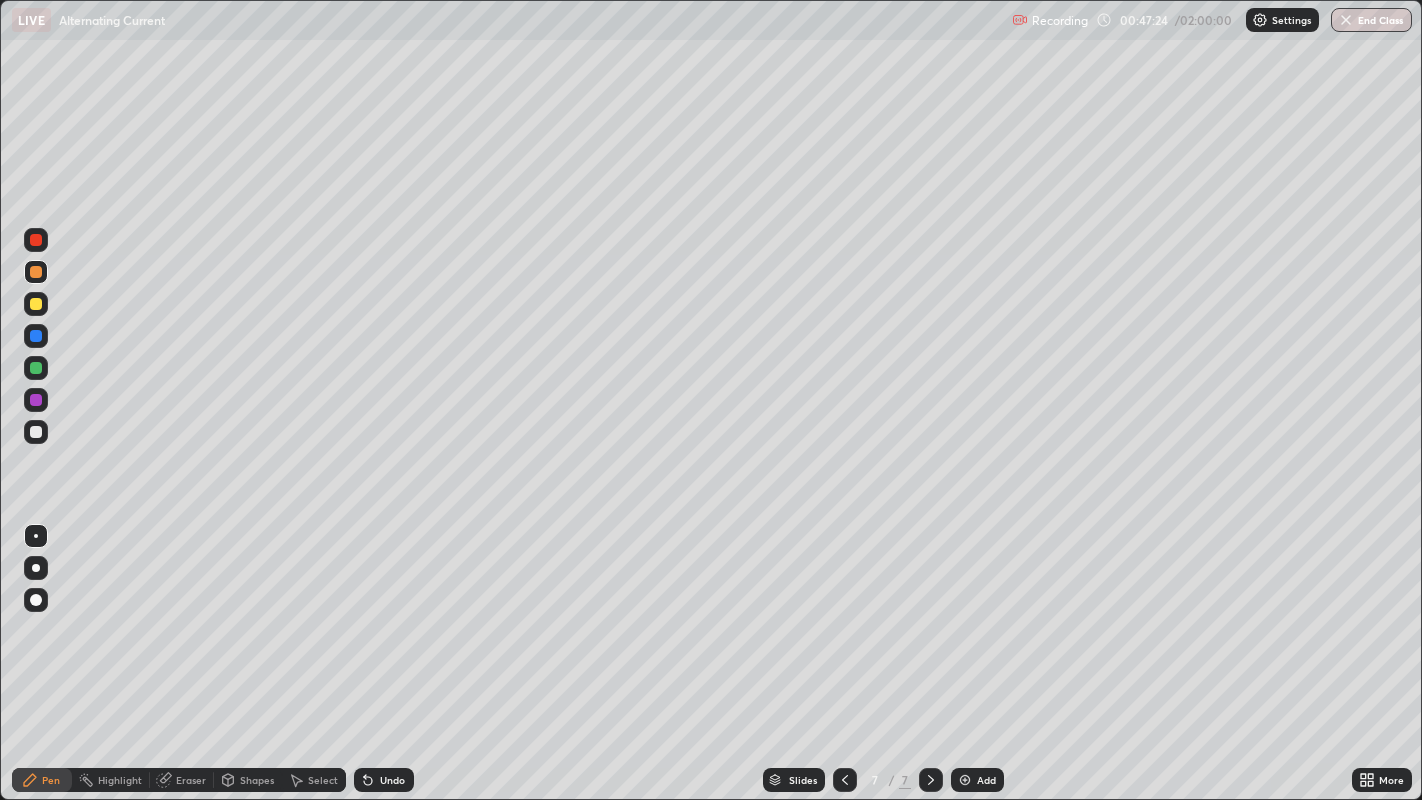 click at bounding box center [965, 780] 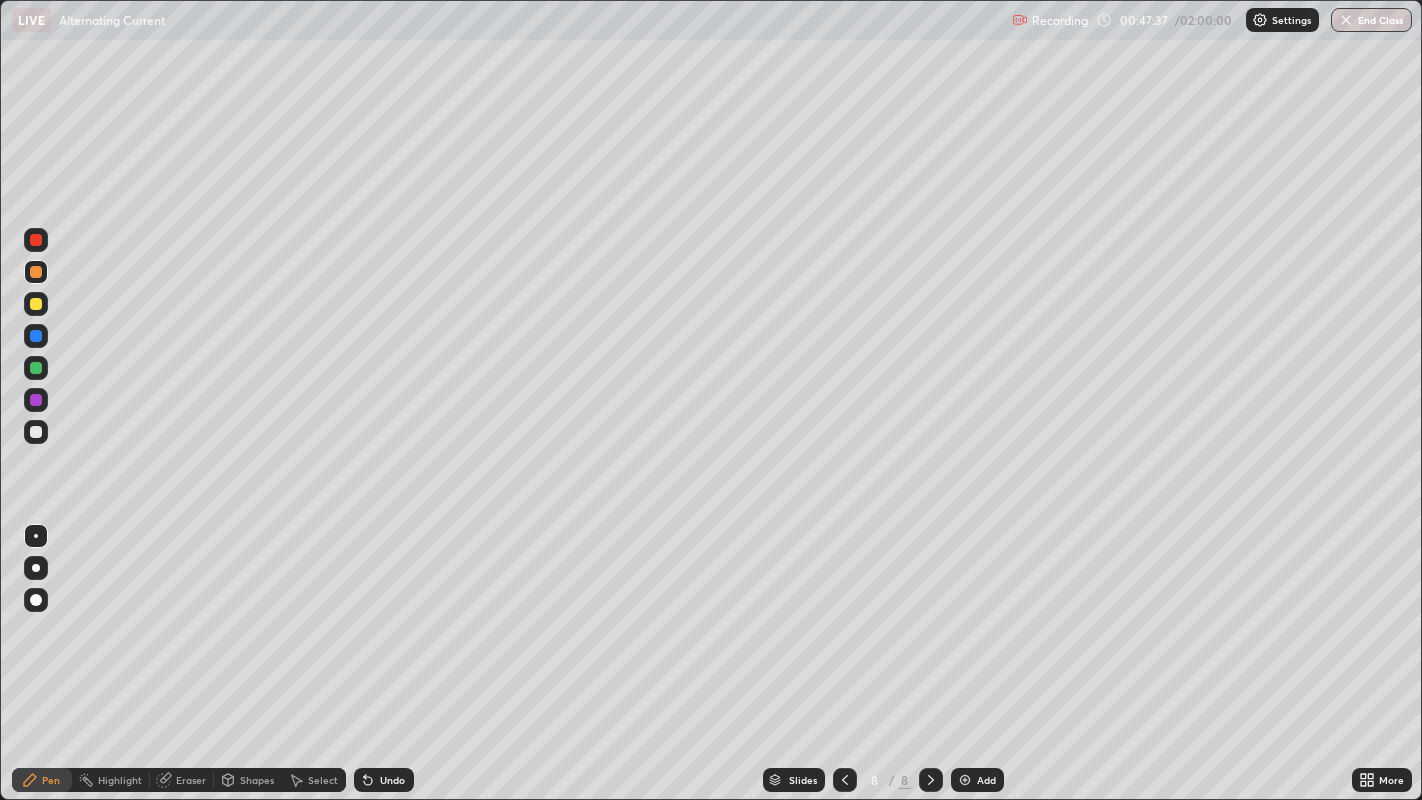 click at bounding box center (36, 336) 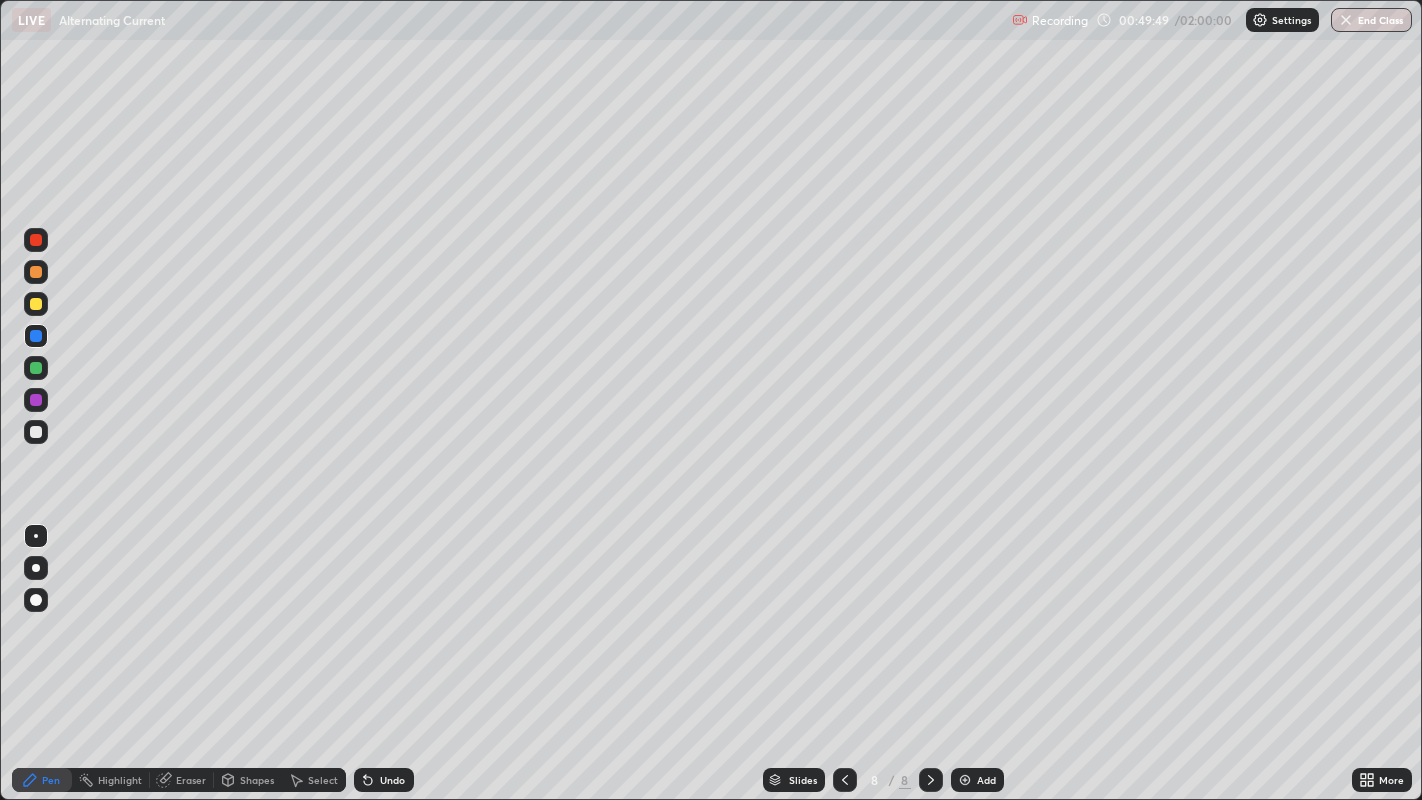 click on "Shapes" at bounding box center [248, 780] 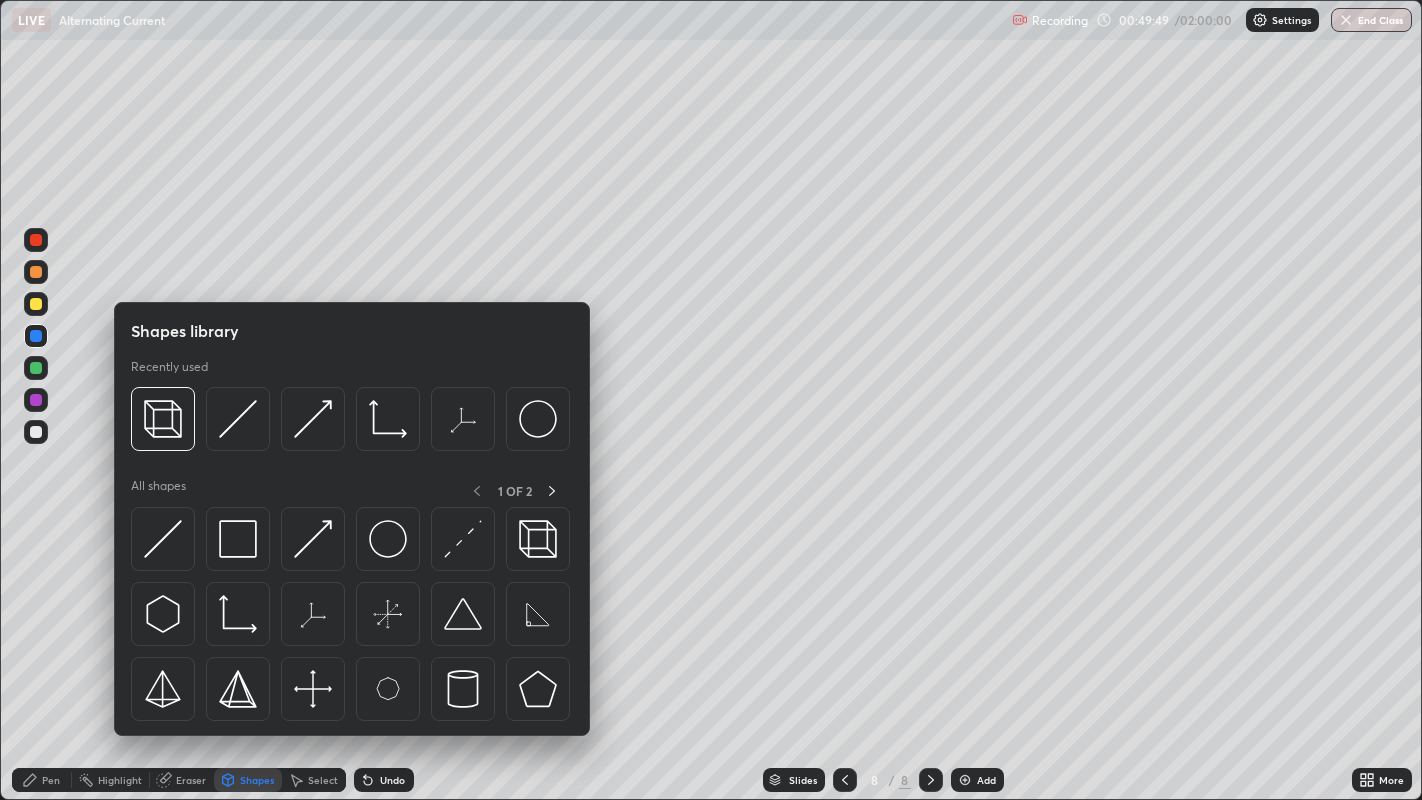 click on "Eraser" at bounding box center [191, 780] 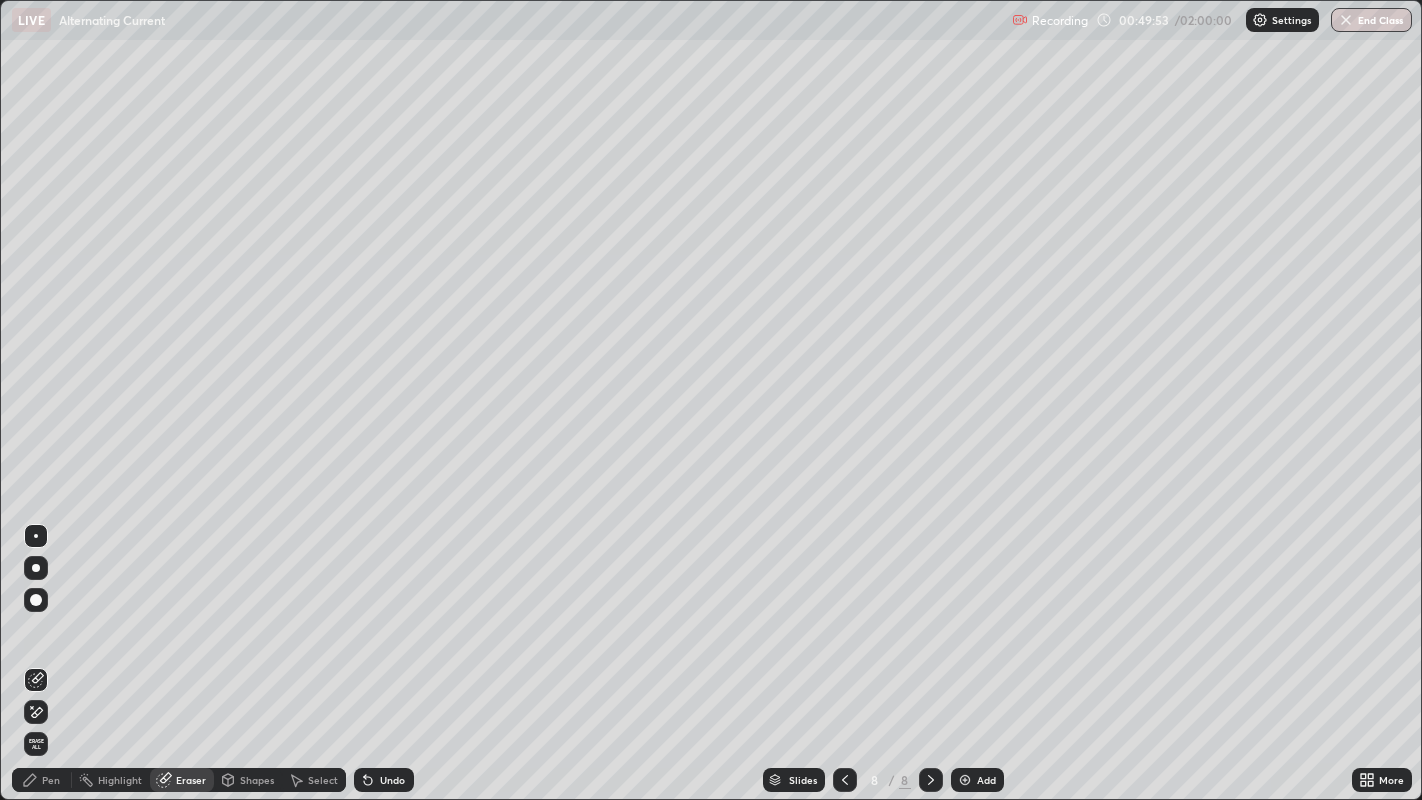 click 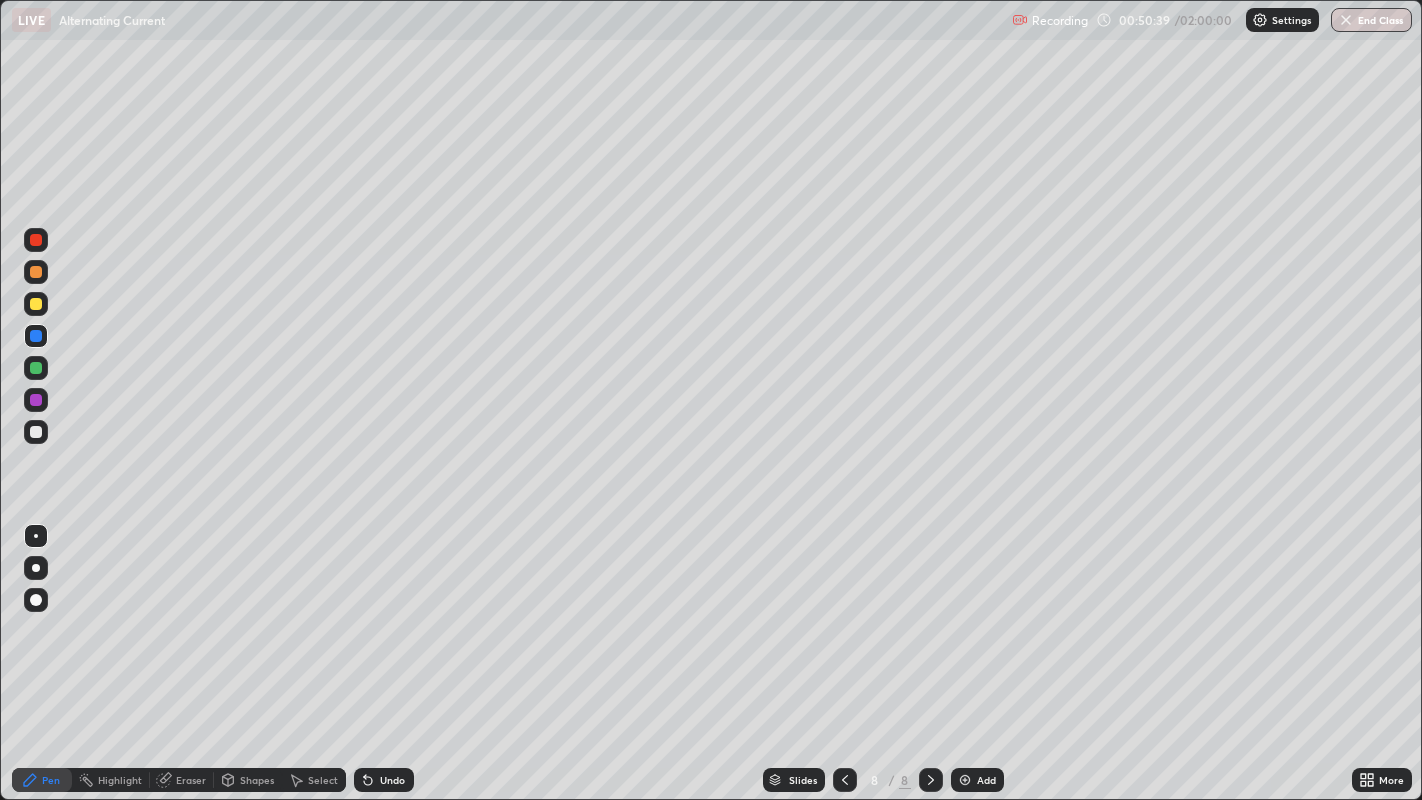 click at bounding box center (965, 780) 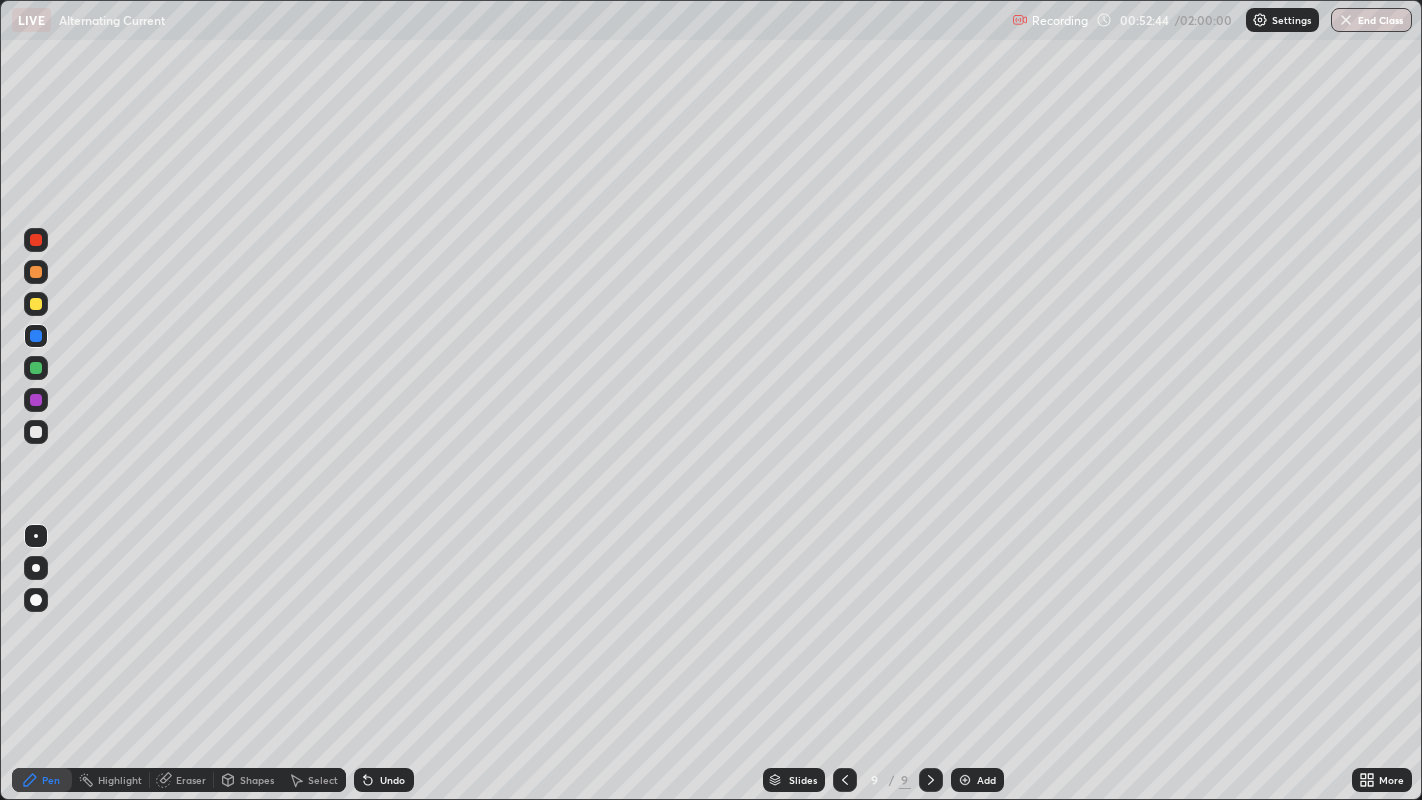 click on "Eraser" at bounding box center (191, 780) 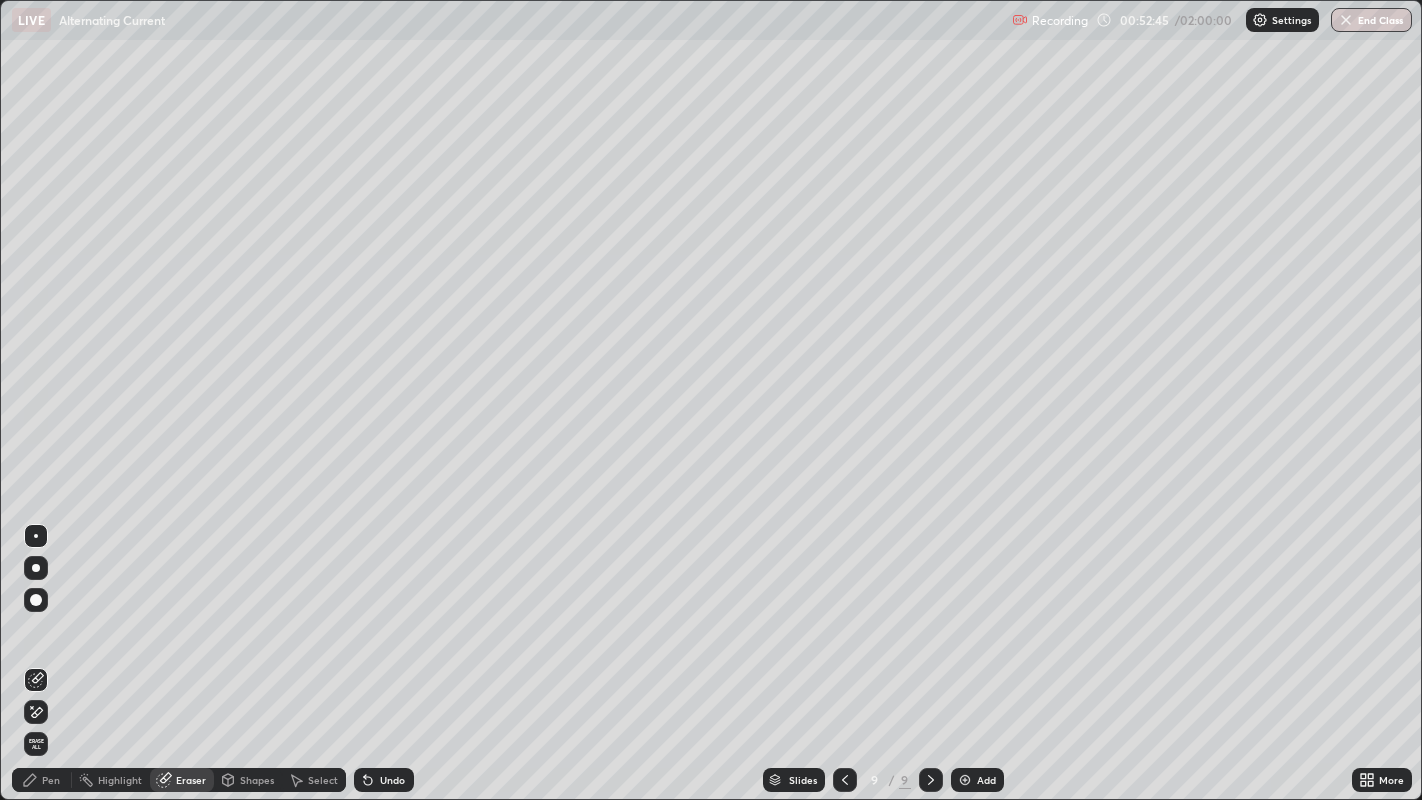 click on "Pen" at bounding box center (51, 780) 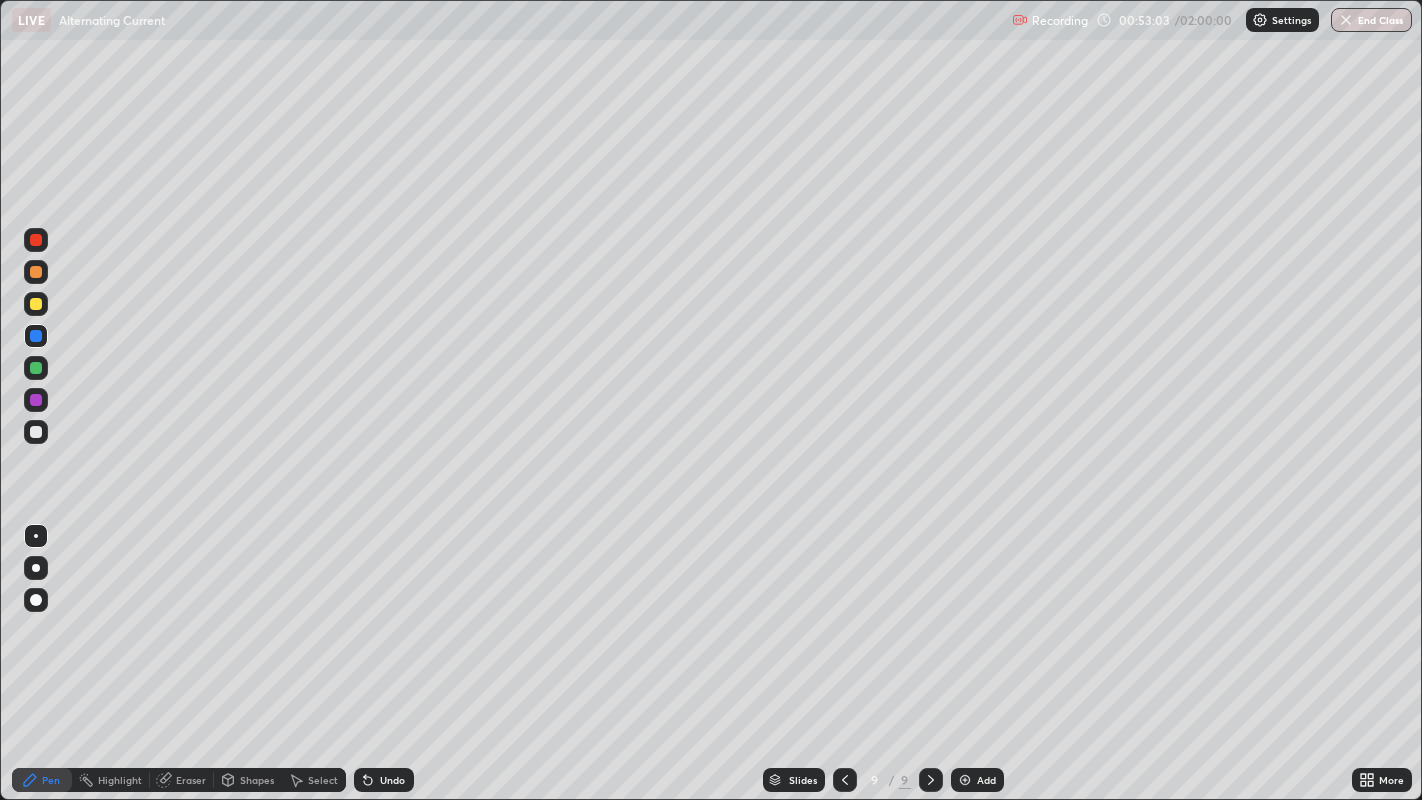 click at bounding box center [36, 240] 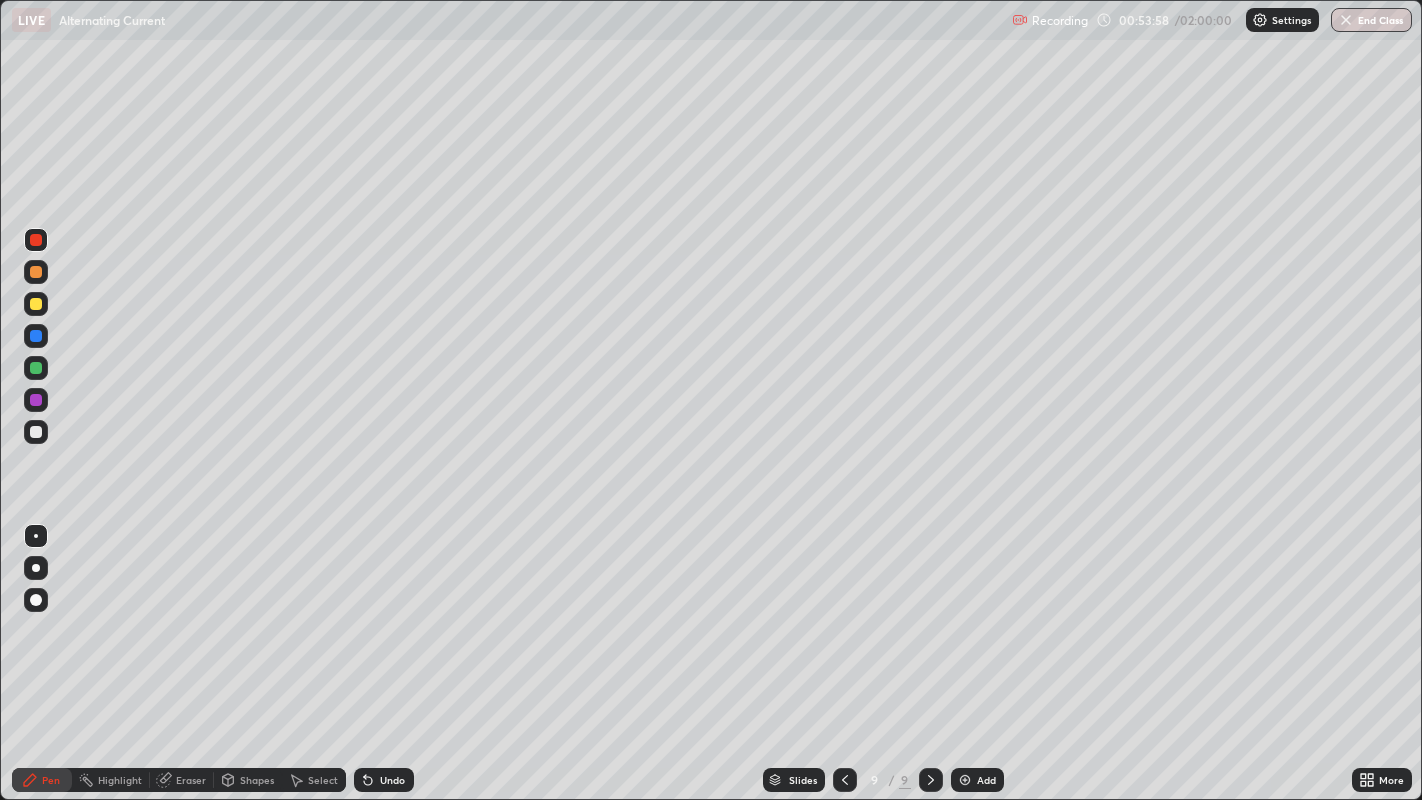 click at bounding box center (965, 780) 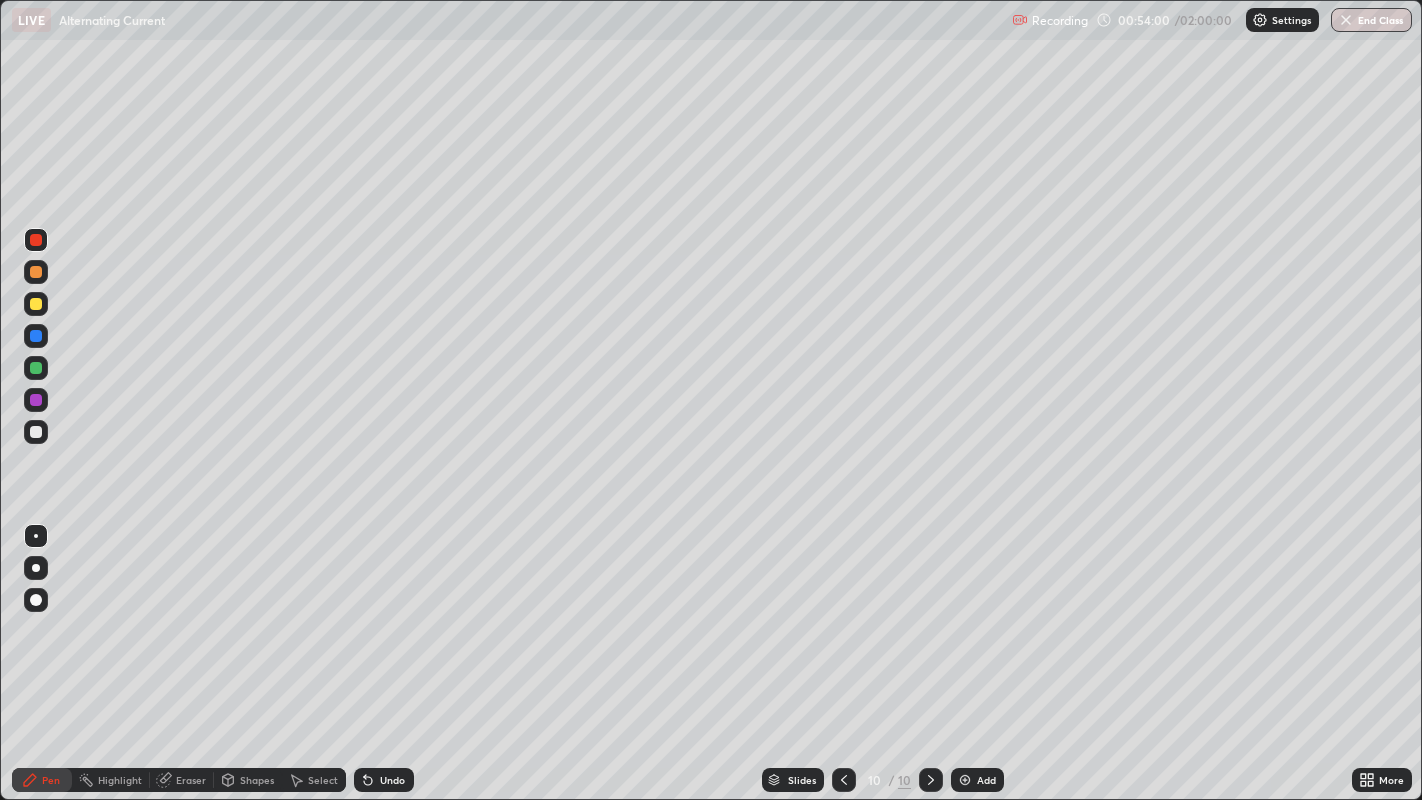 click at bounding box center (36, 304) 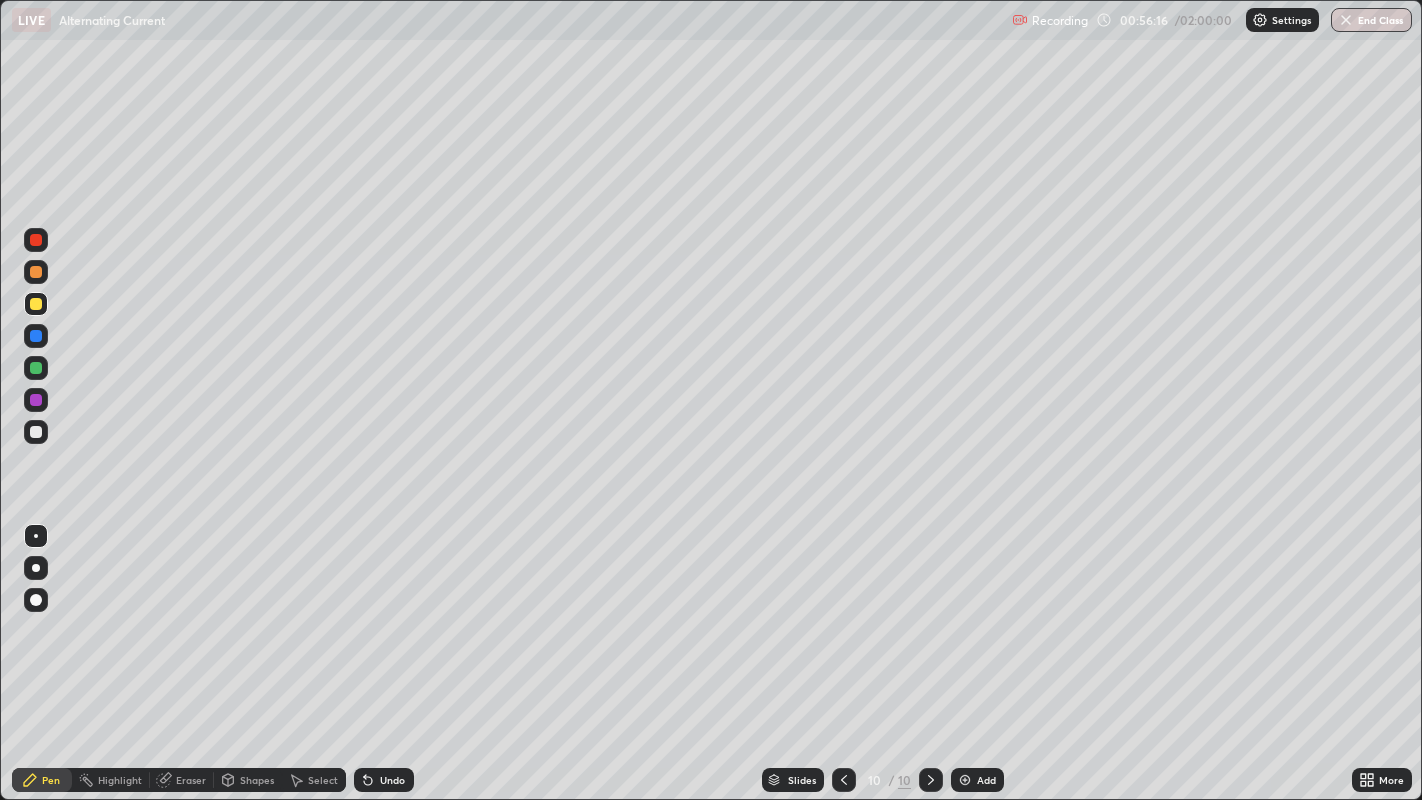 click on "Shapes" at bounding box center [257, 780] 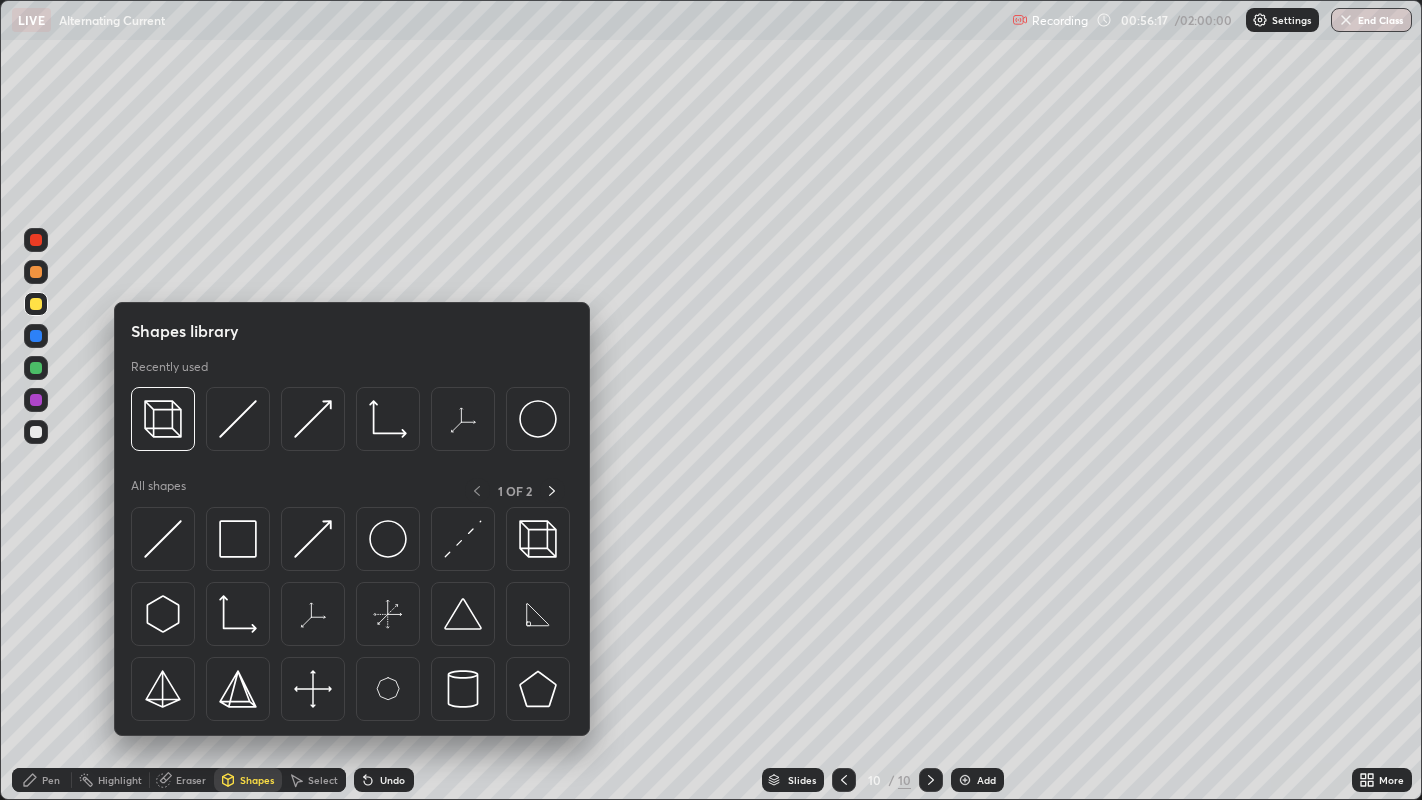 click on "Eraser" at bounding box center (191, 780) 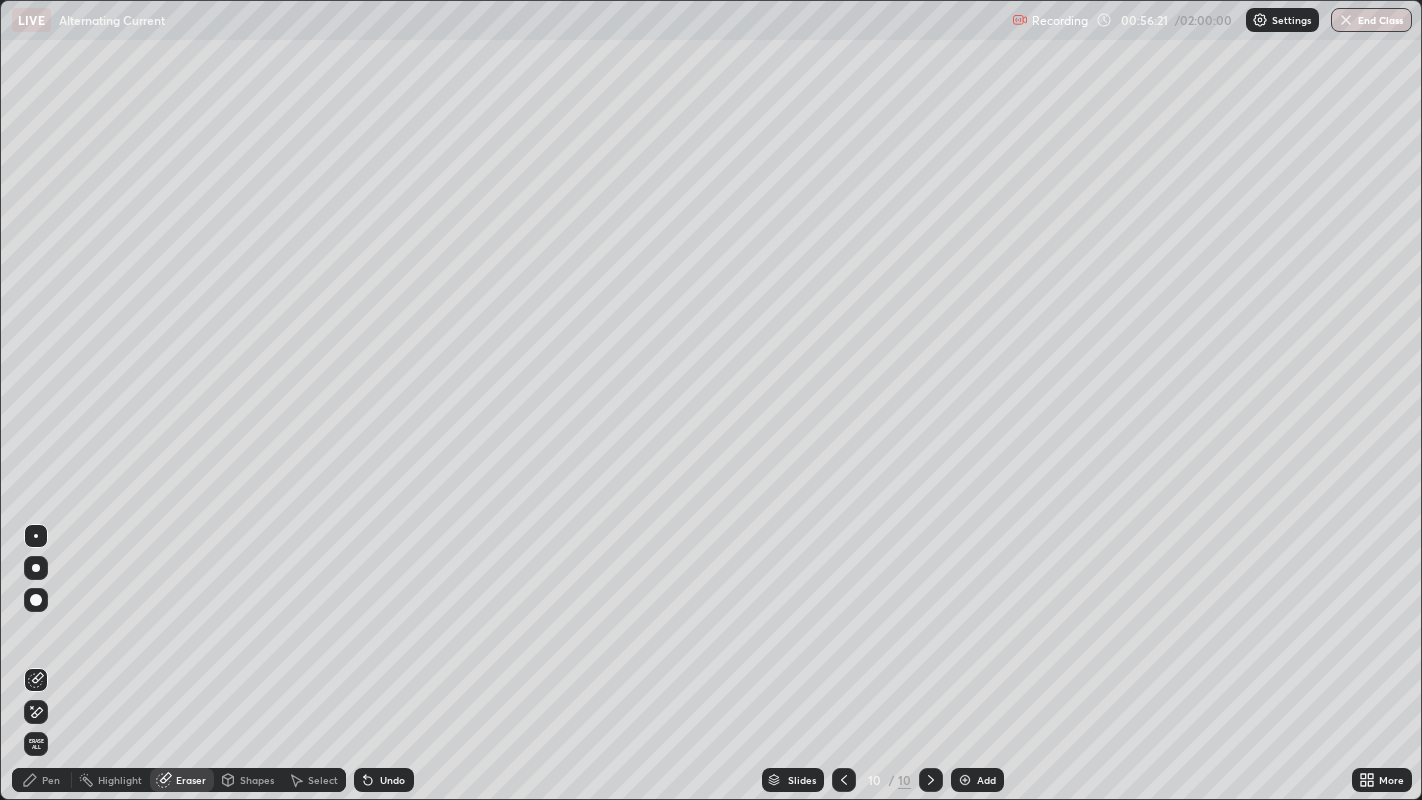 click on "Pen" at bounding box center [51, 780] 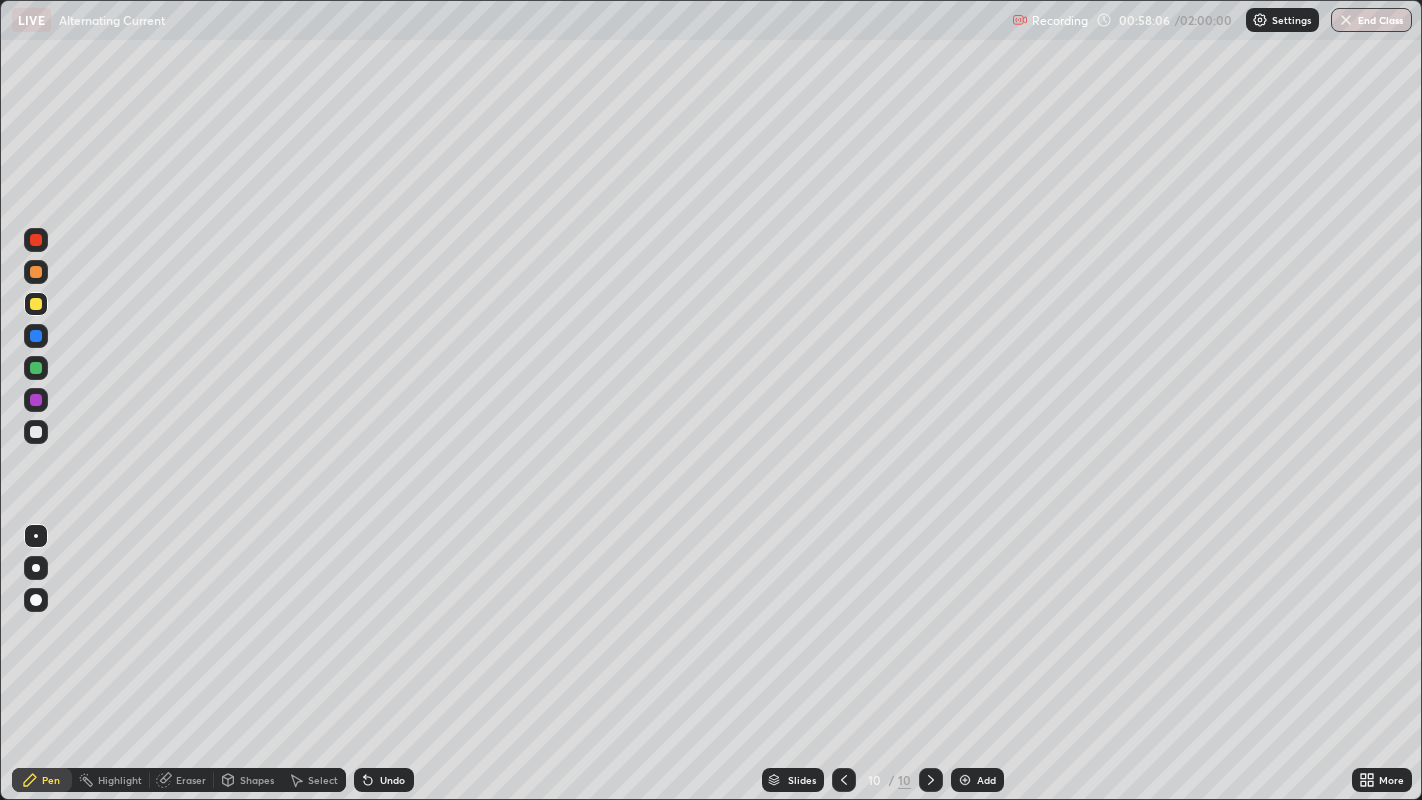 click at bounding box center (965, 780) 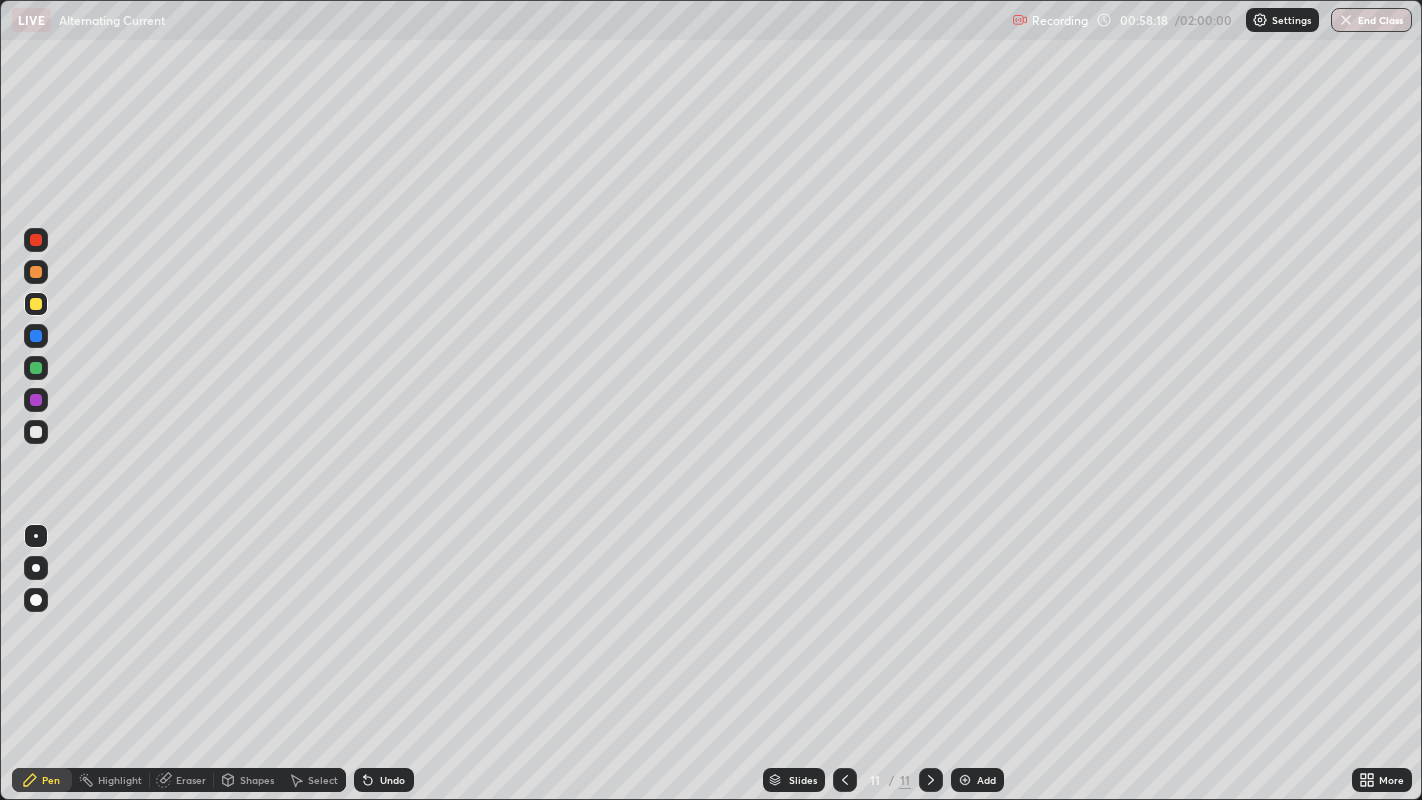 click 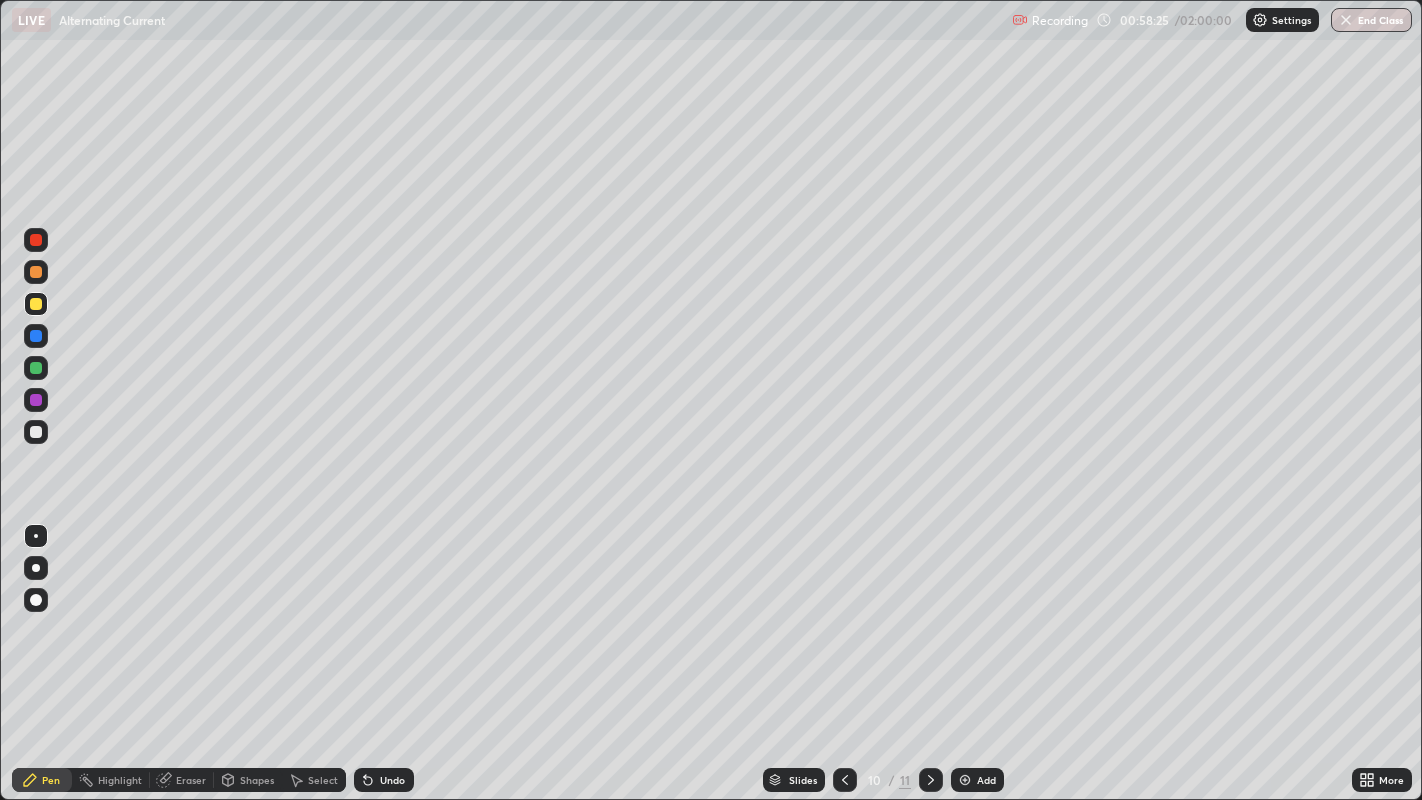 click 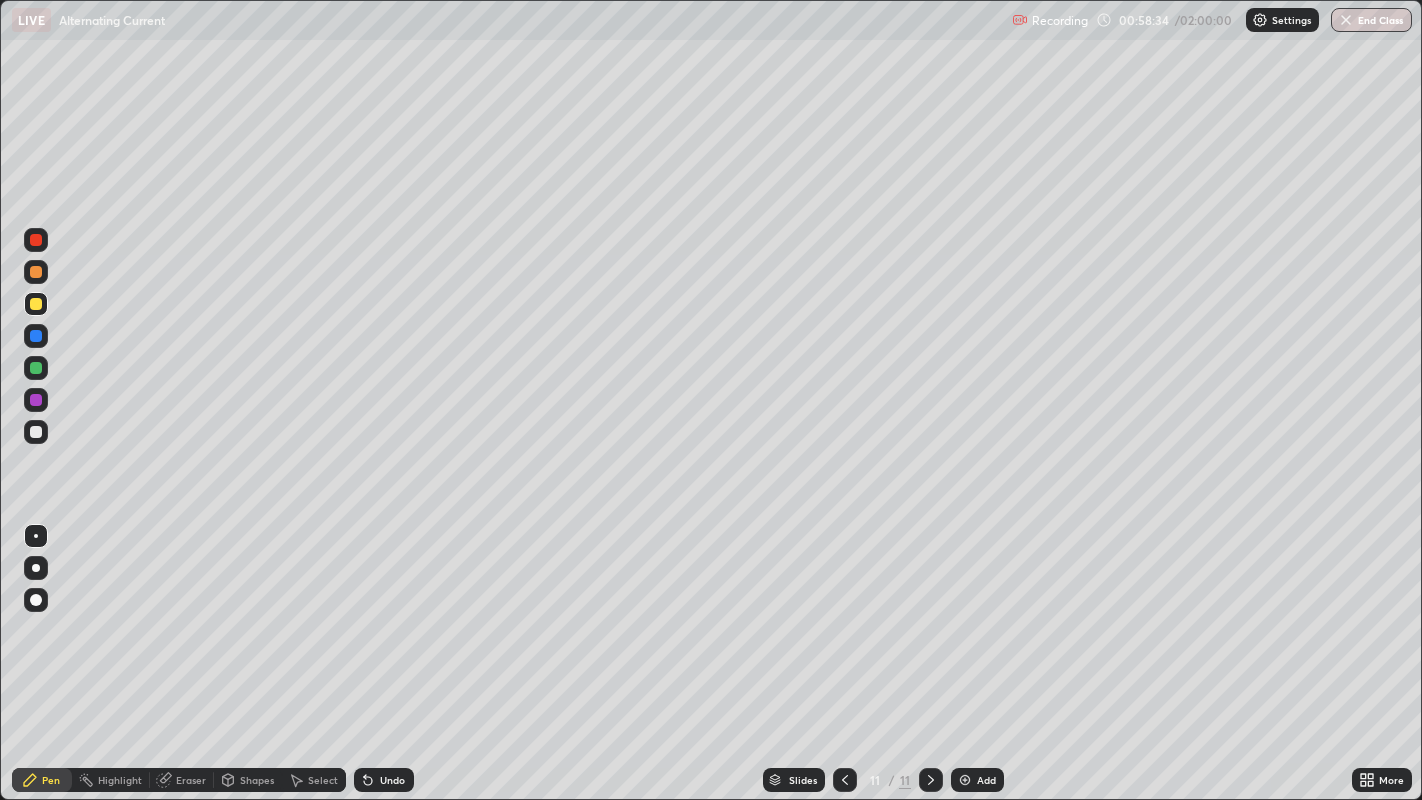 click 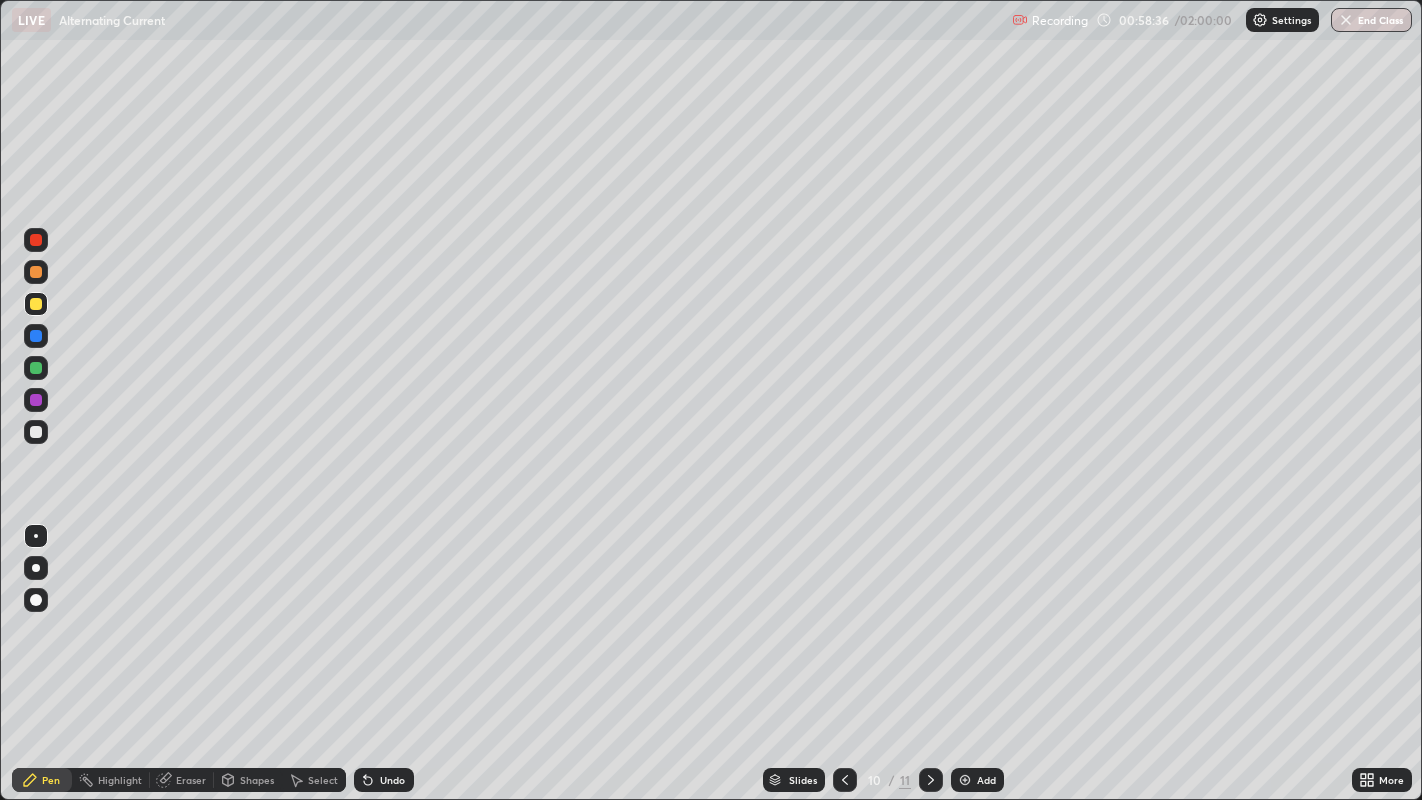 click 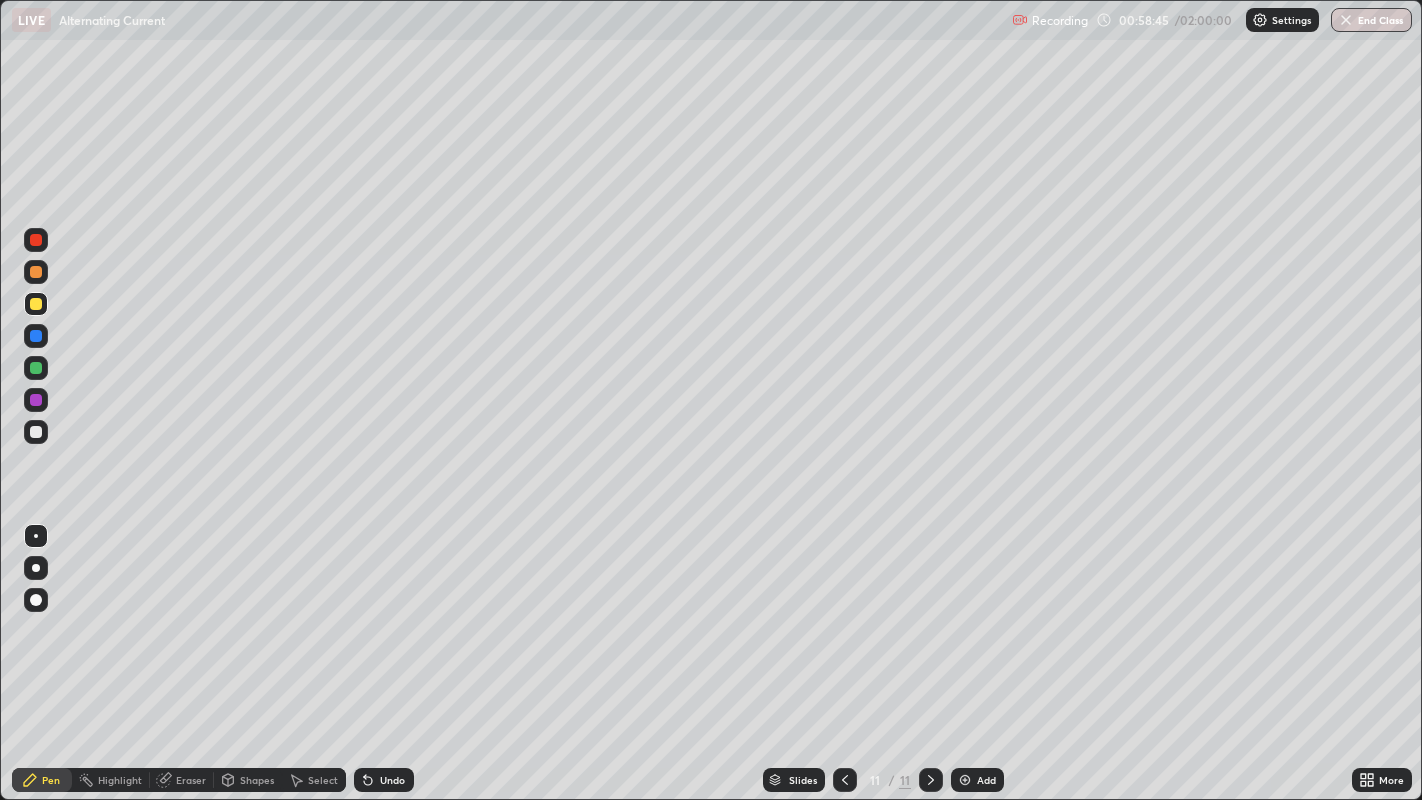 click at bounding box center [36, 240] 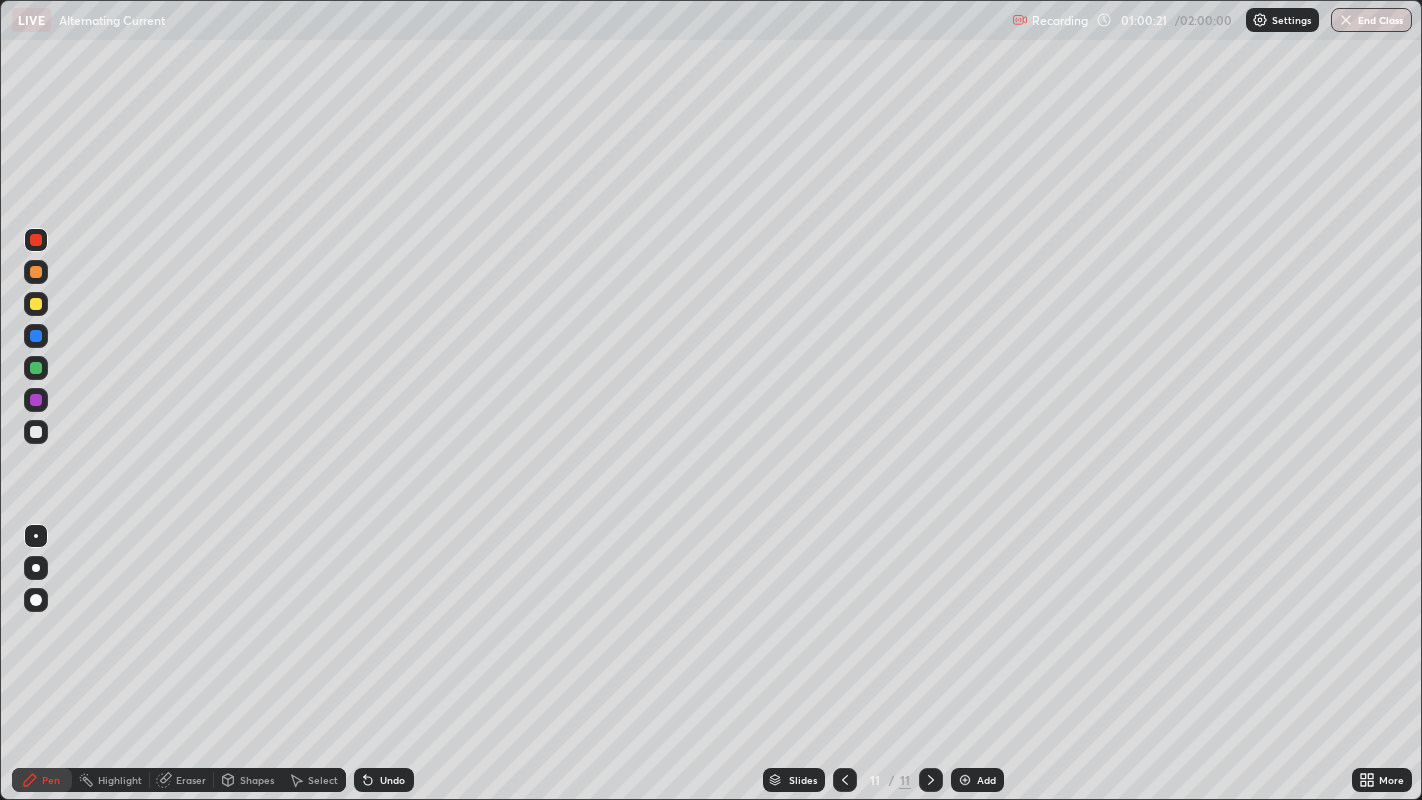 click at bounding box center [36, 336] 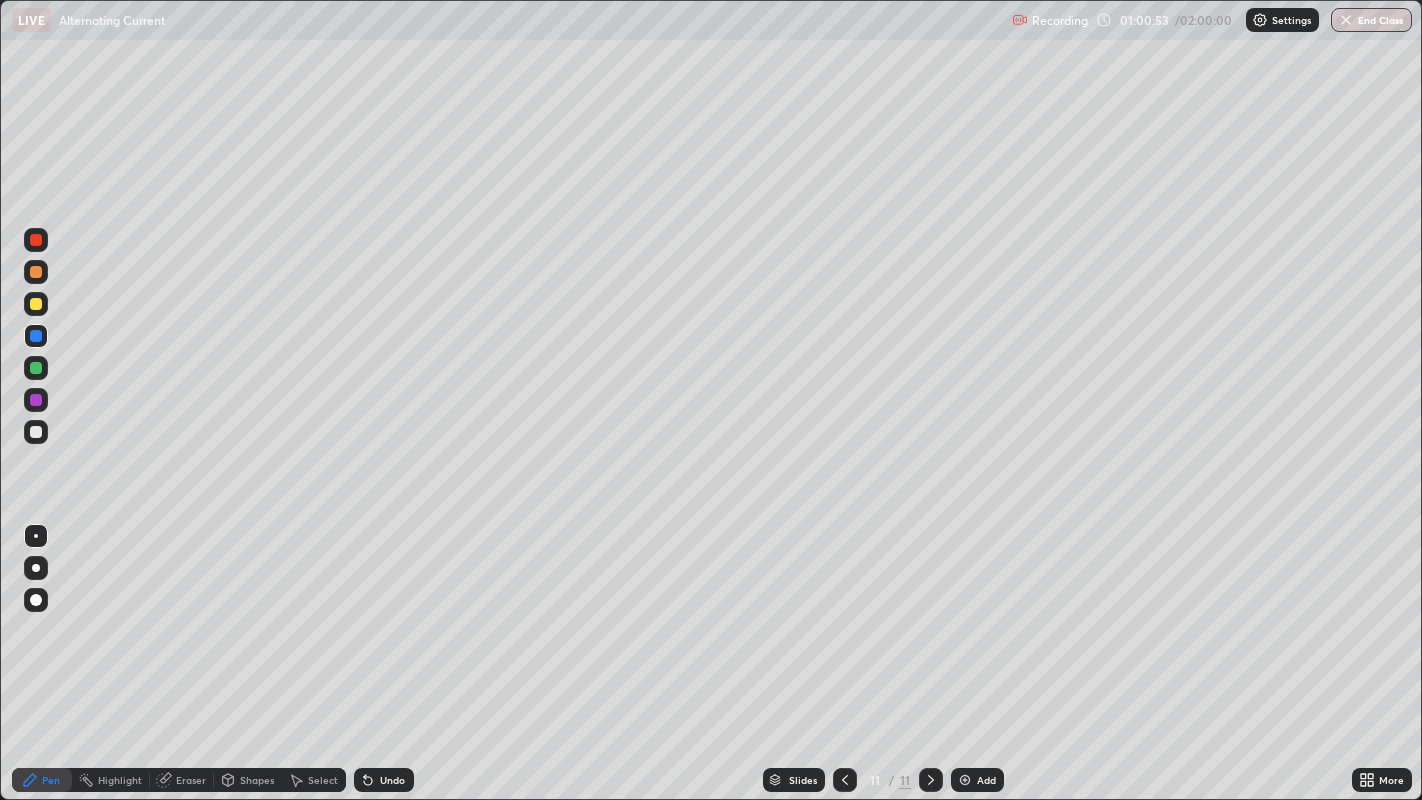 click at bounding box center (36, 368) 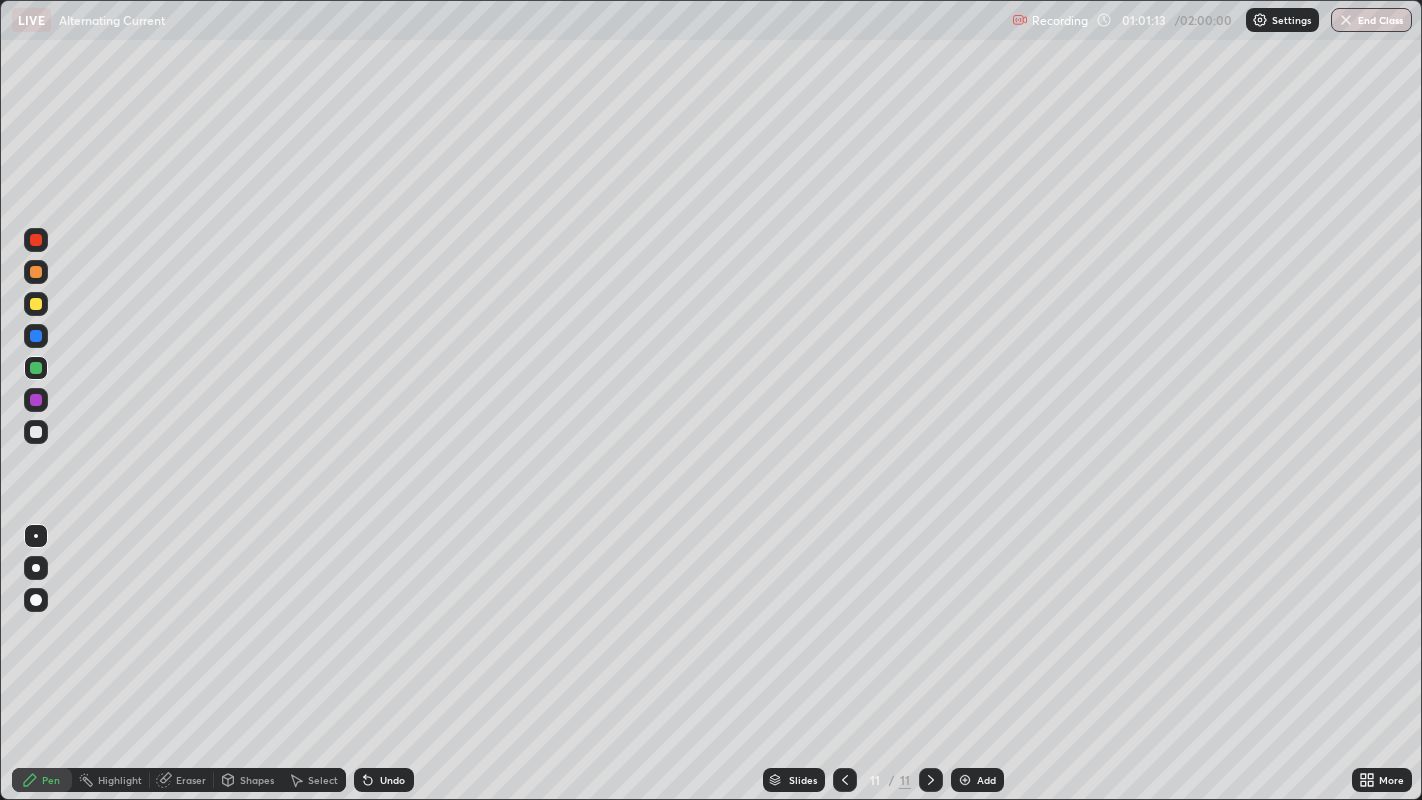 click on "Undo" at bounding box center [392, 780] 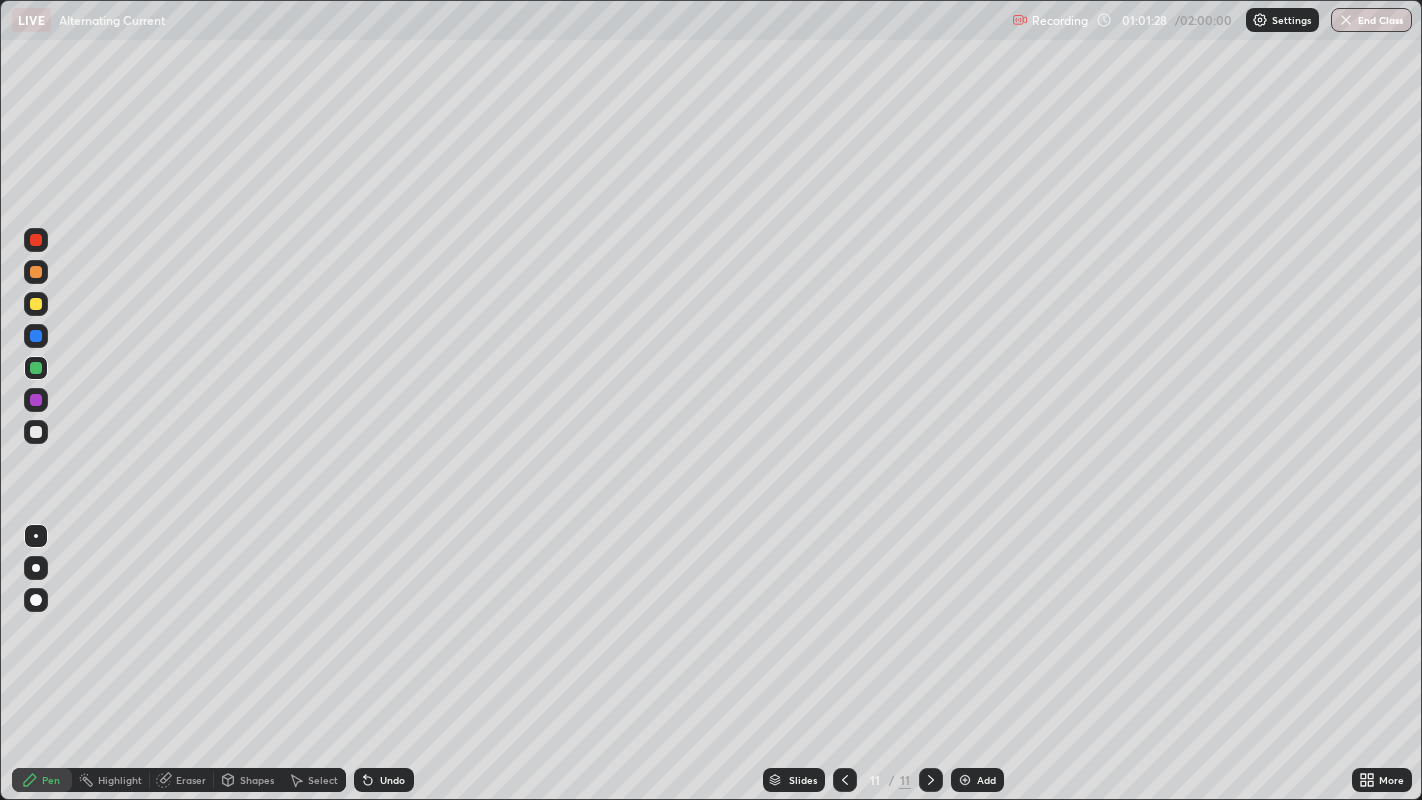 click at bounding box center (36, 432) 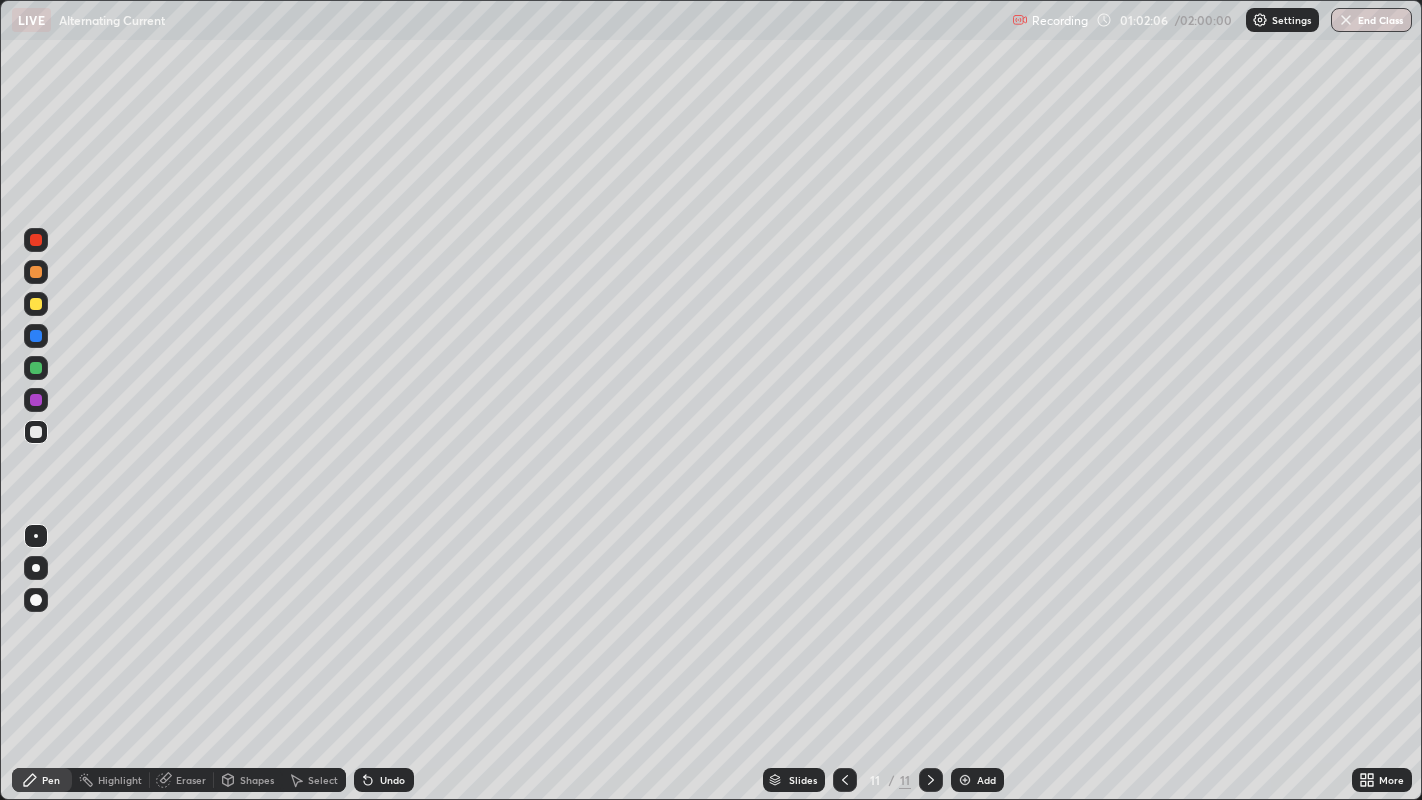 click on "Eraser" at bounding box center [191, 780] 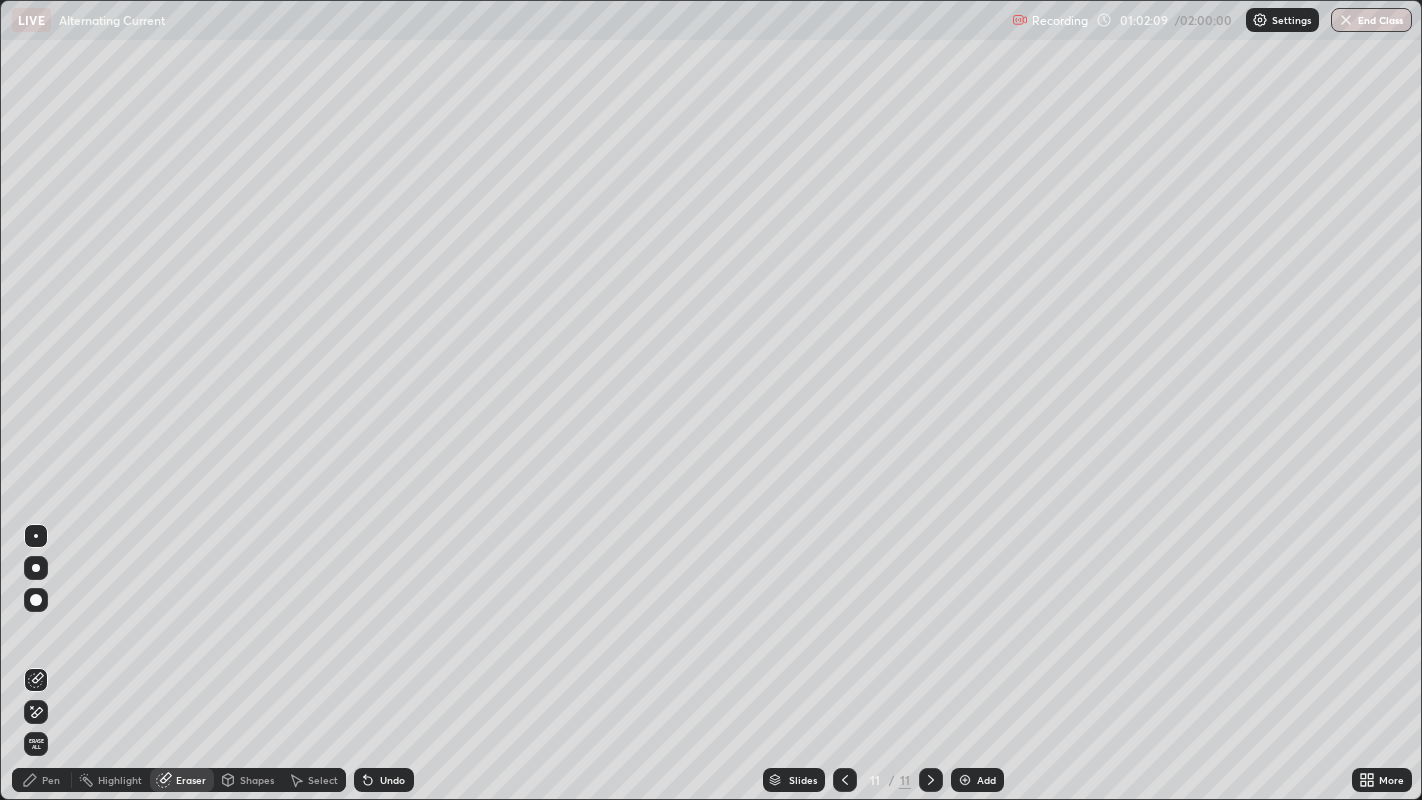 click on "Pen" at bounding box center [51, 780] 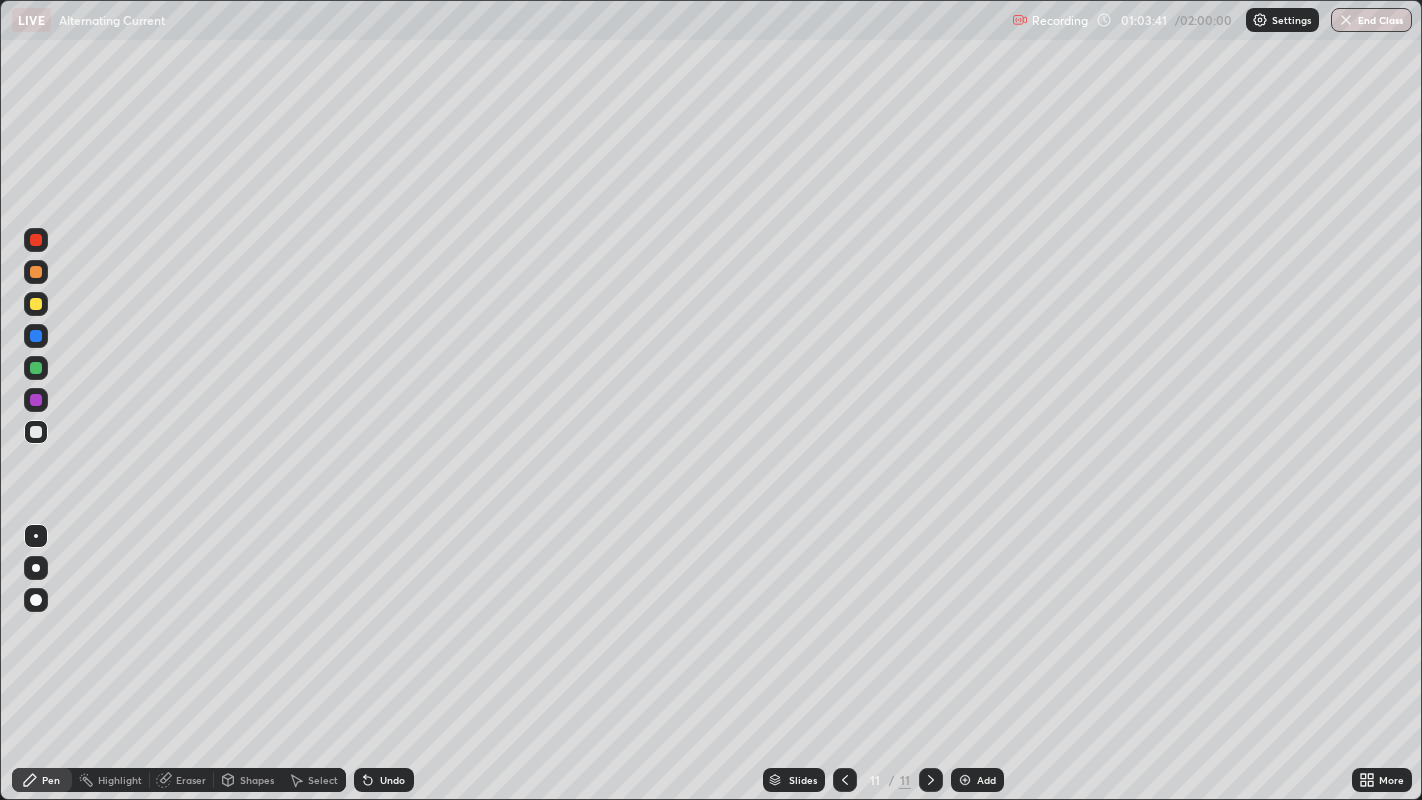 click on "Add" at bounding box center (986, 780) 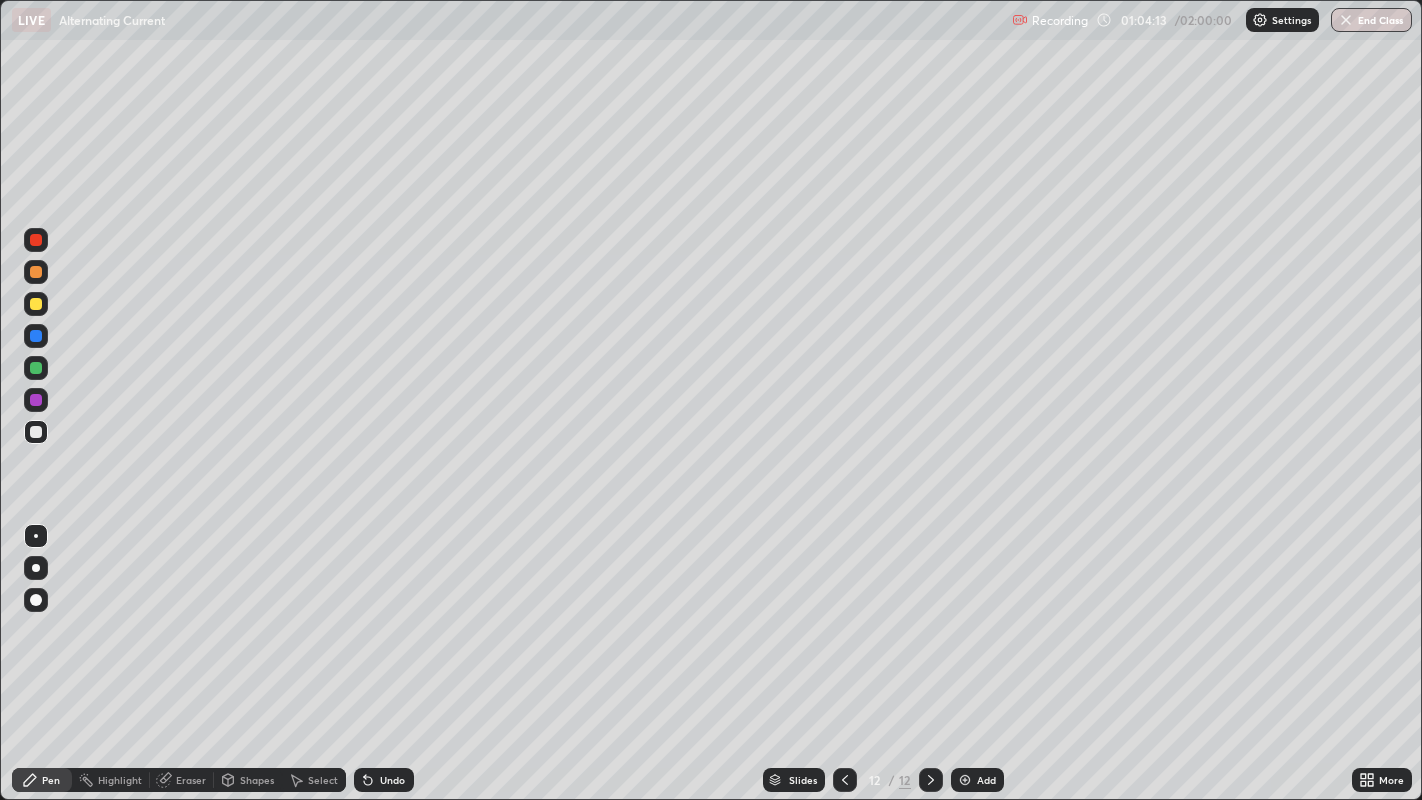 click 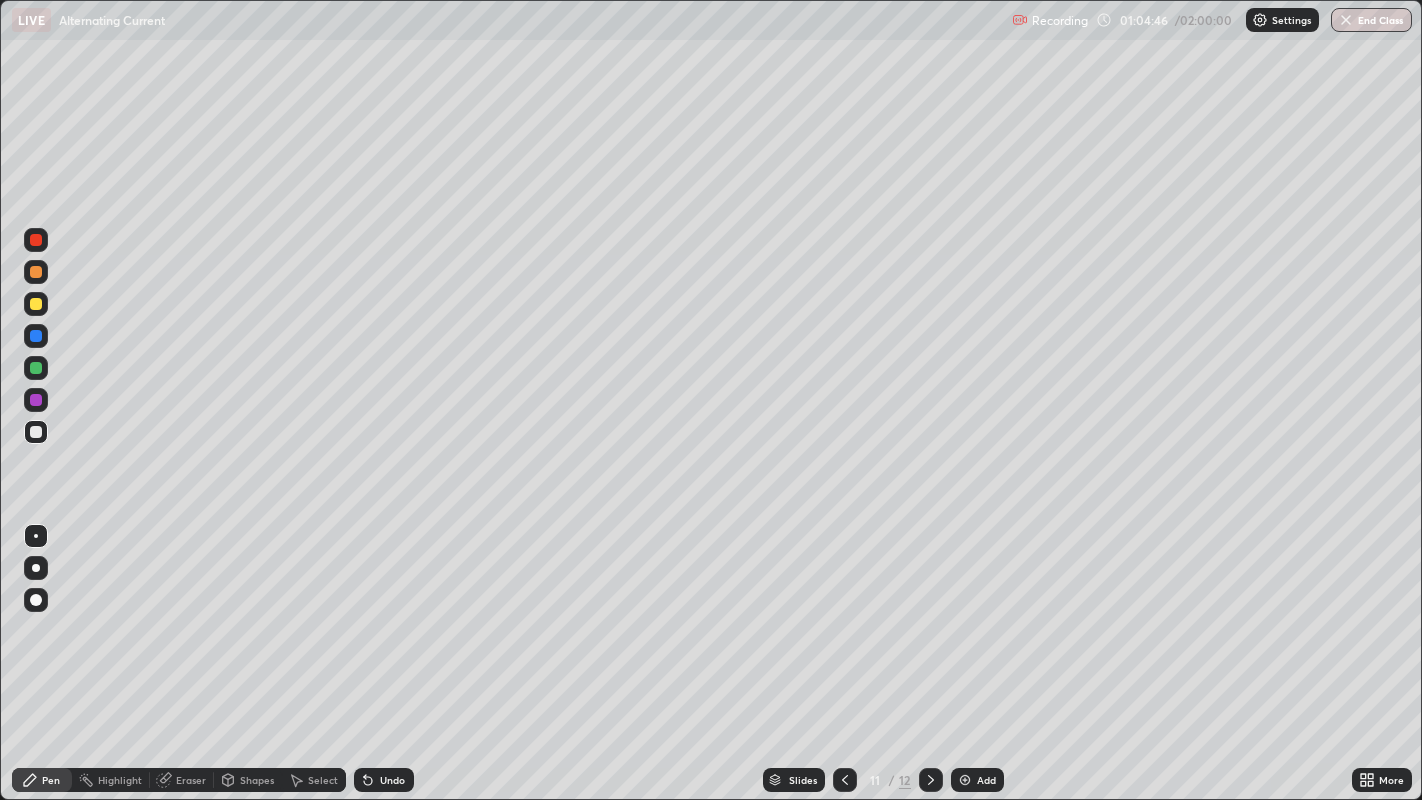 click 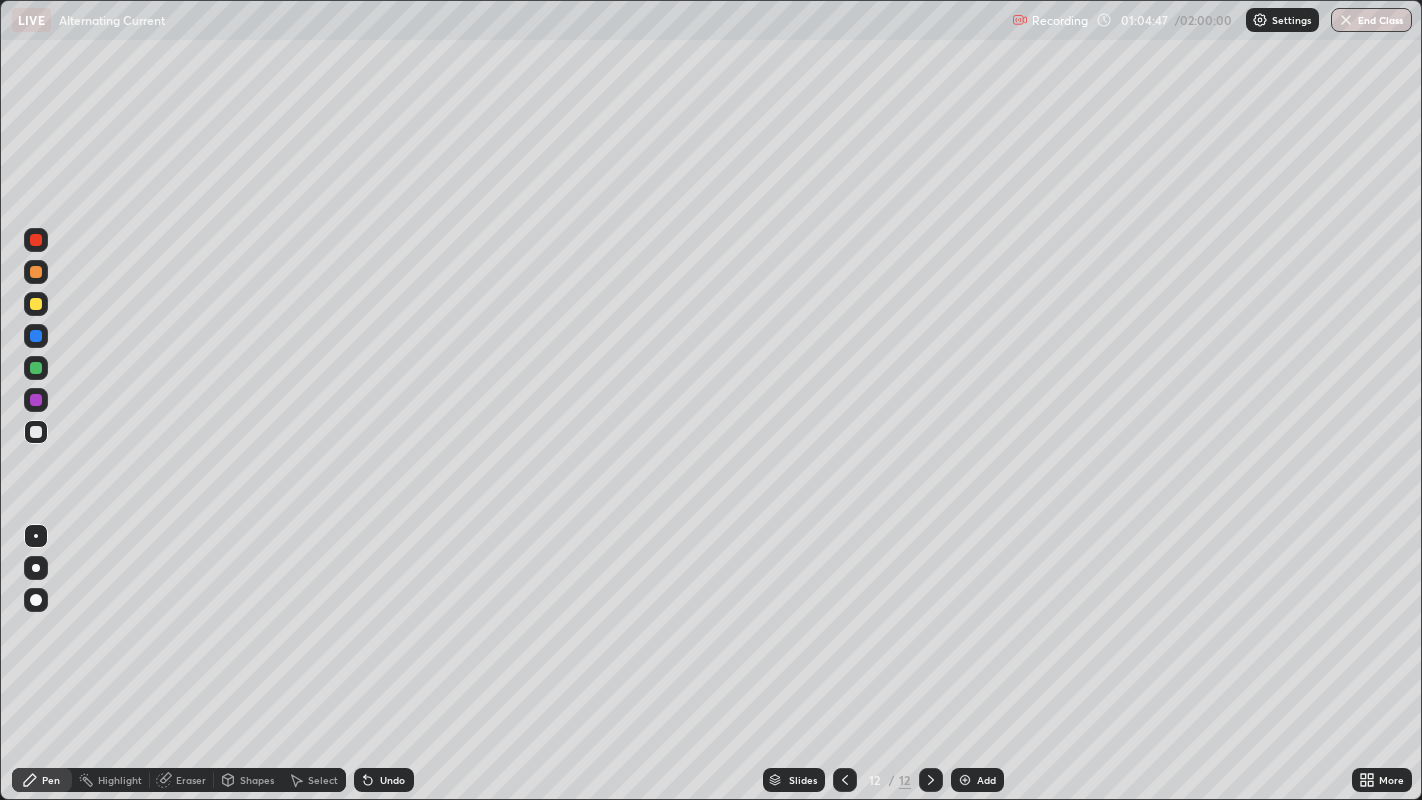 click 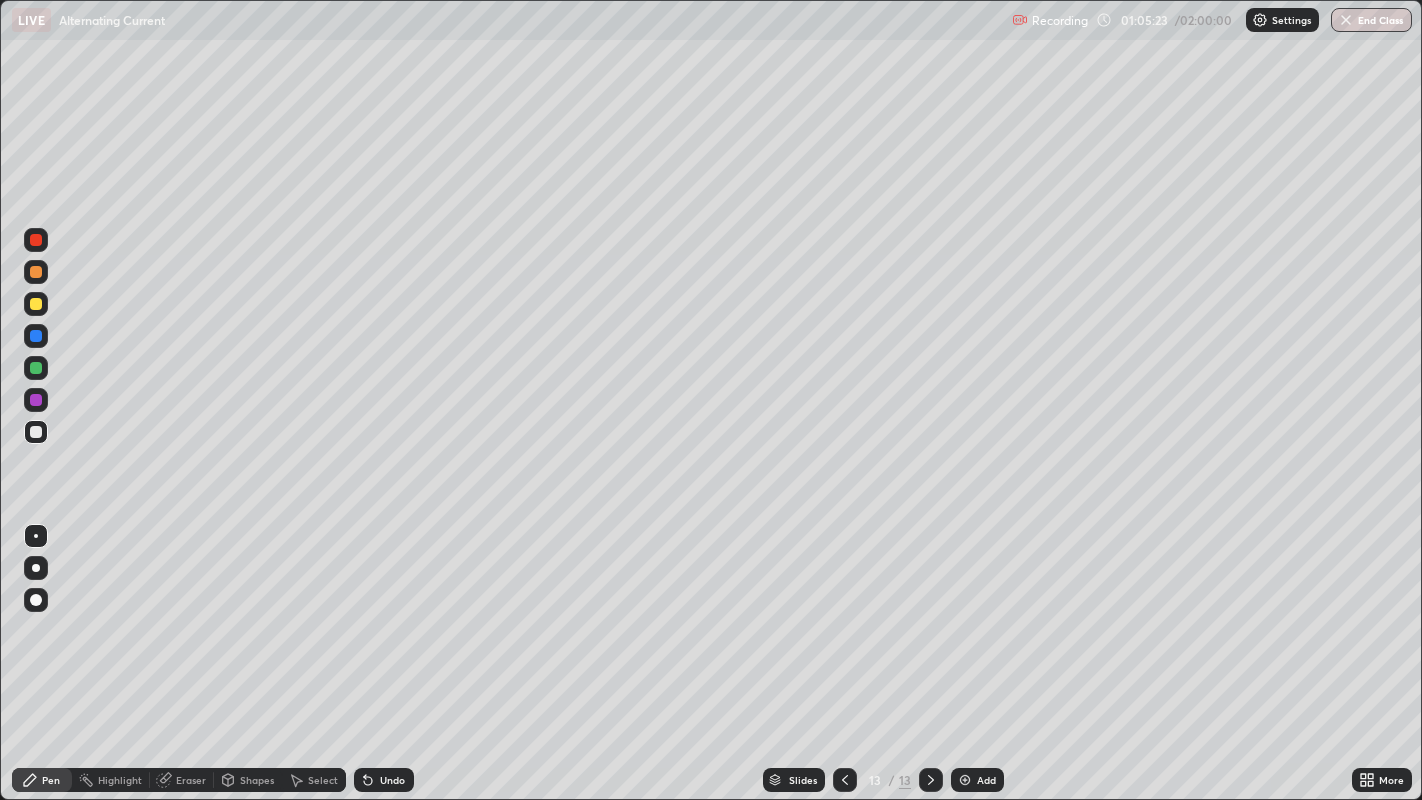 click 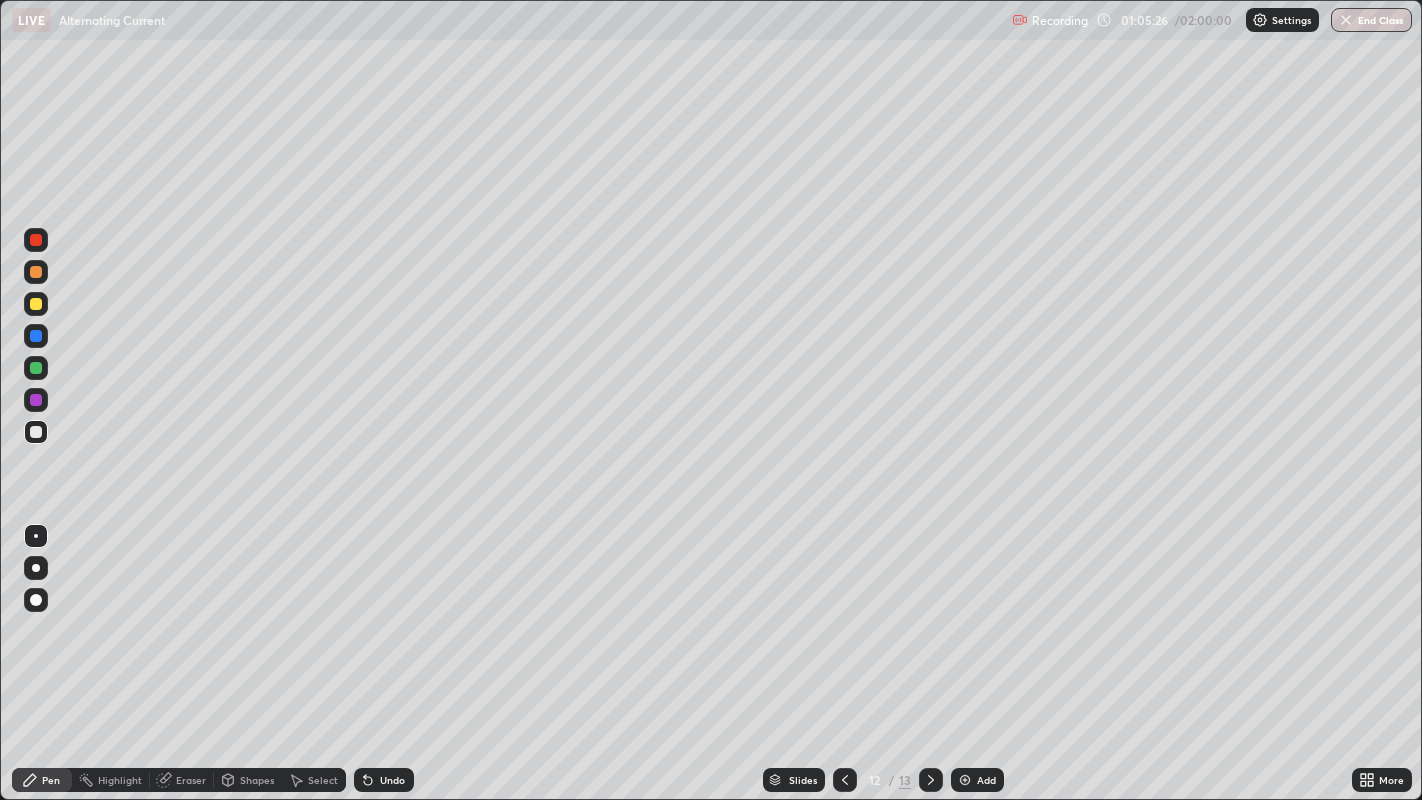 click 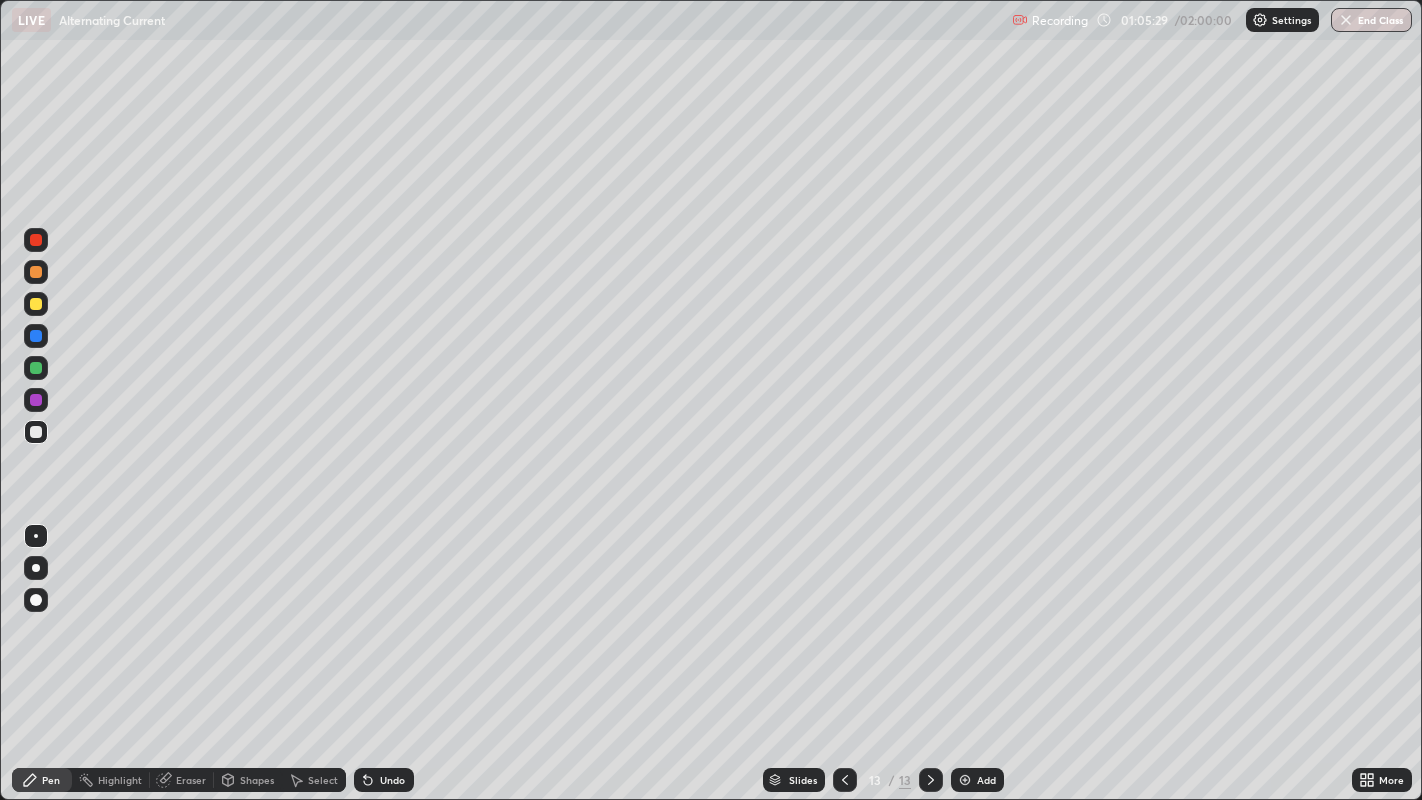 click 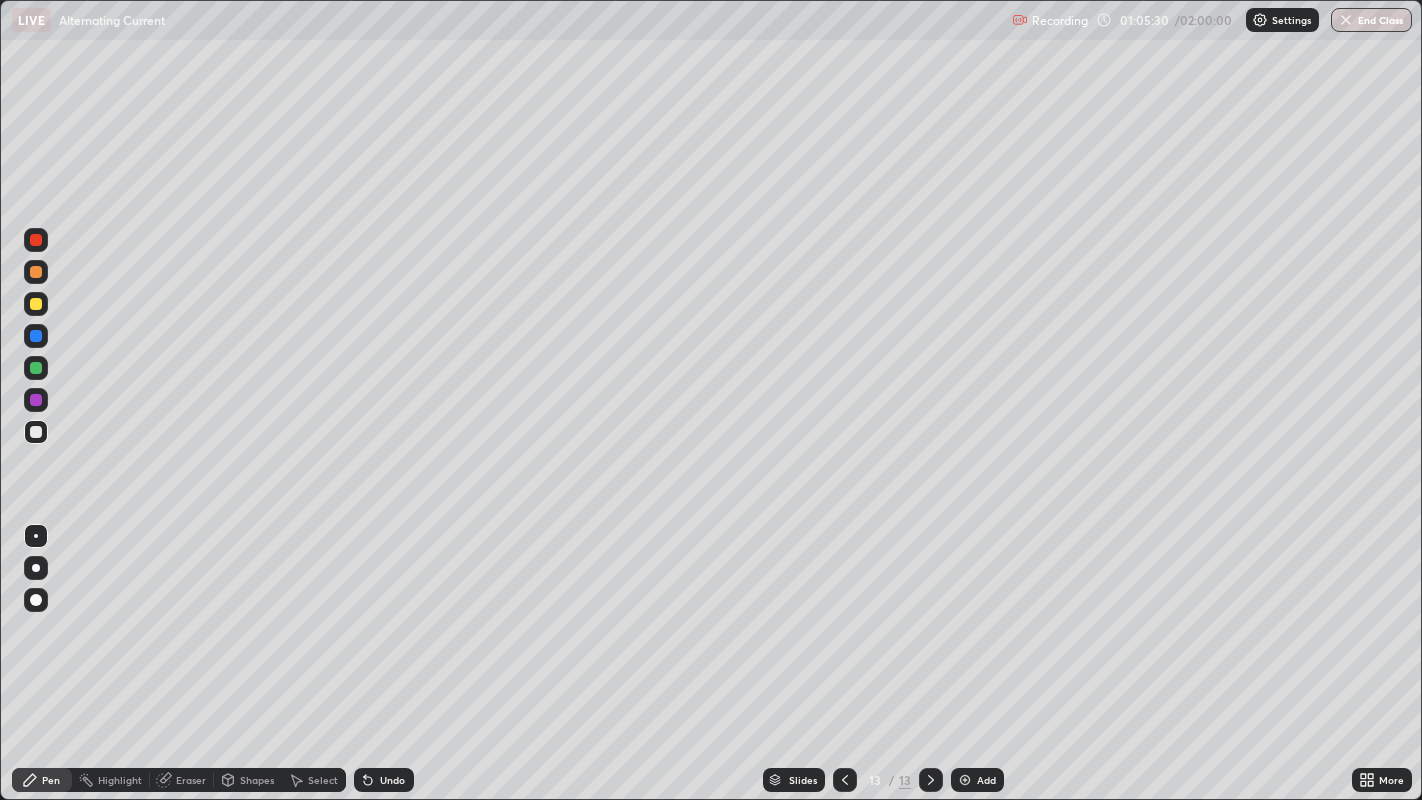 click 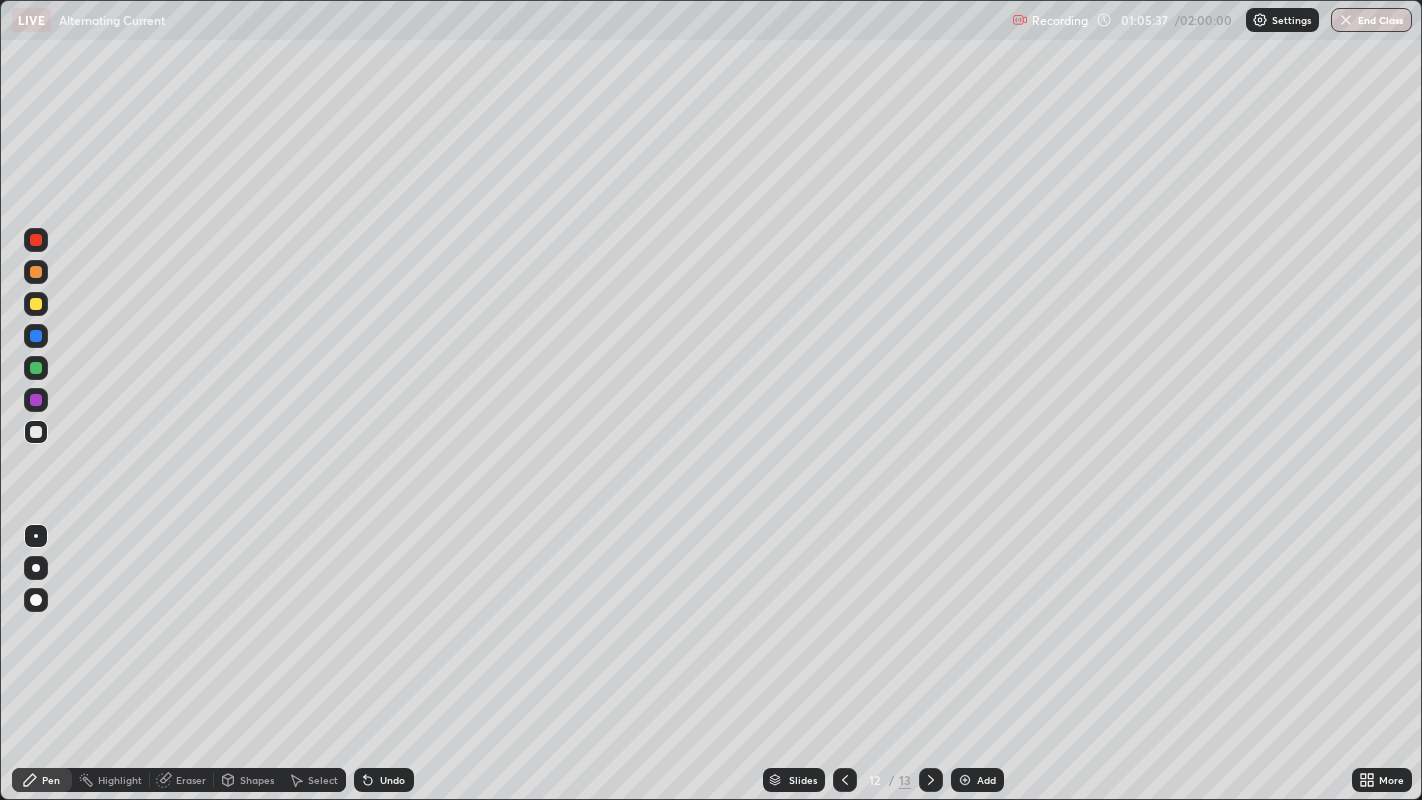 click on "Undo" at bounding box center [392, 780] 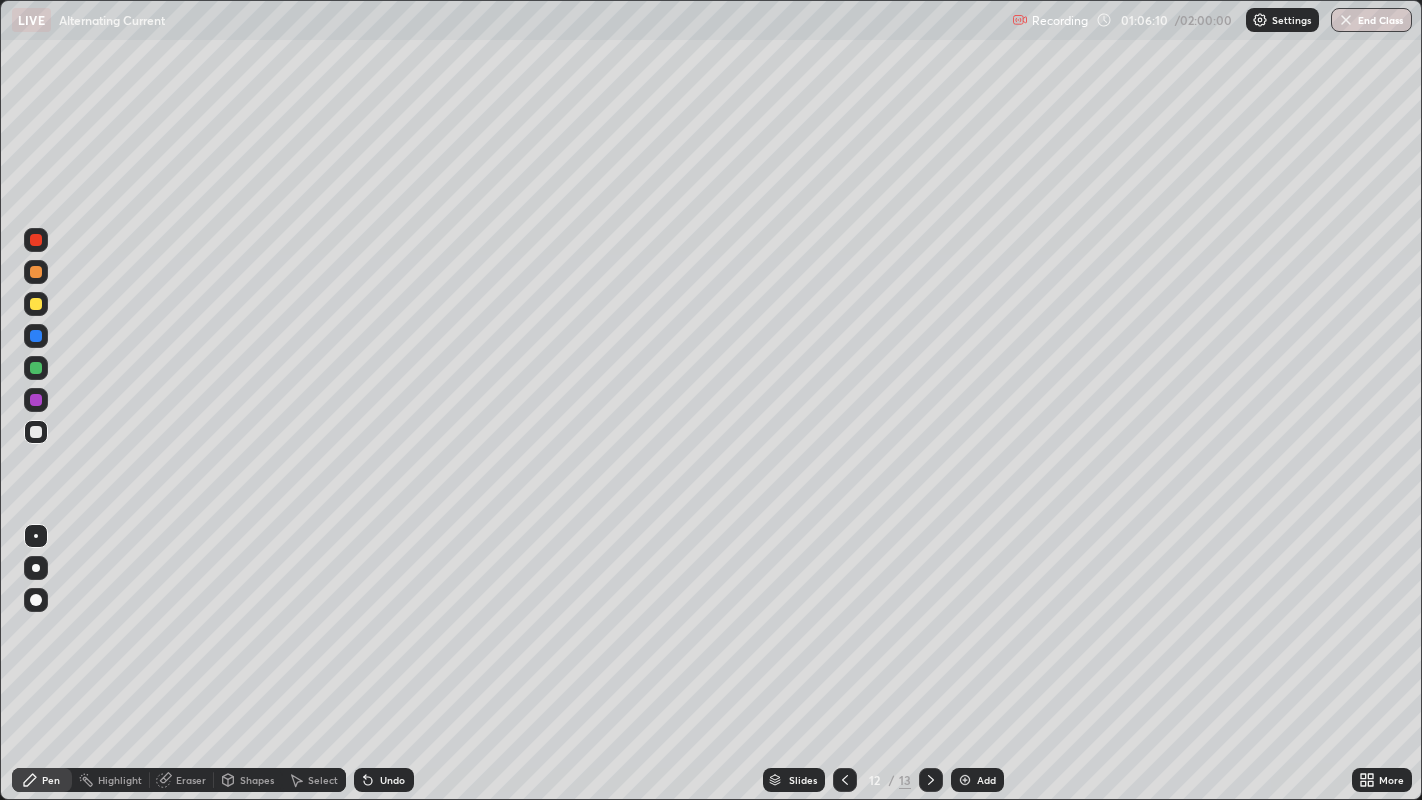 click 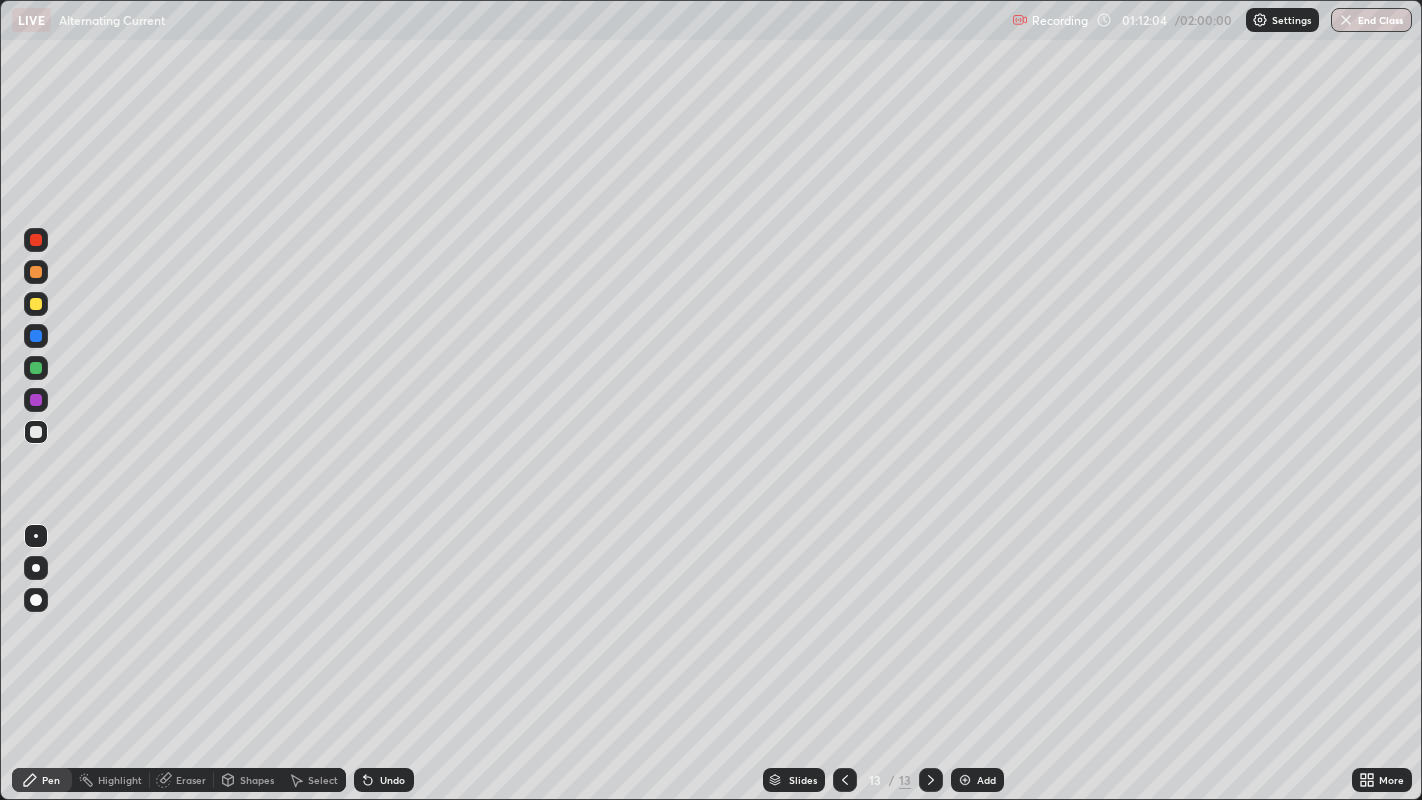 click on "Eraser" at bounding box center (191, 780) 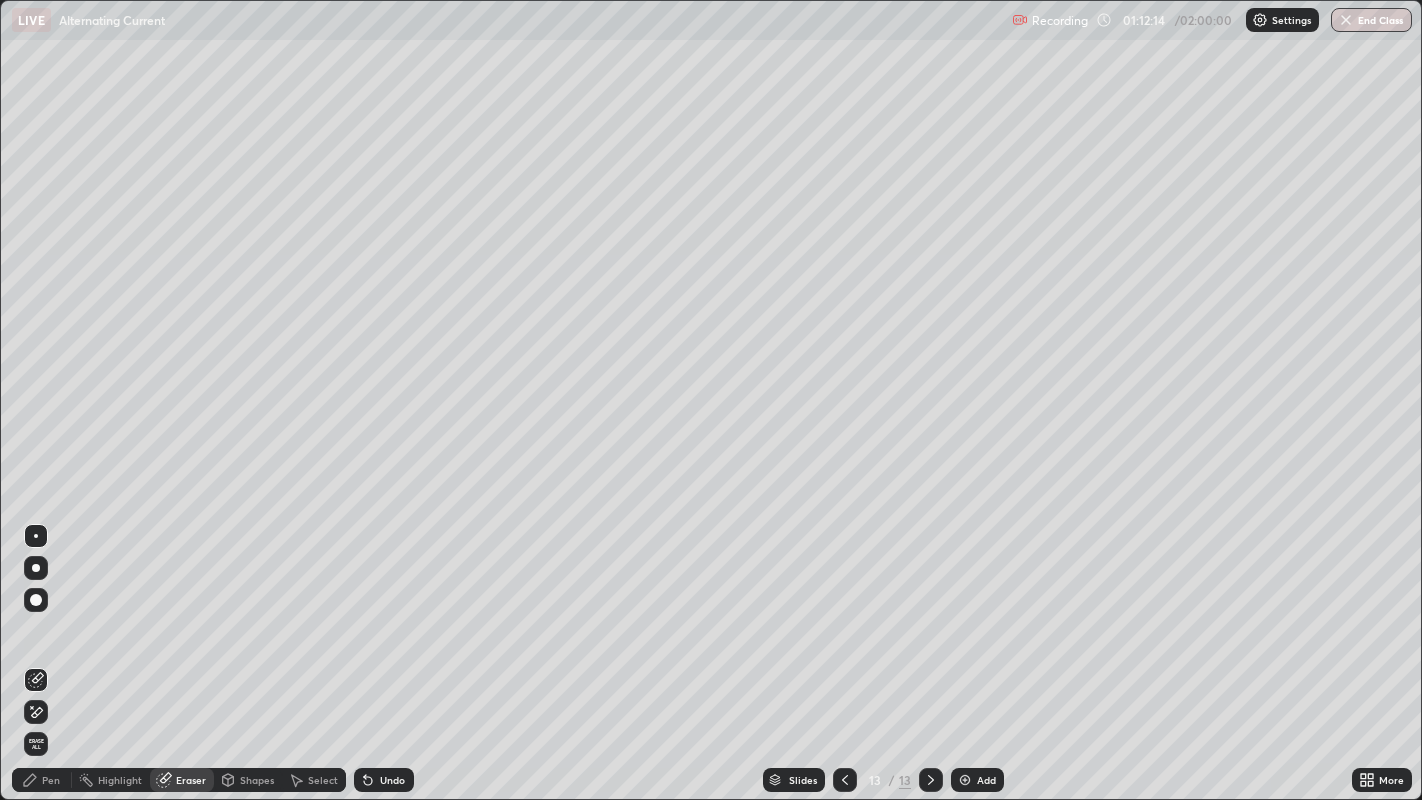 click on "Pen" at bounding box center (51, 780) 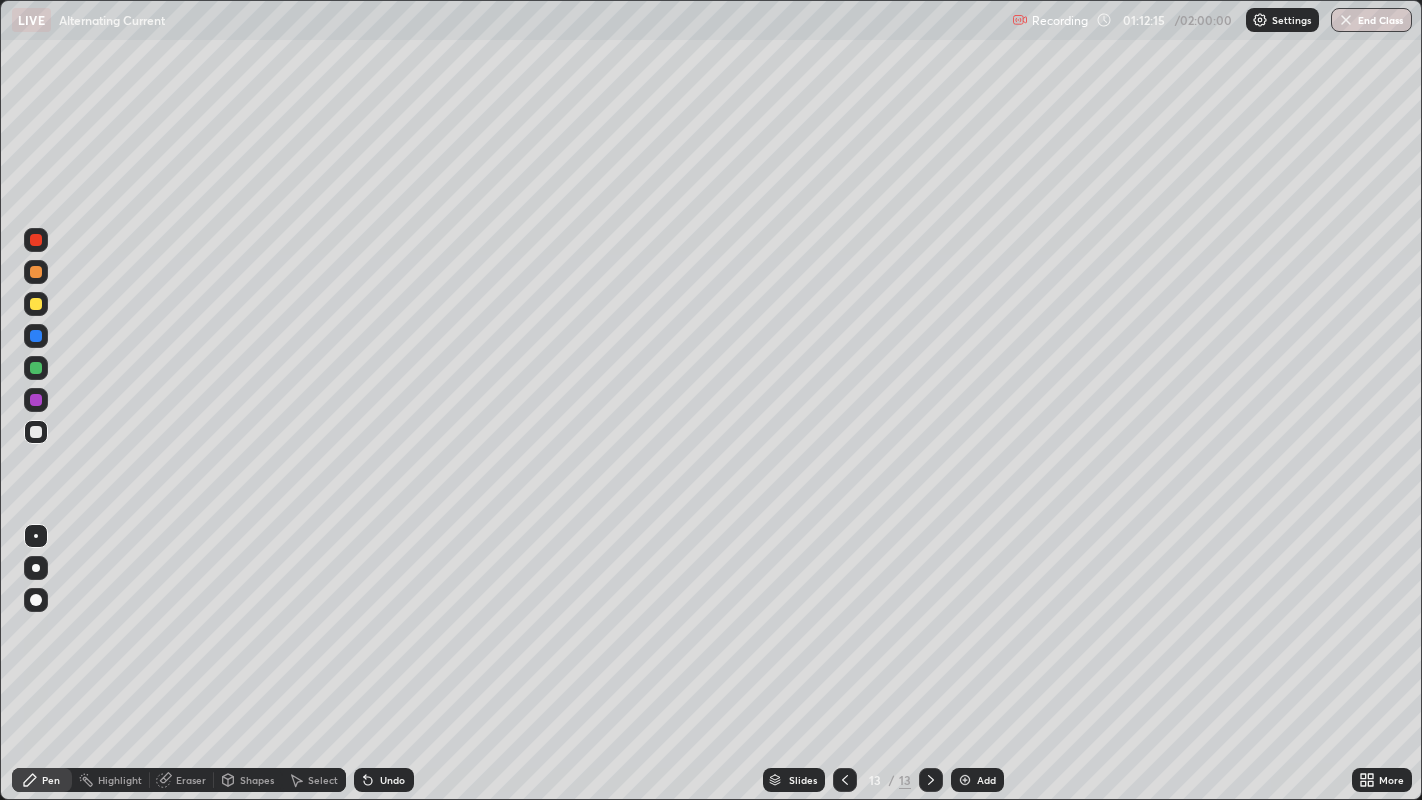 click at bounding box center [36, 400] 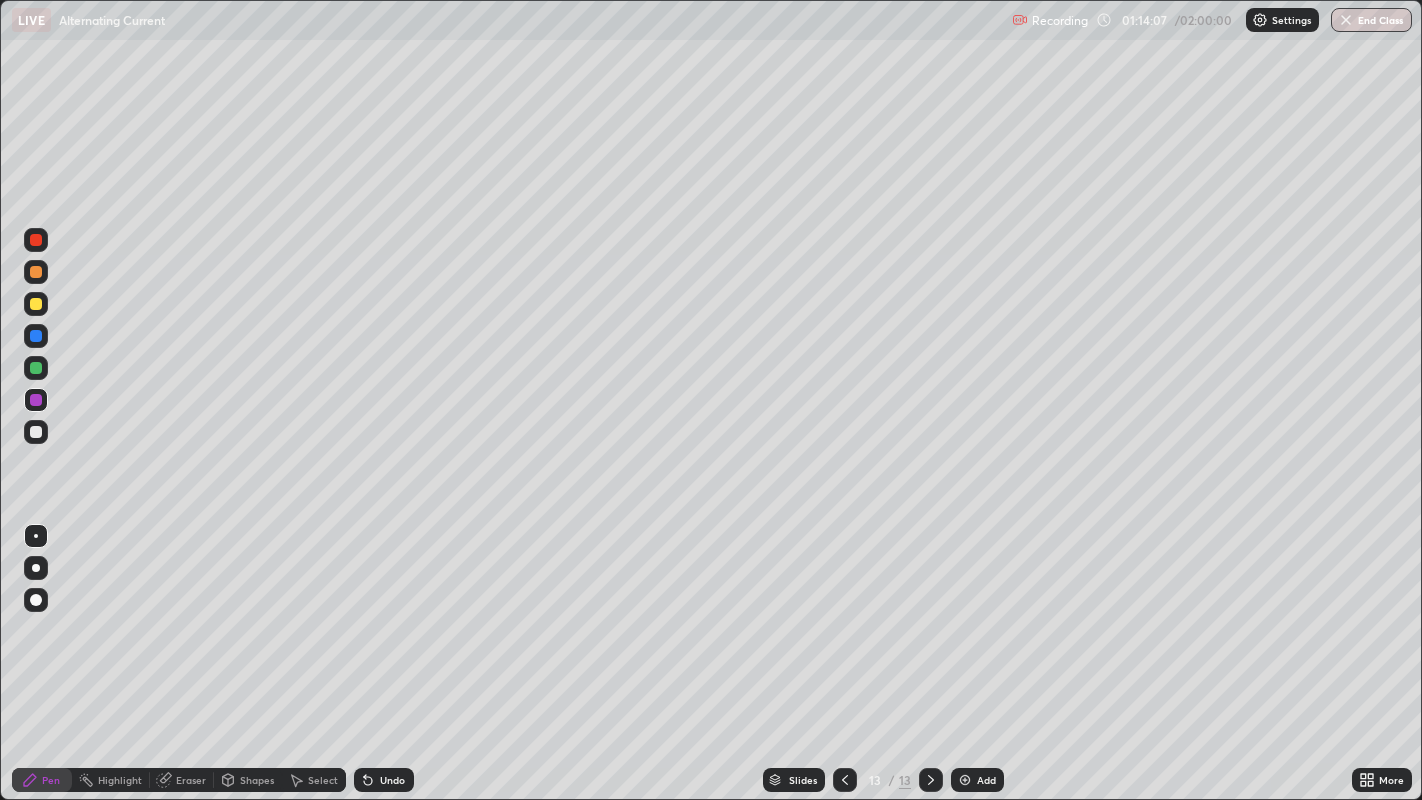 click 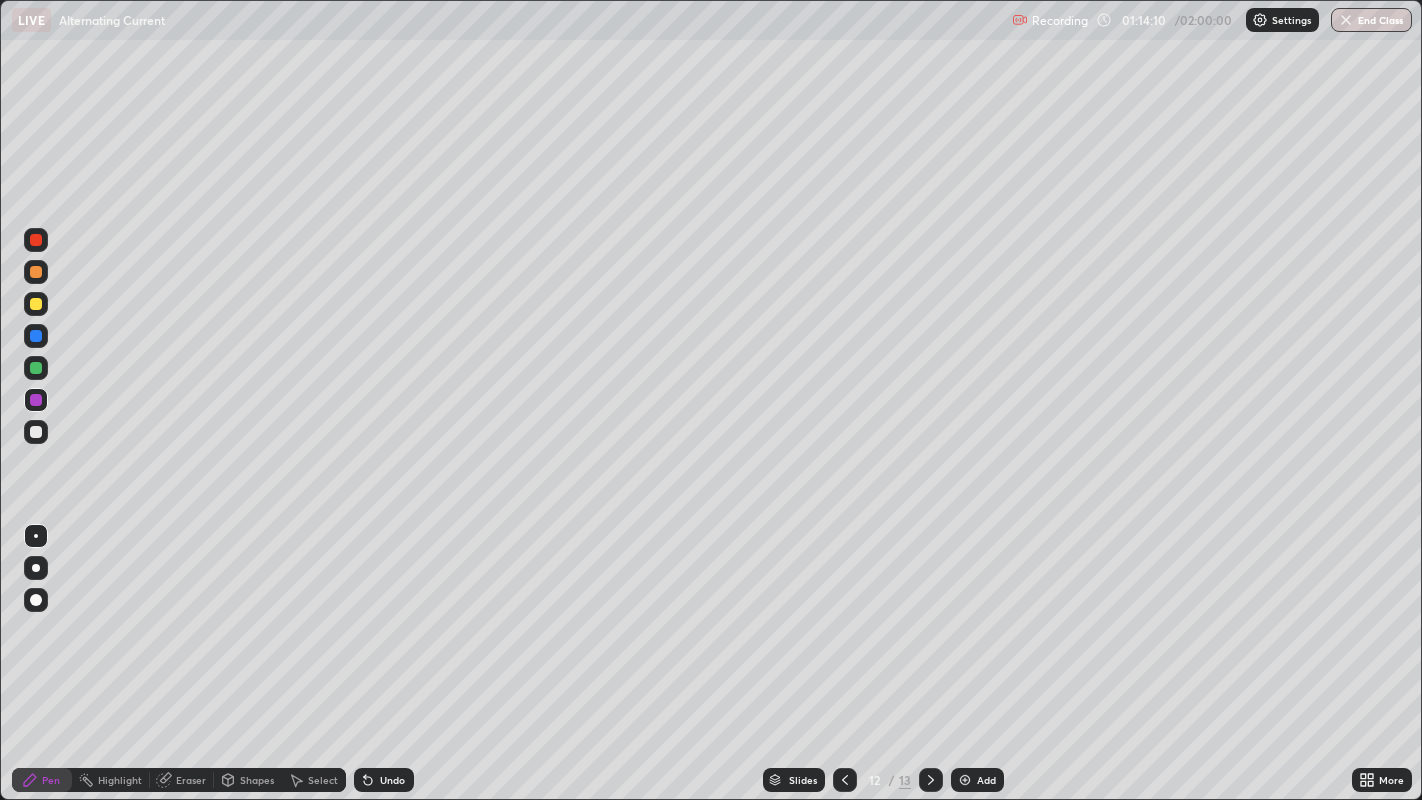 click 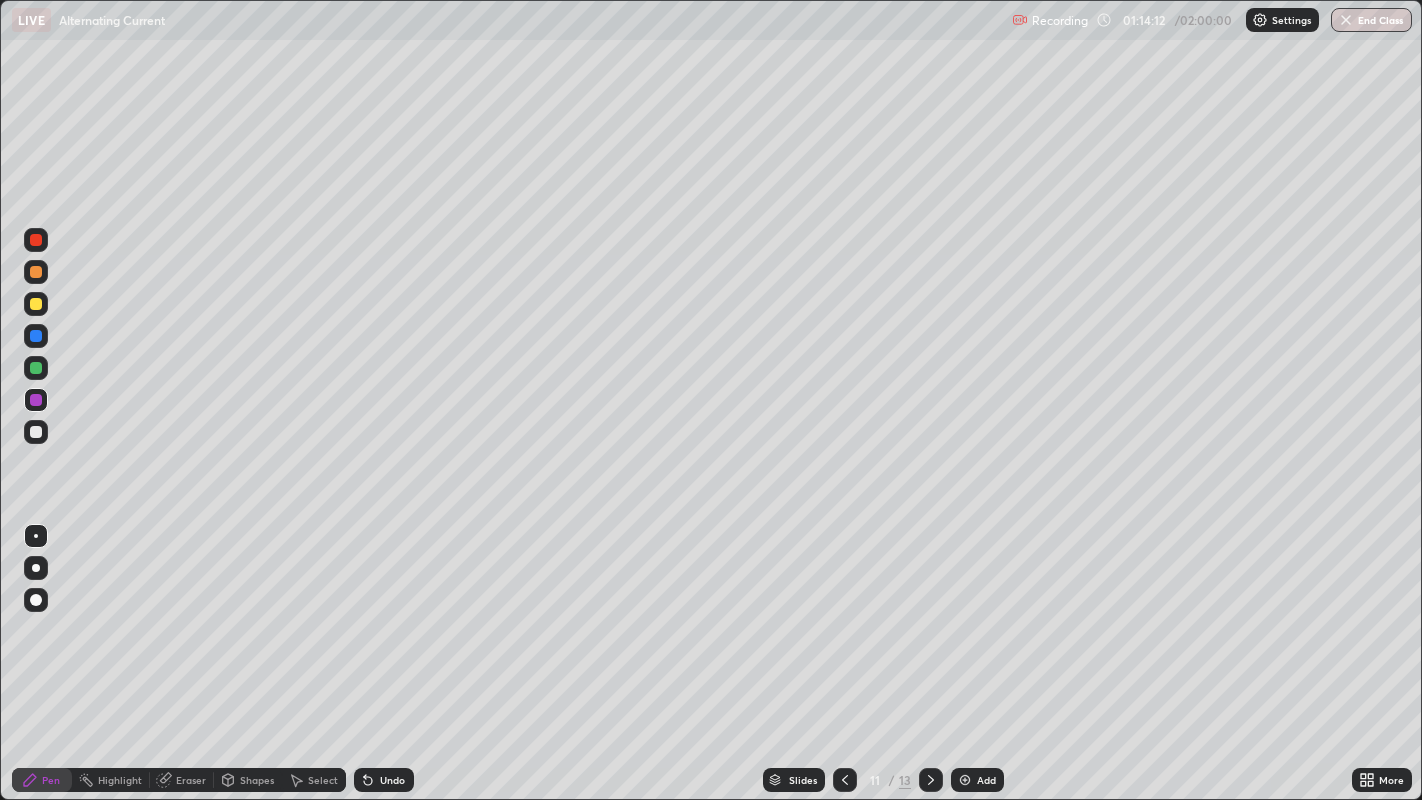 click 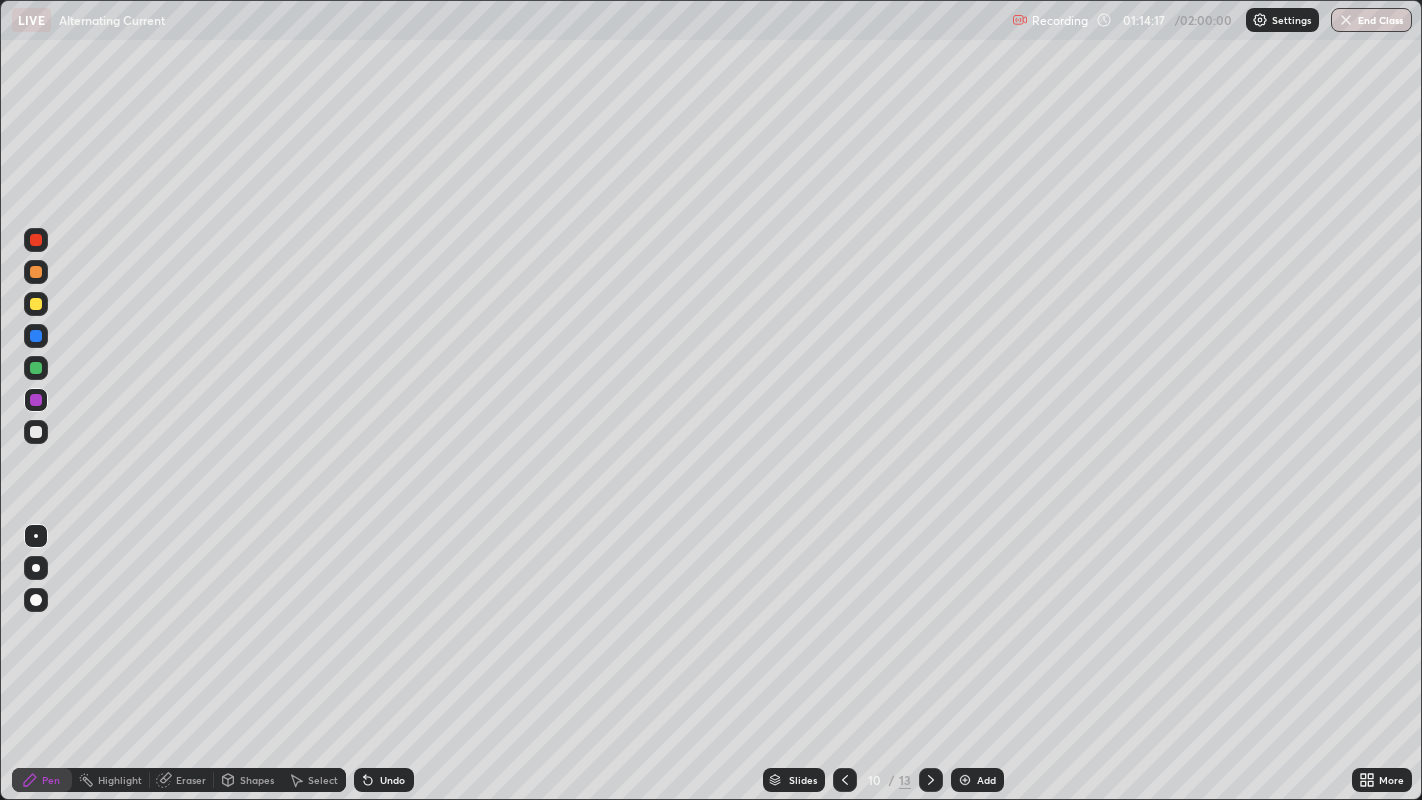 click 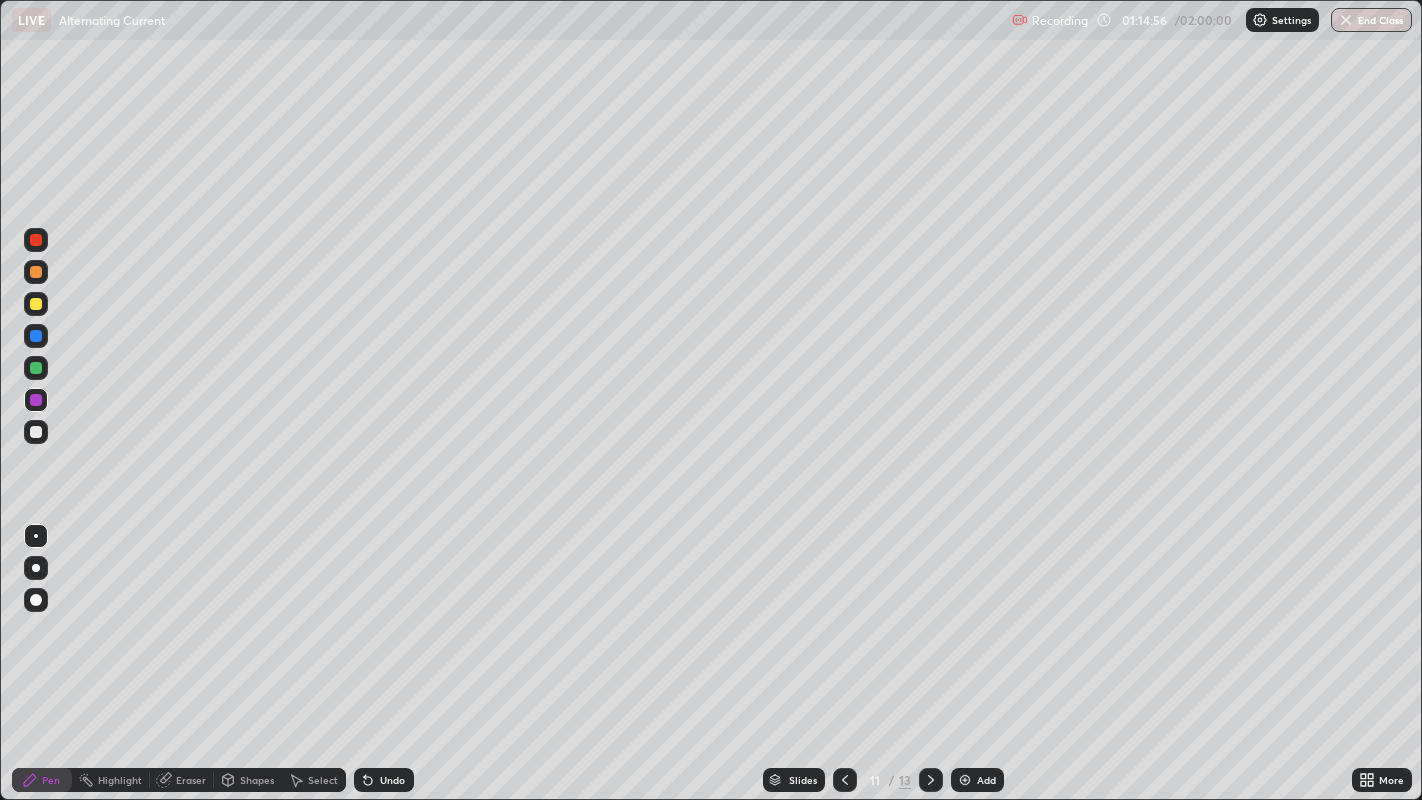 click 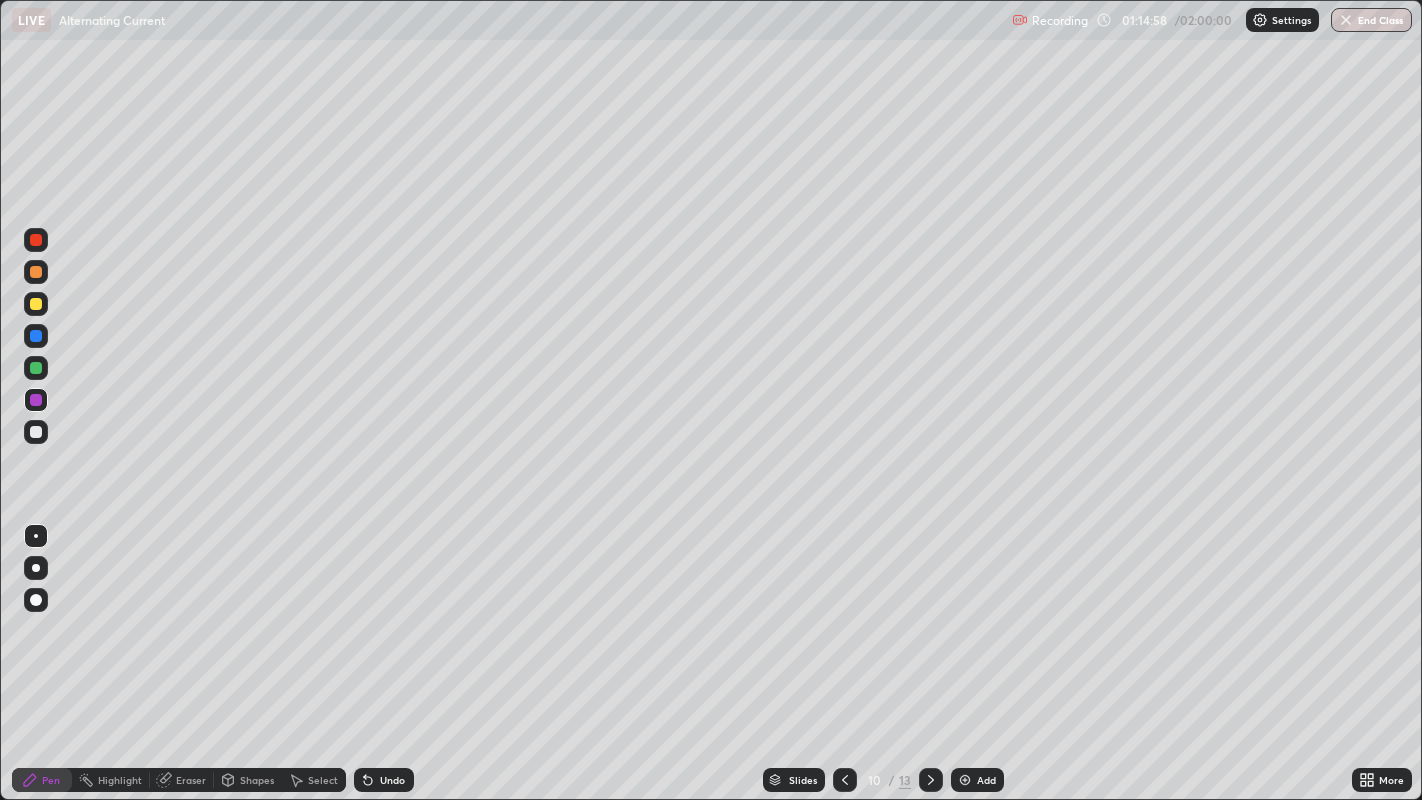 click 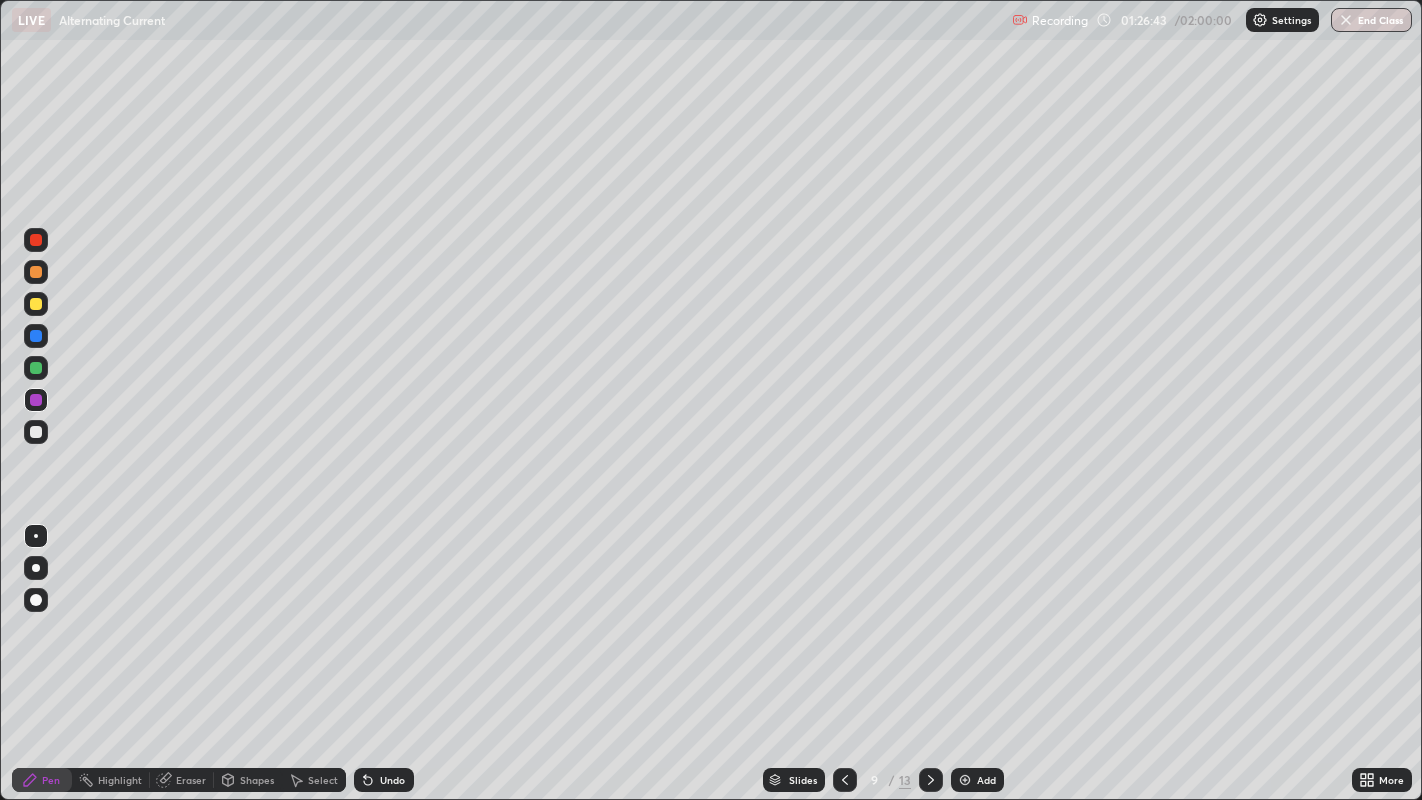 click at bounding box center [931, 780] 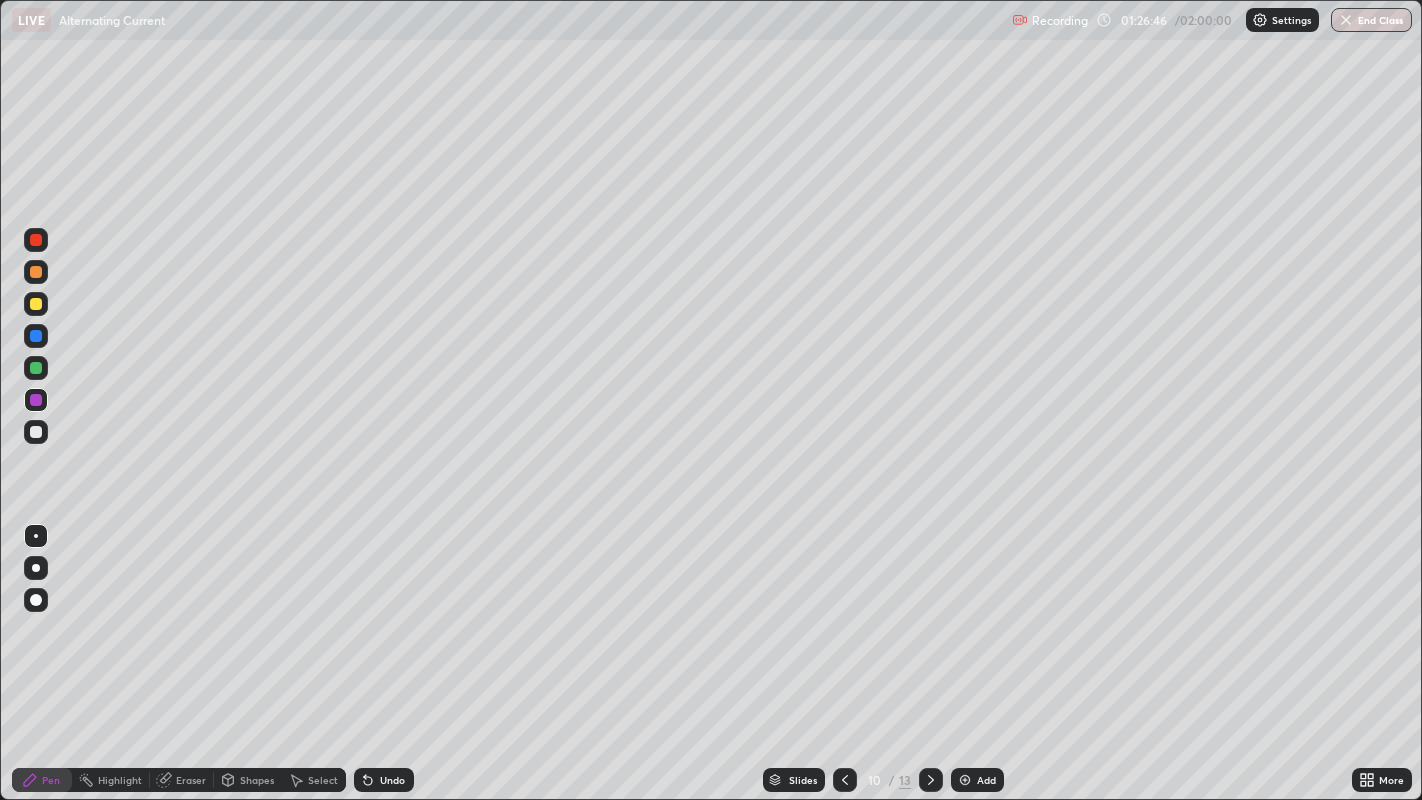 click at bounding box center (931, 780) 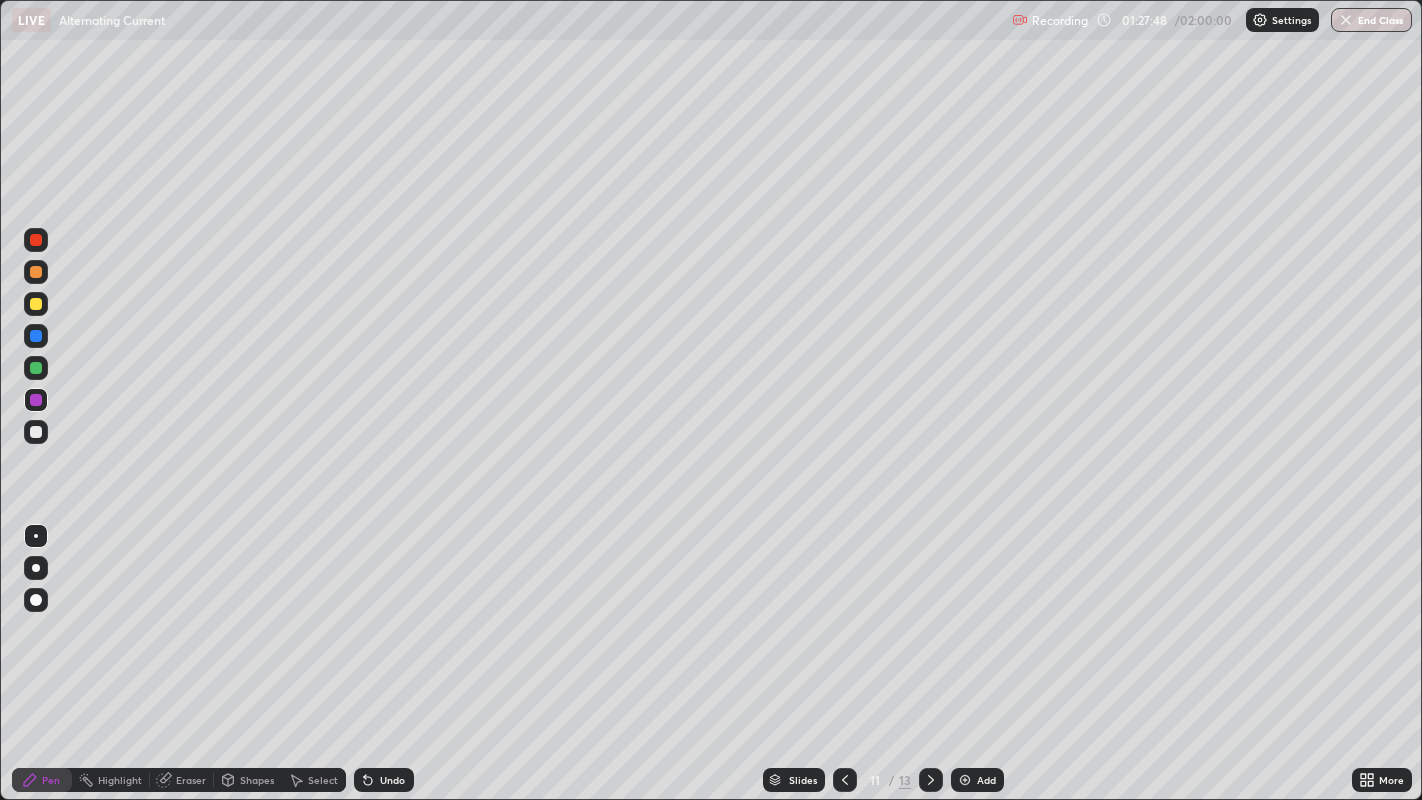 click 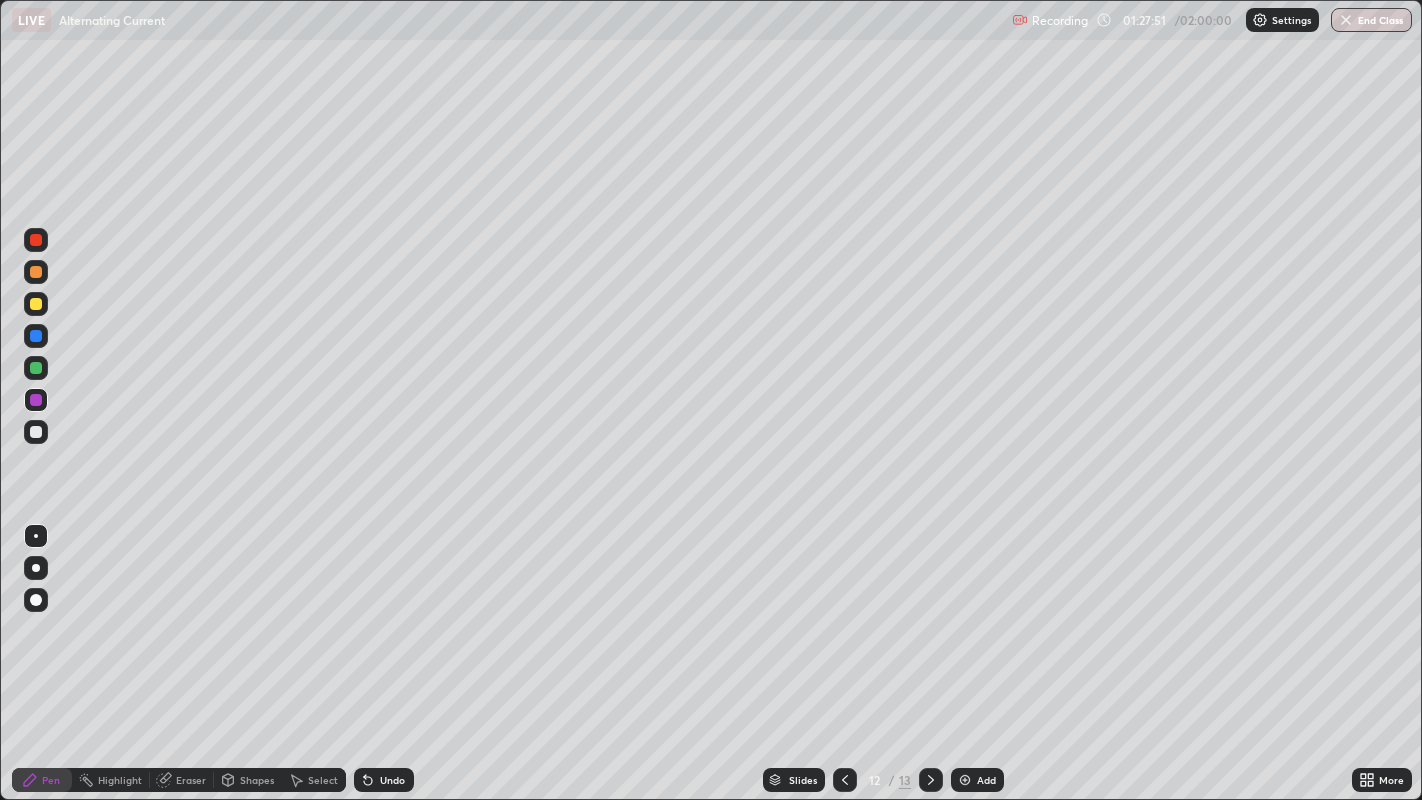 click on "End Class" at bounding box center (1371, 20) 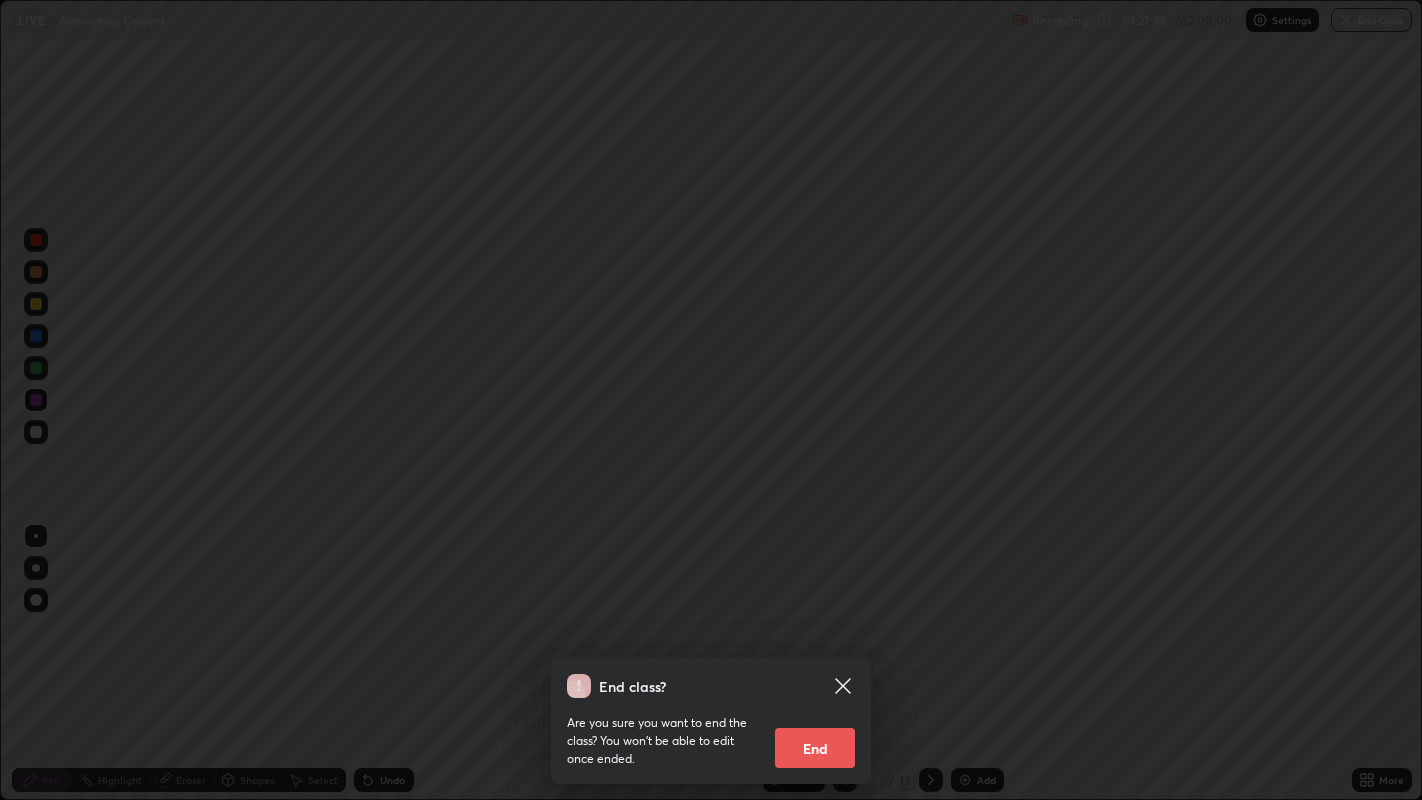click 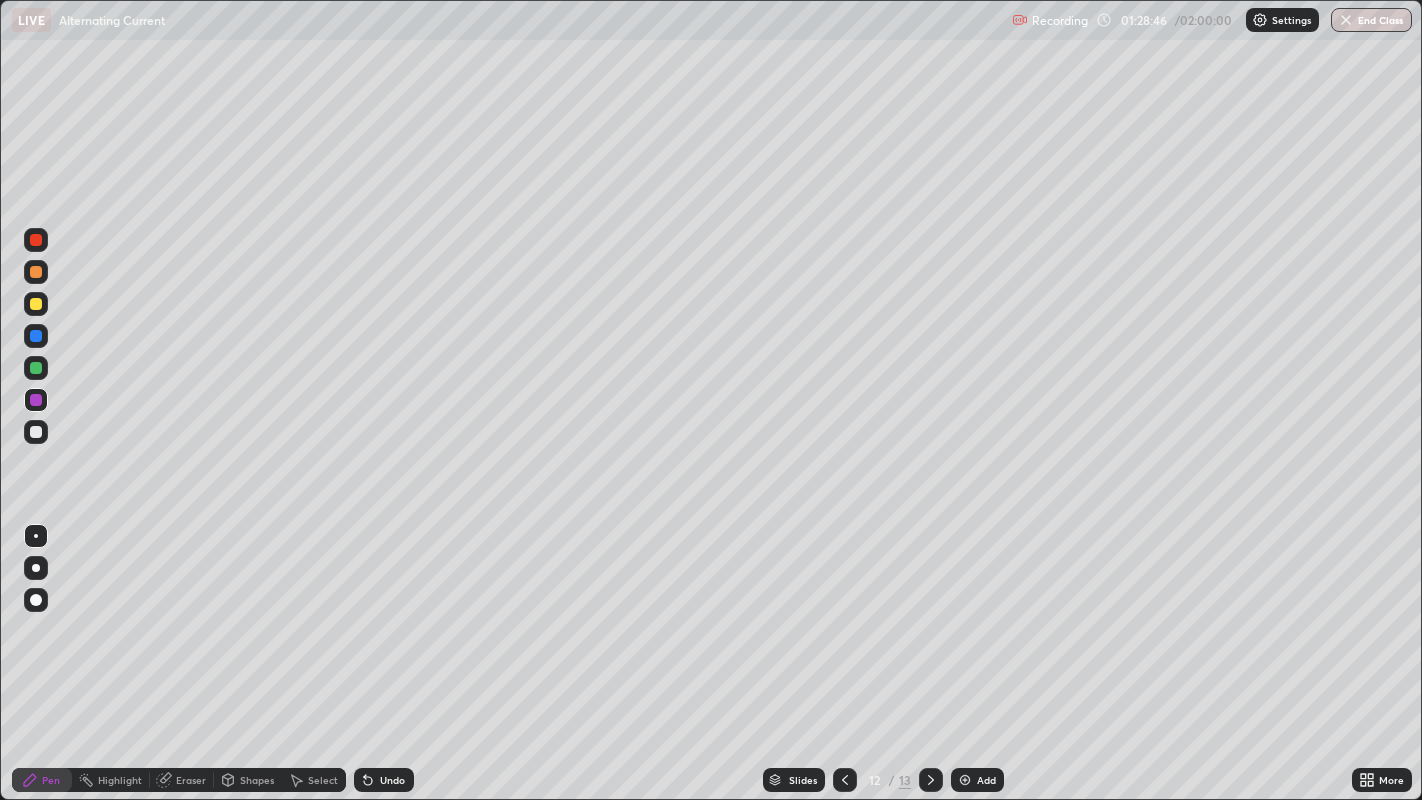 click 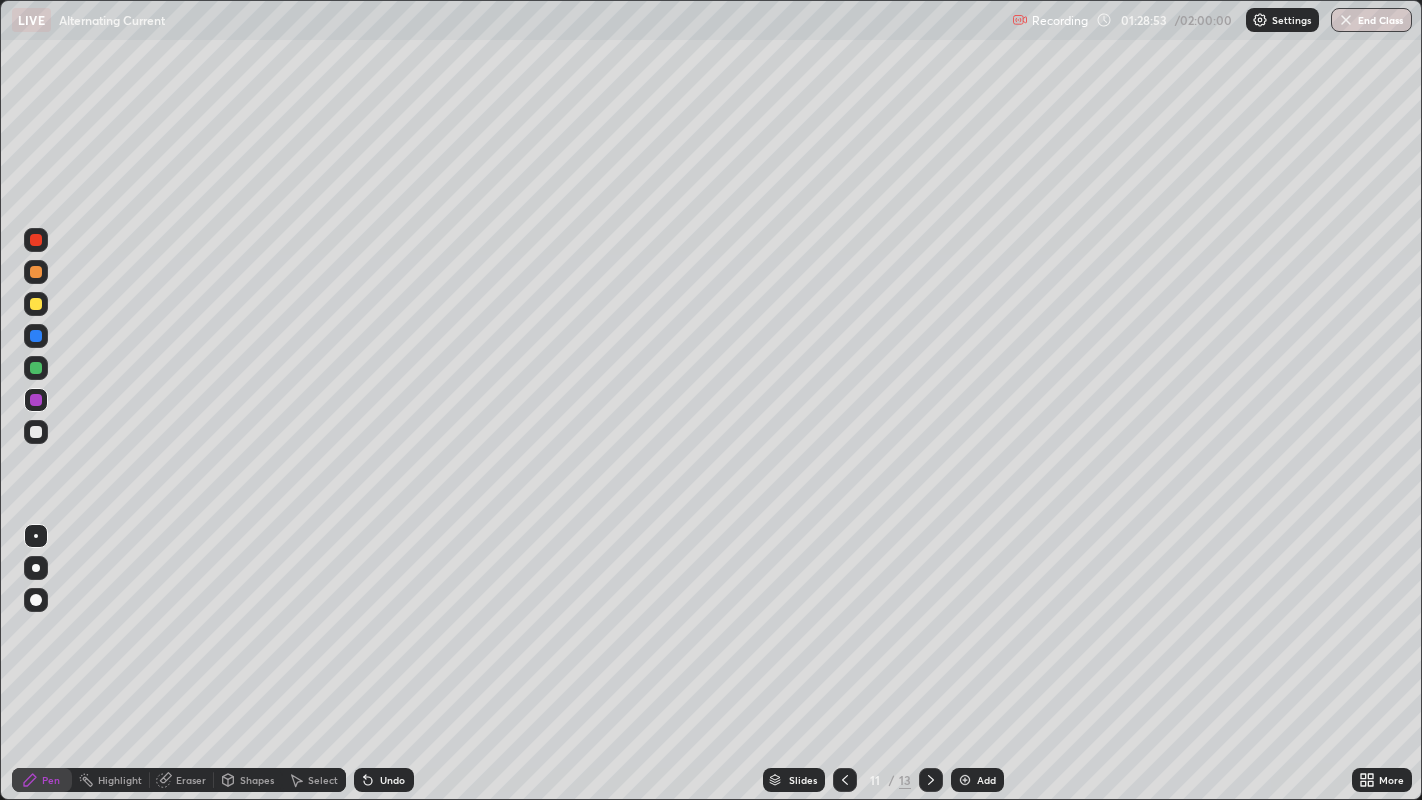 click at bounding box center [931, 780] 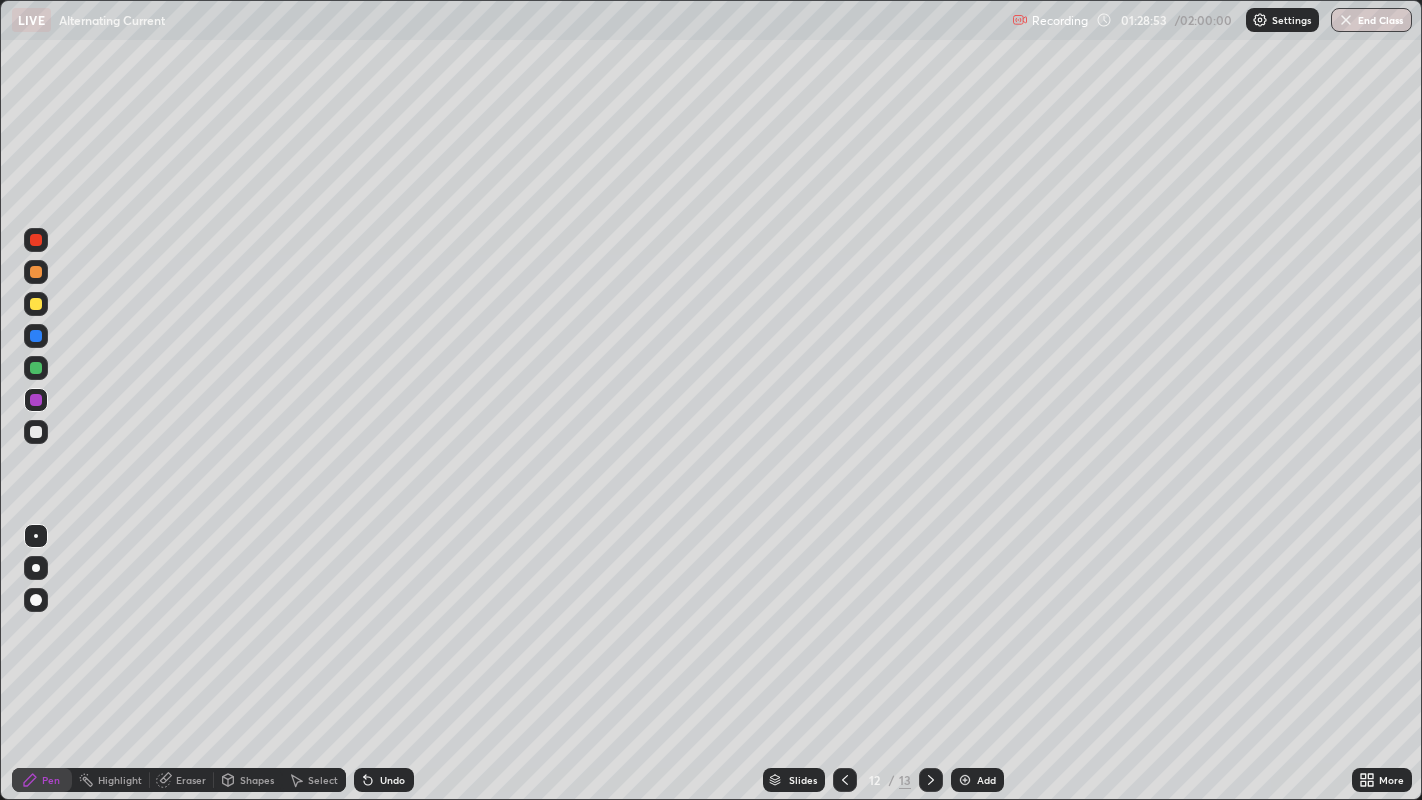 click 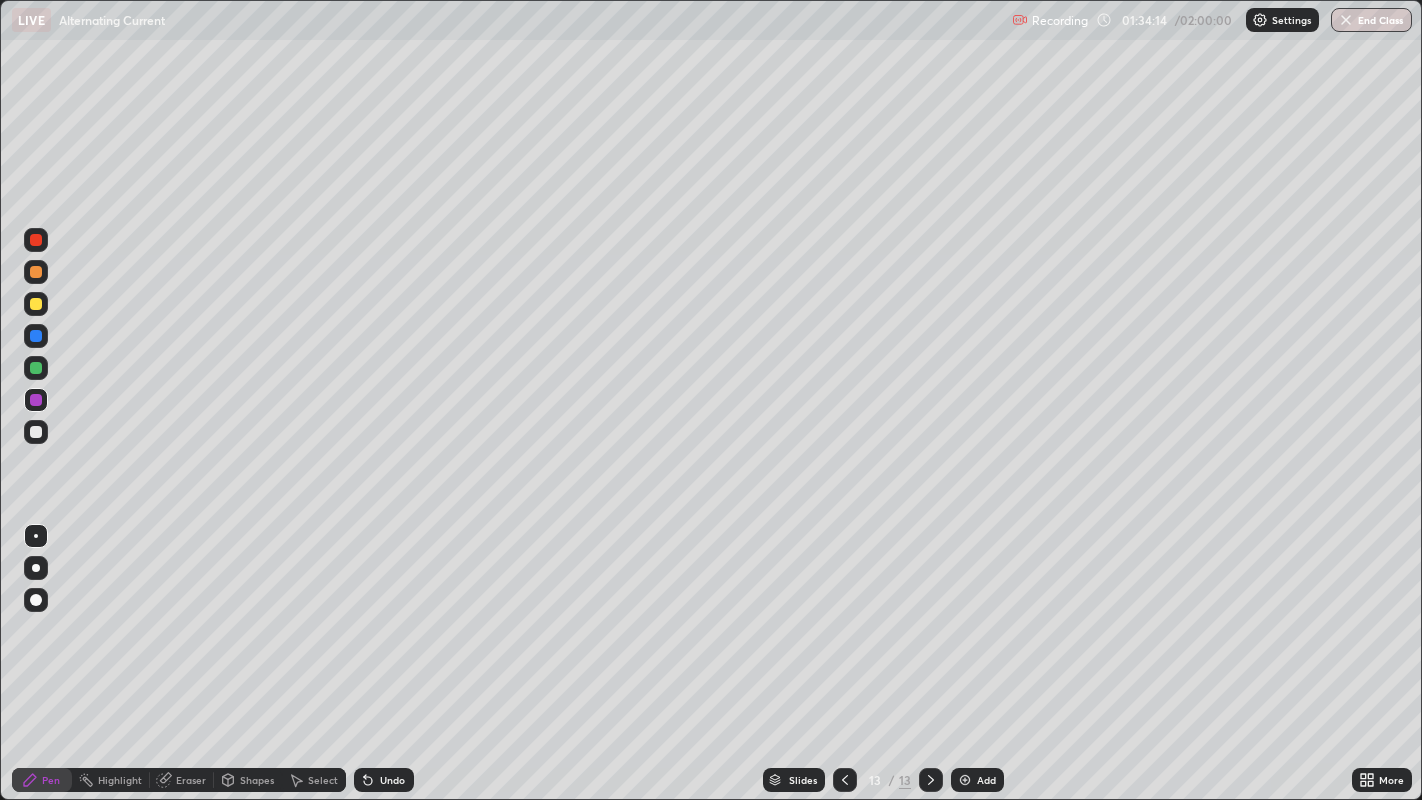 click on "End Class" at bounding box center (1371, 20) 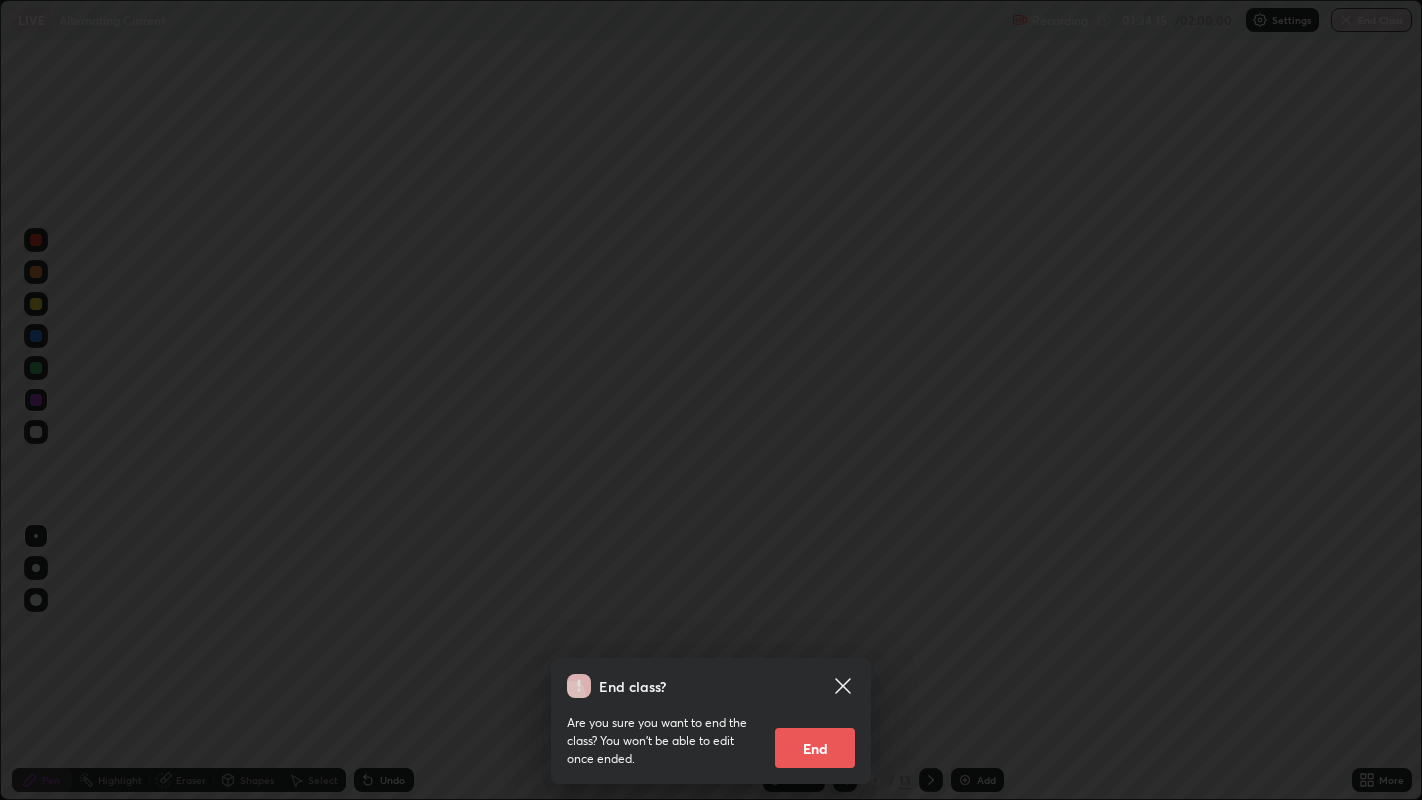 click on "End" at bounding box center (815, 748) 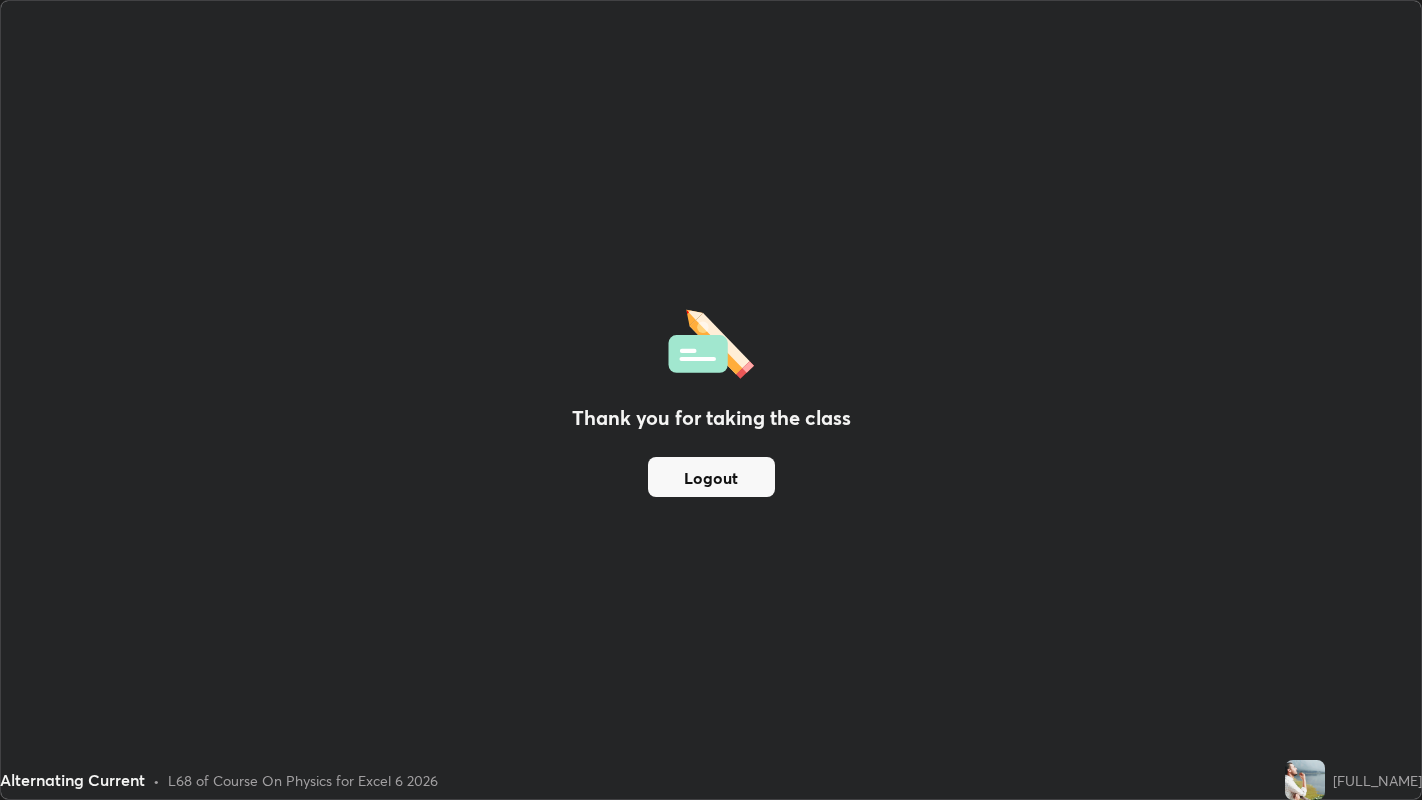 click on "Logout" at bounding box center [711, 477] 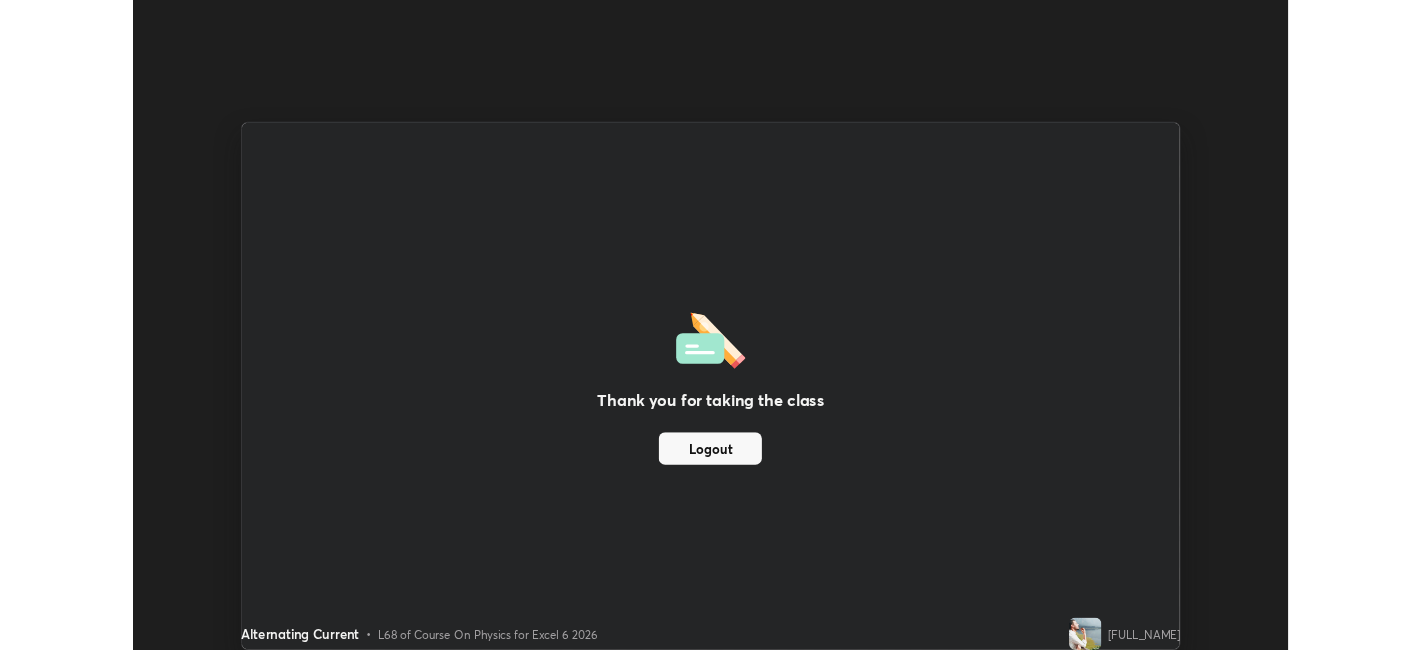 scroll, scrollTop: 650, scrollLeft: 1422, axis: both 